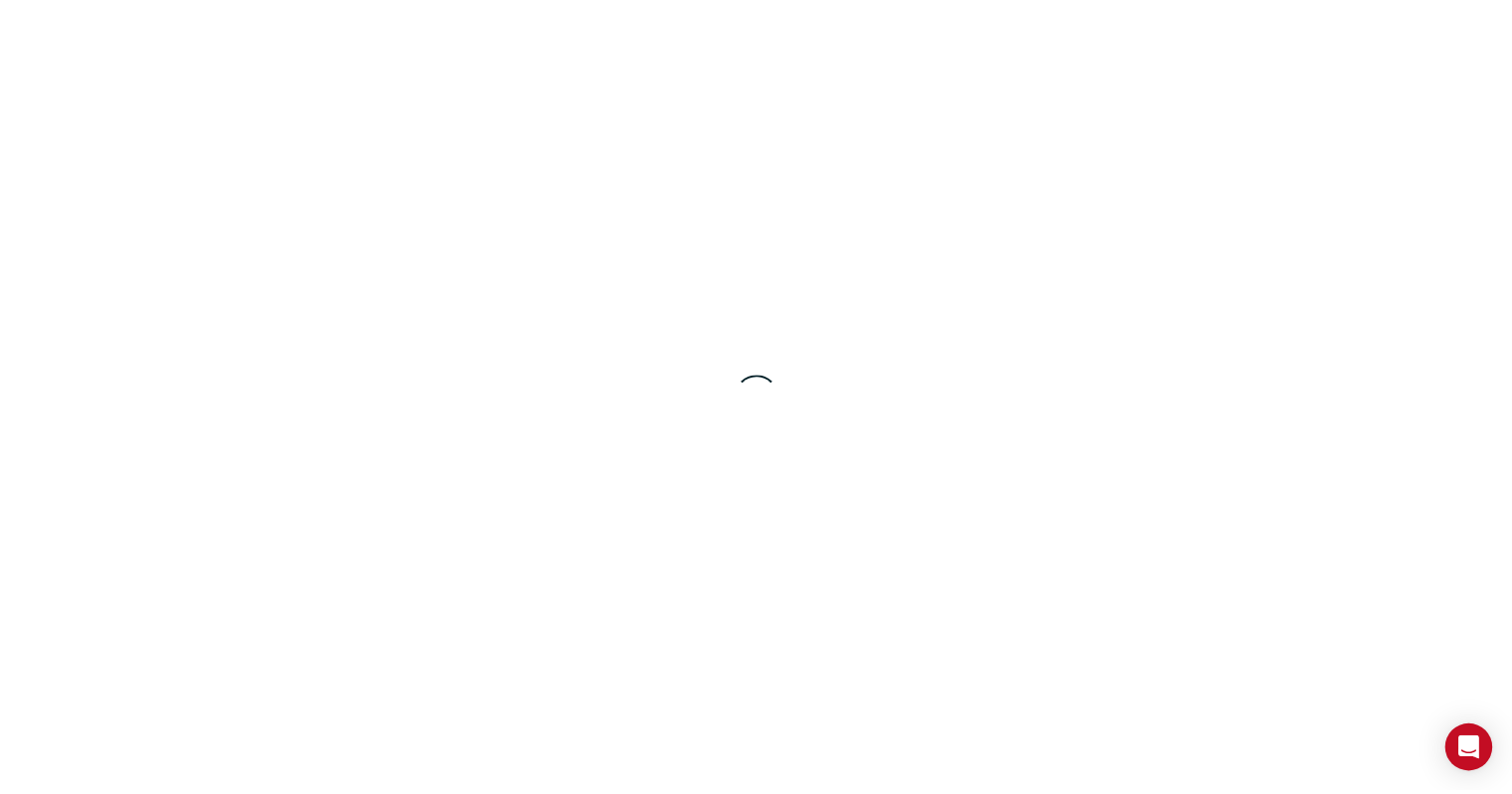 scroll, scrollTop: 0, scrollLeft: 0, axis: both 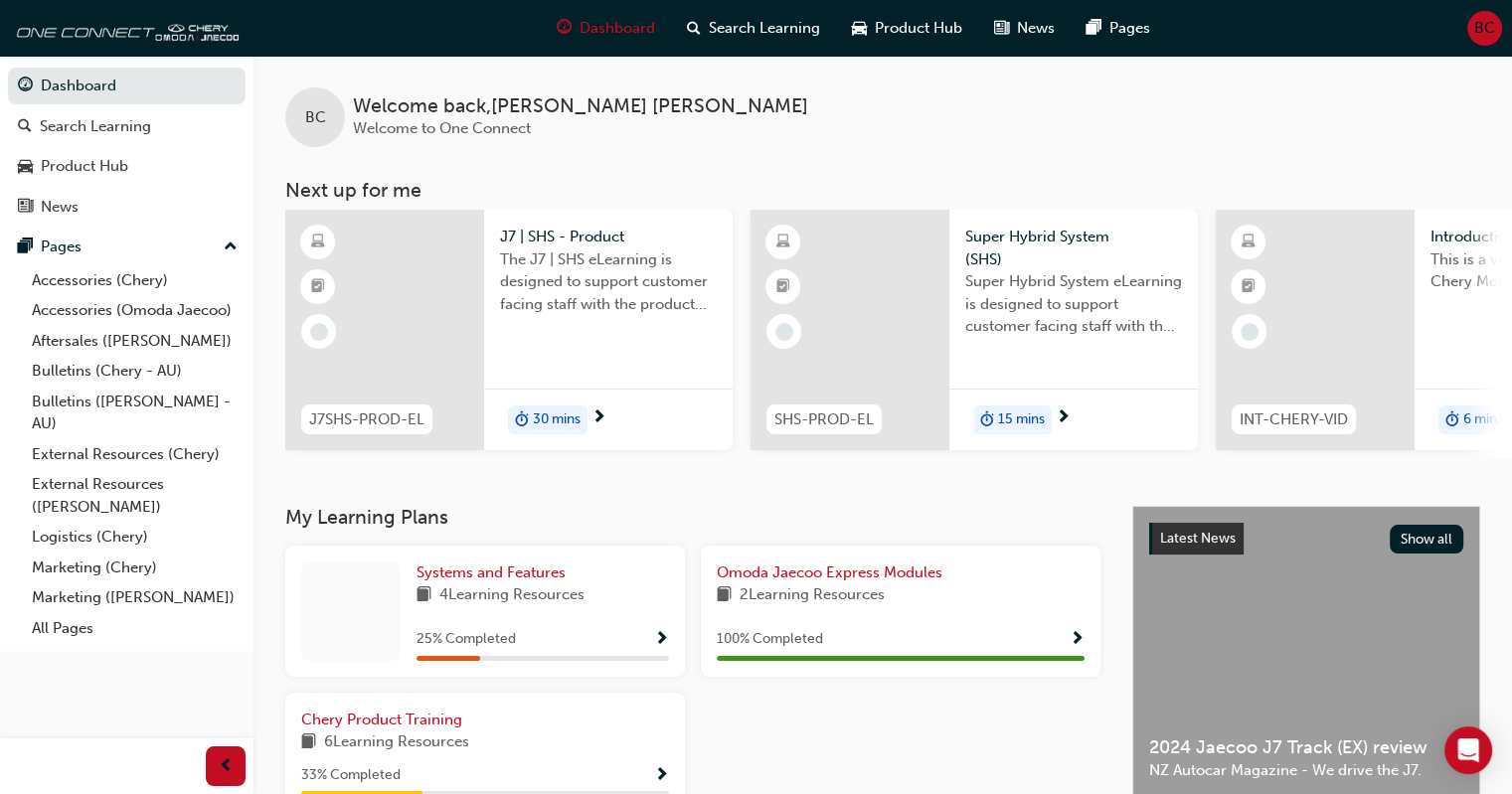 click at bounding box center (385, 330) 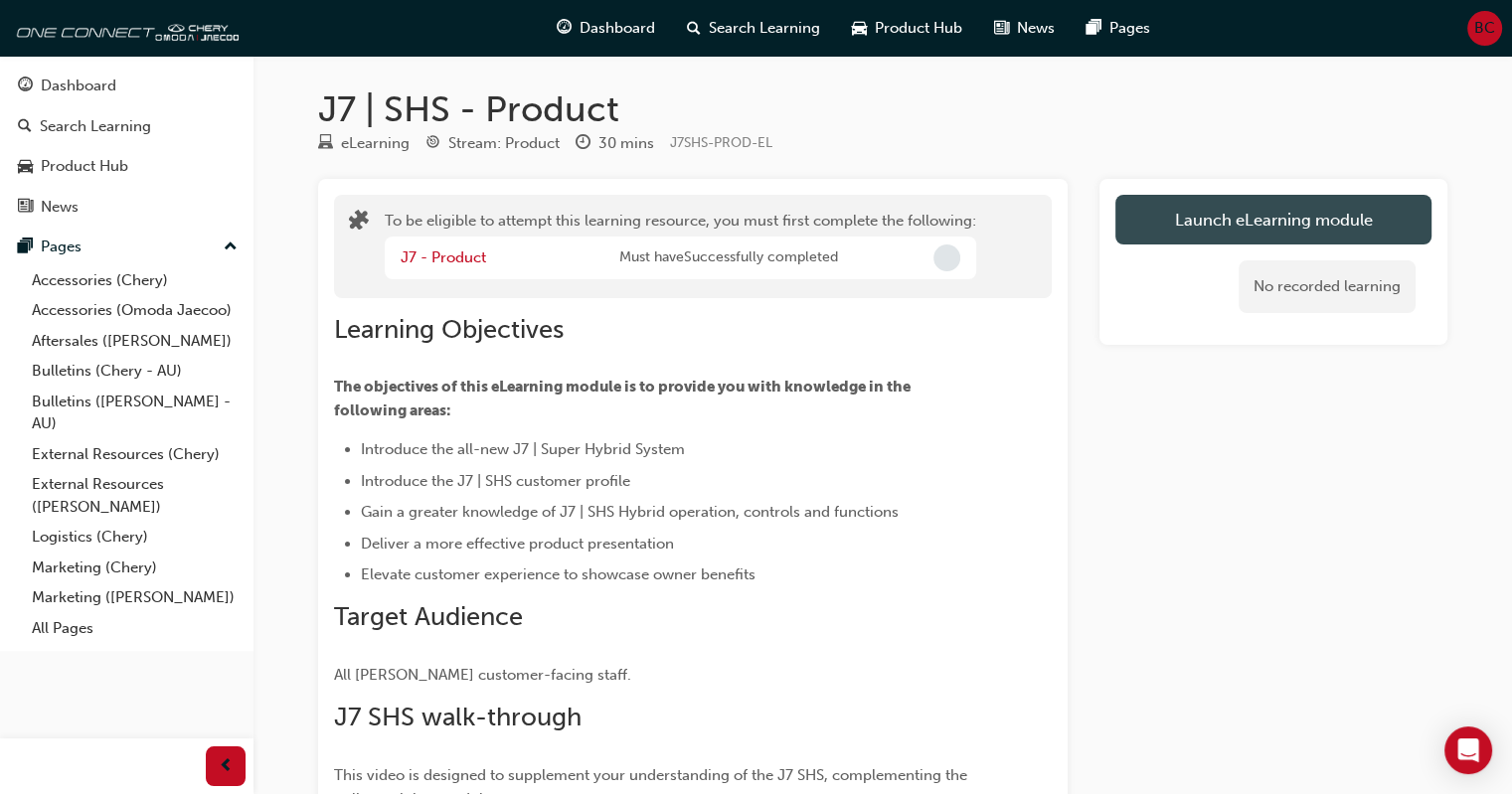 click on "Launch eLearning module" at bounding box center [1273, 220] 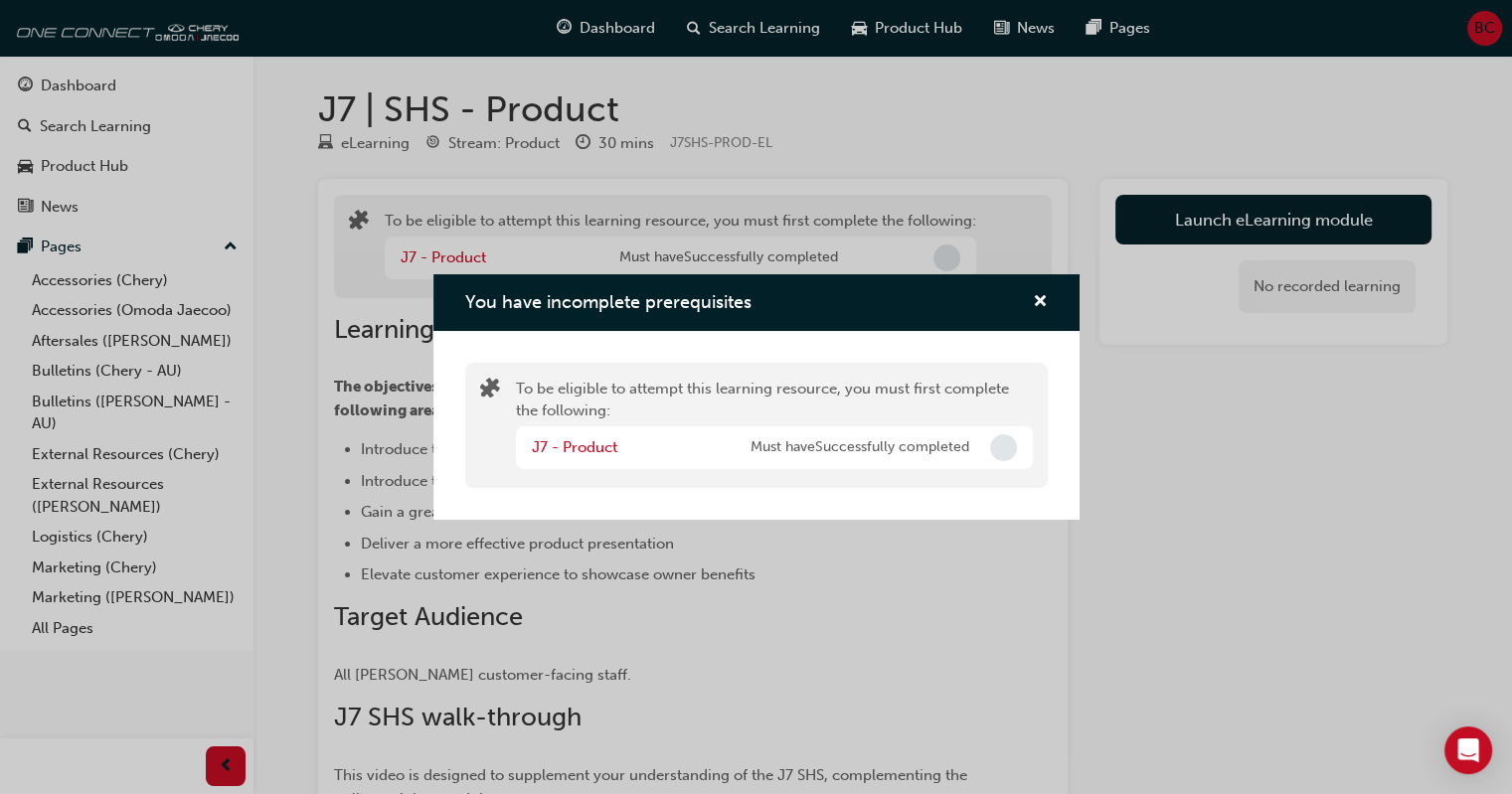click at bounding box center [1003, 447] 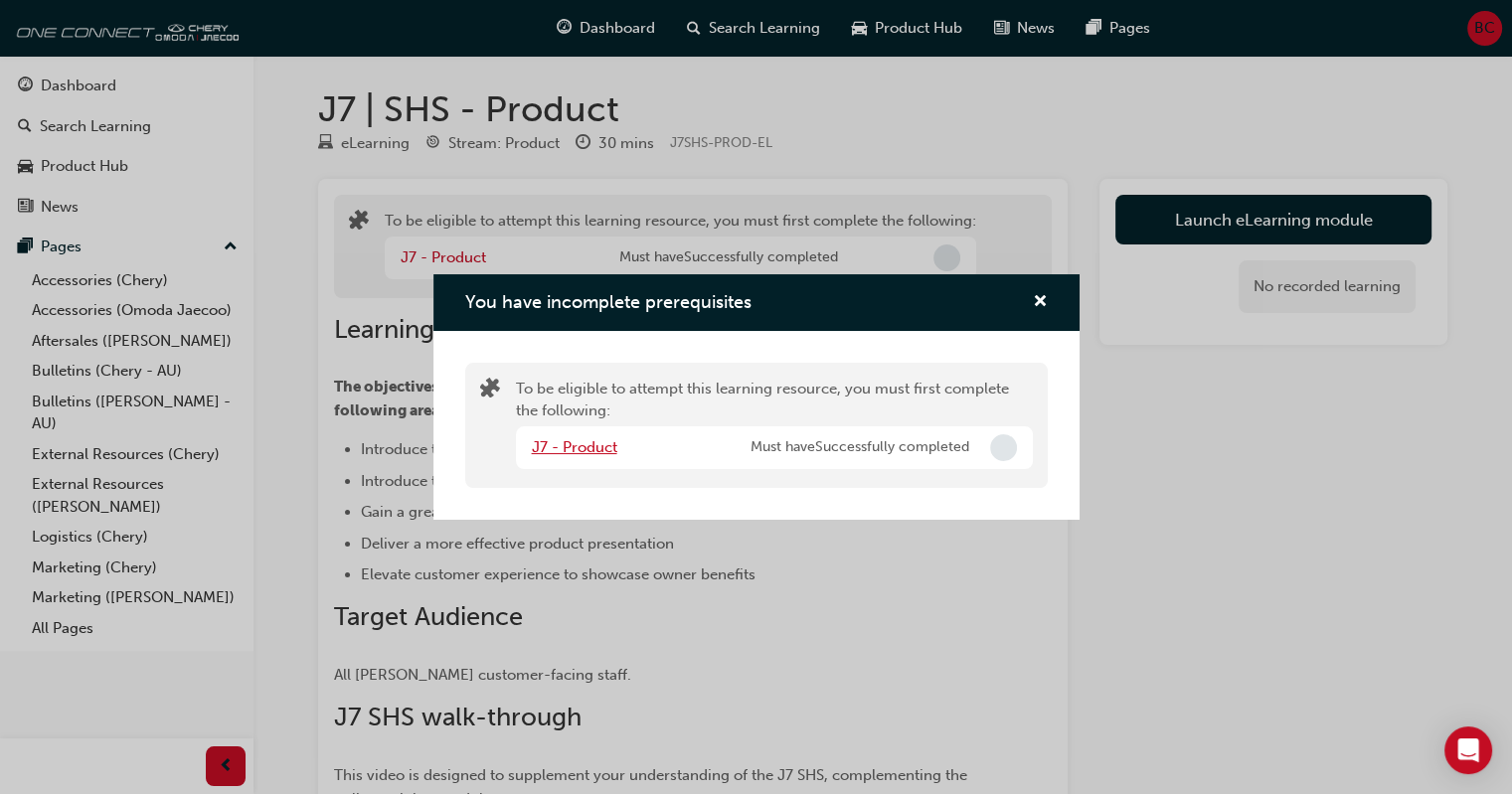 click on "J7 - Product" at bounding box center [575, 447] 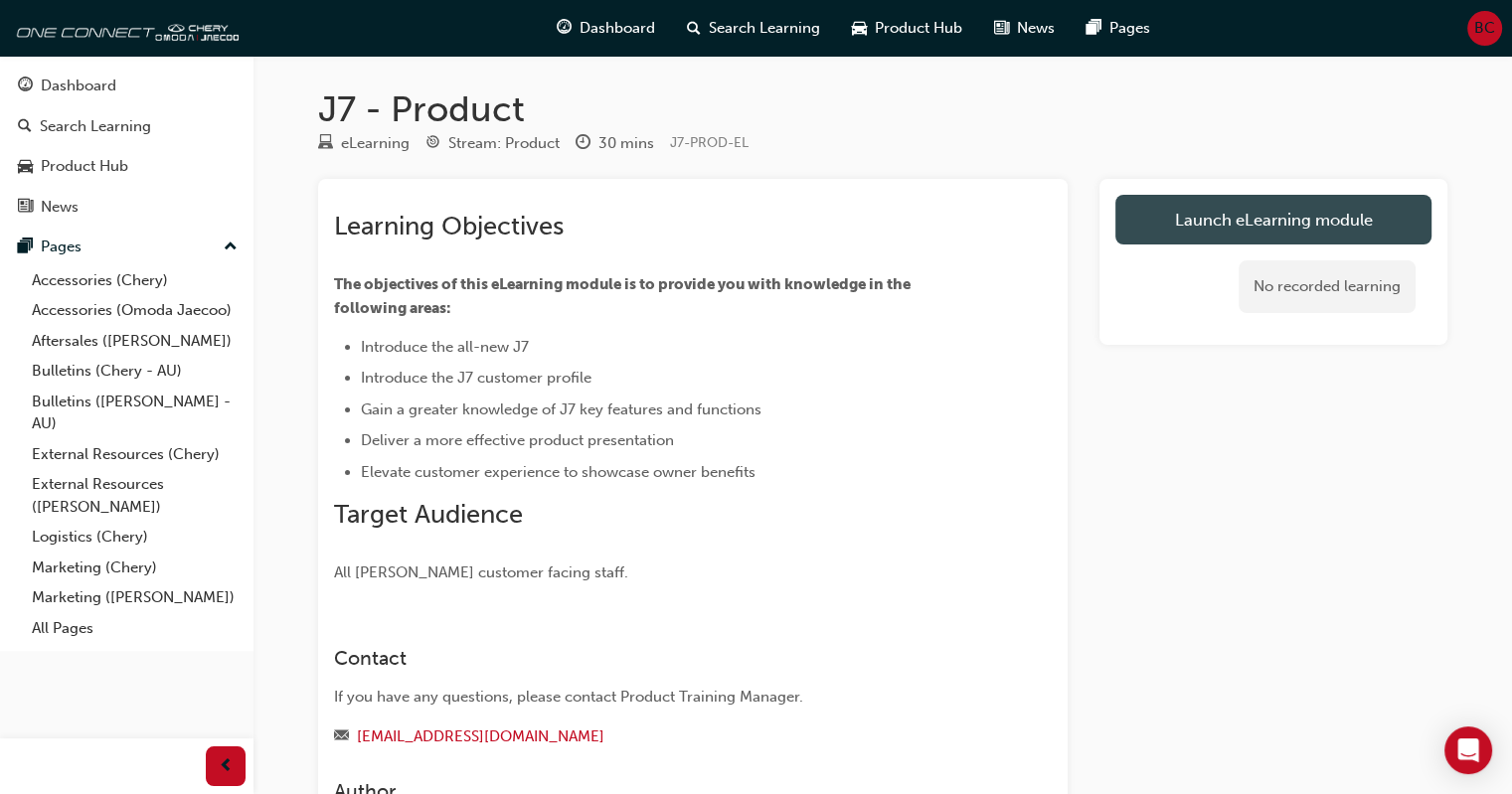 click on "Launch eLearning module" at bounding box center (1273, 220) 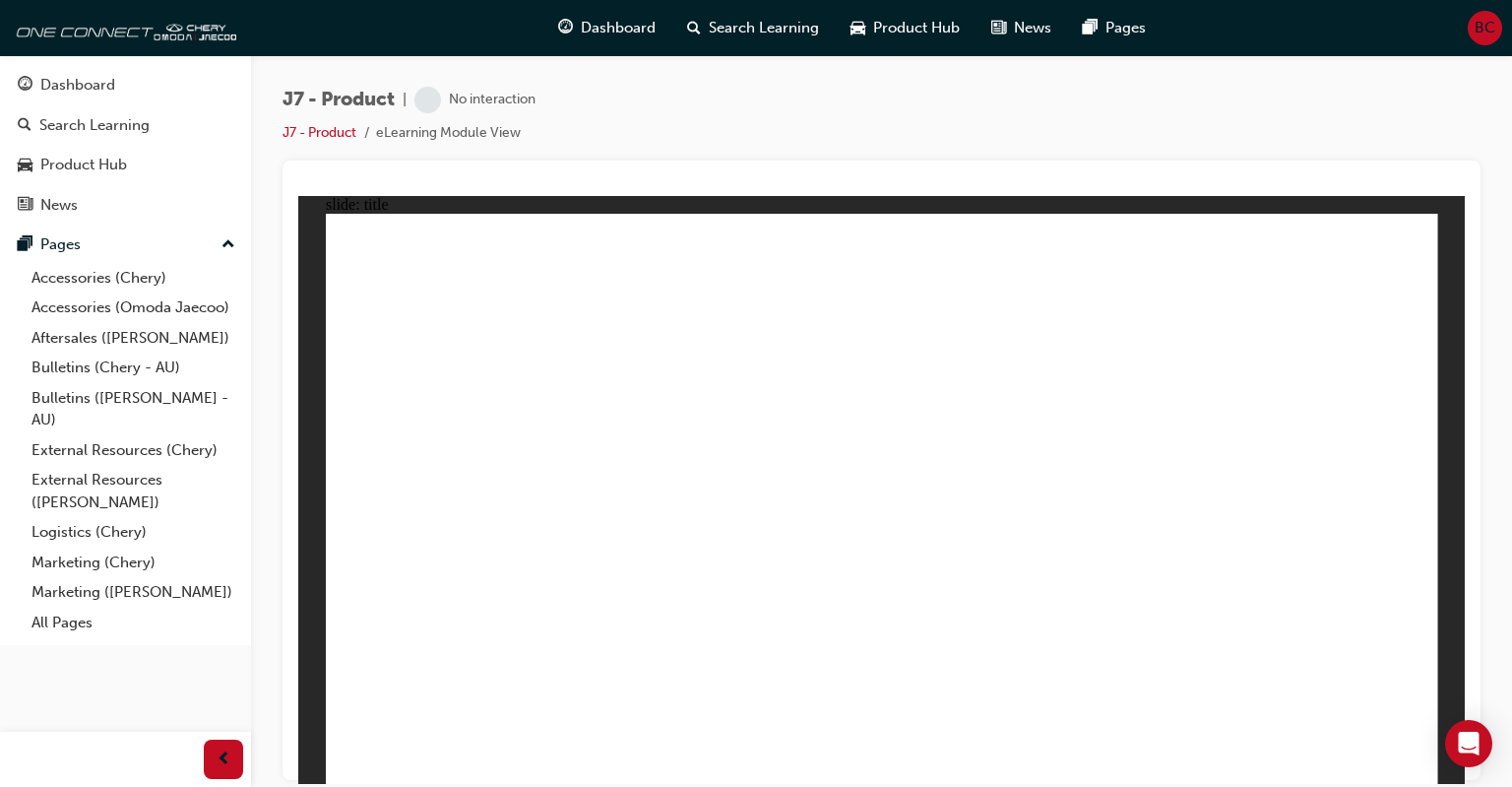 scroll, scrollTop: 0, scrollLeft: 0, axis: both 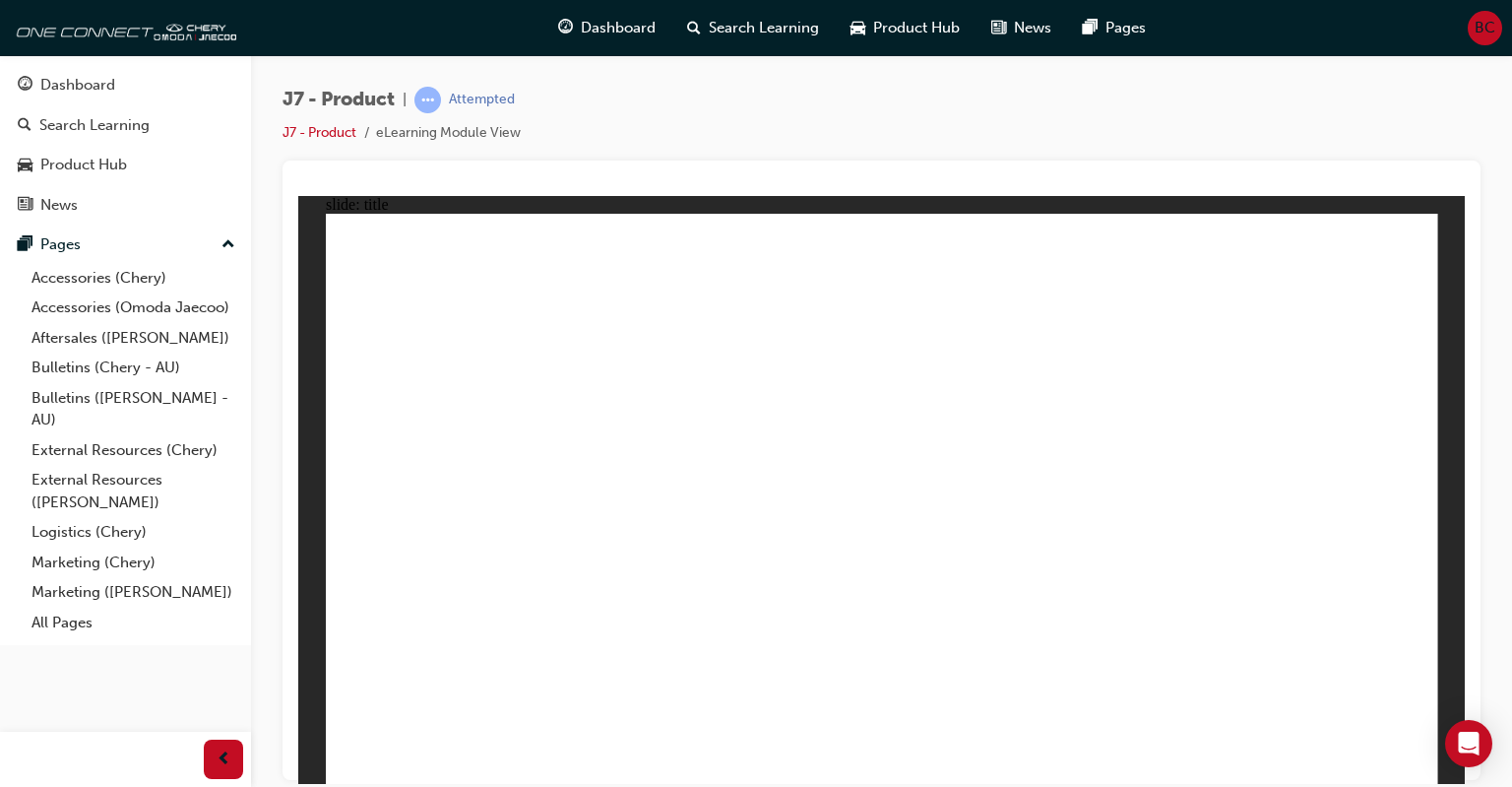 click 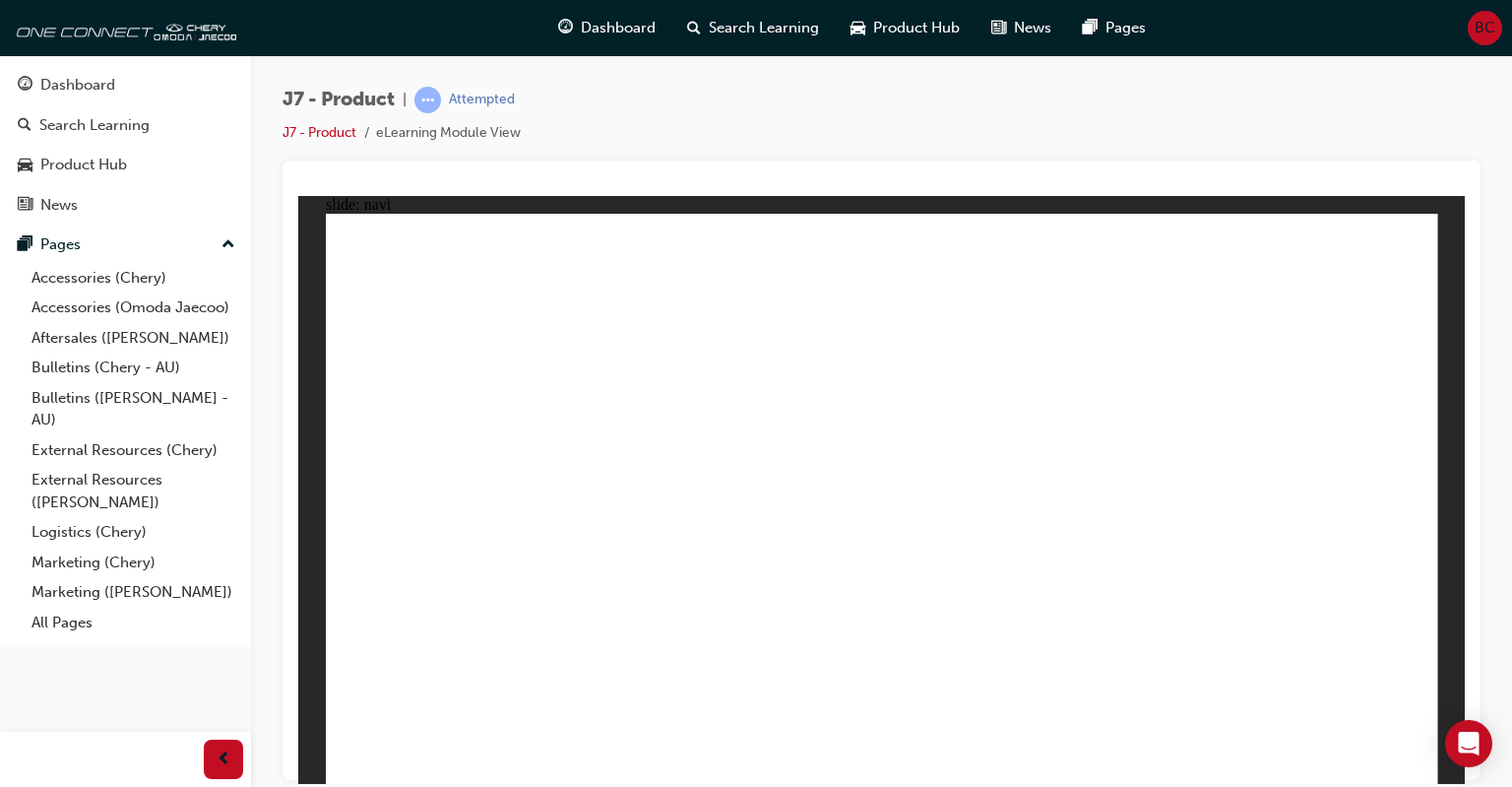 click on "MENU RESOURCES MODULE NAVIGATION Please ake a momen o learn how o navigae his module. Videos eaure hroughou, so please enable your speakers or headphones. This module includes knowledge checks and concludes wih a shor quiz o es your knowledge. Move o previous slide or nex slide Open Menu or Resources" at bounding box center (882, 2443) 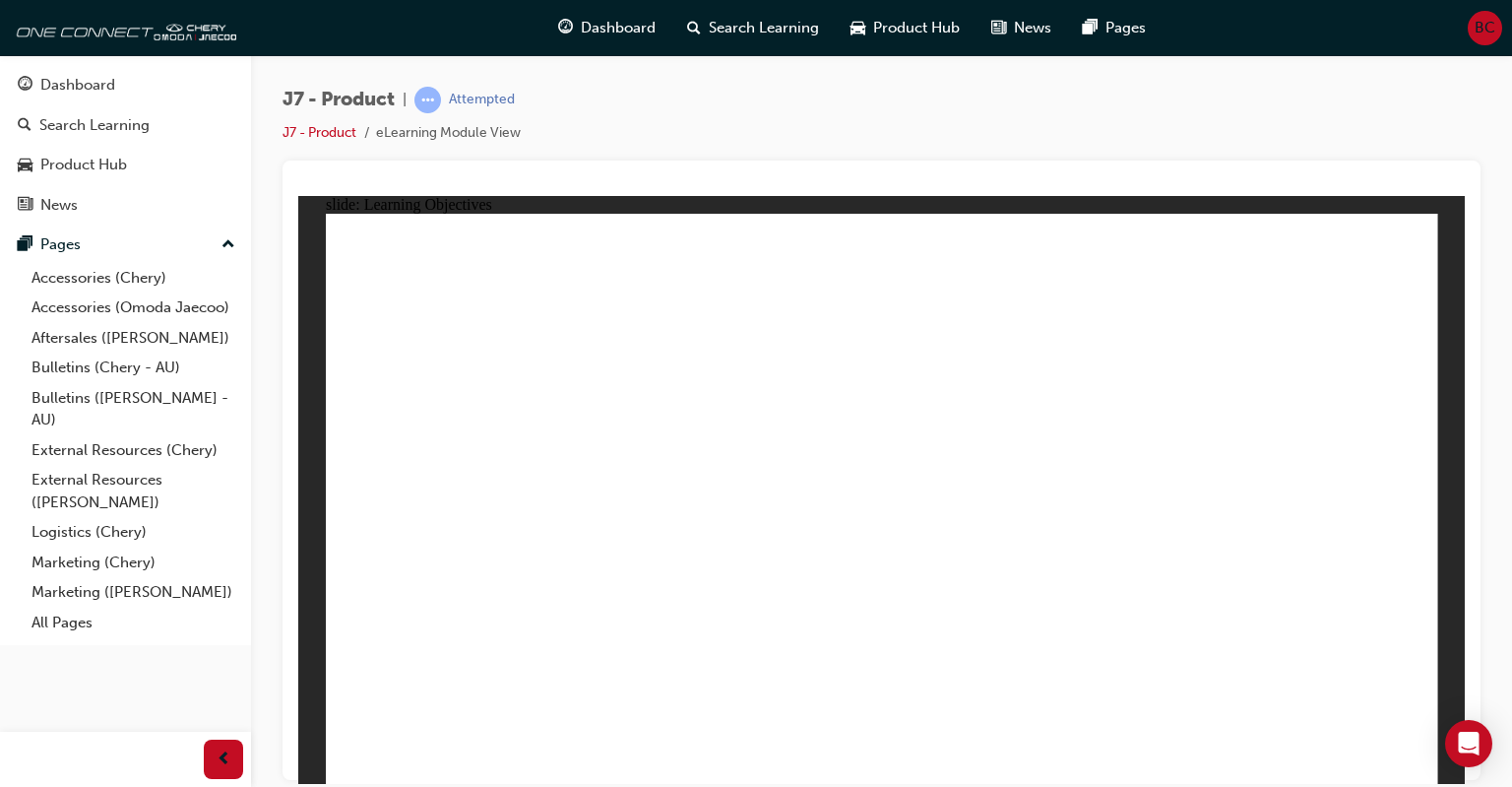 click 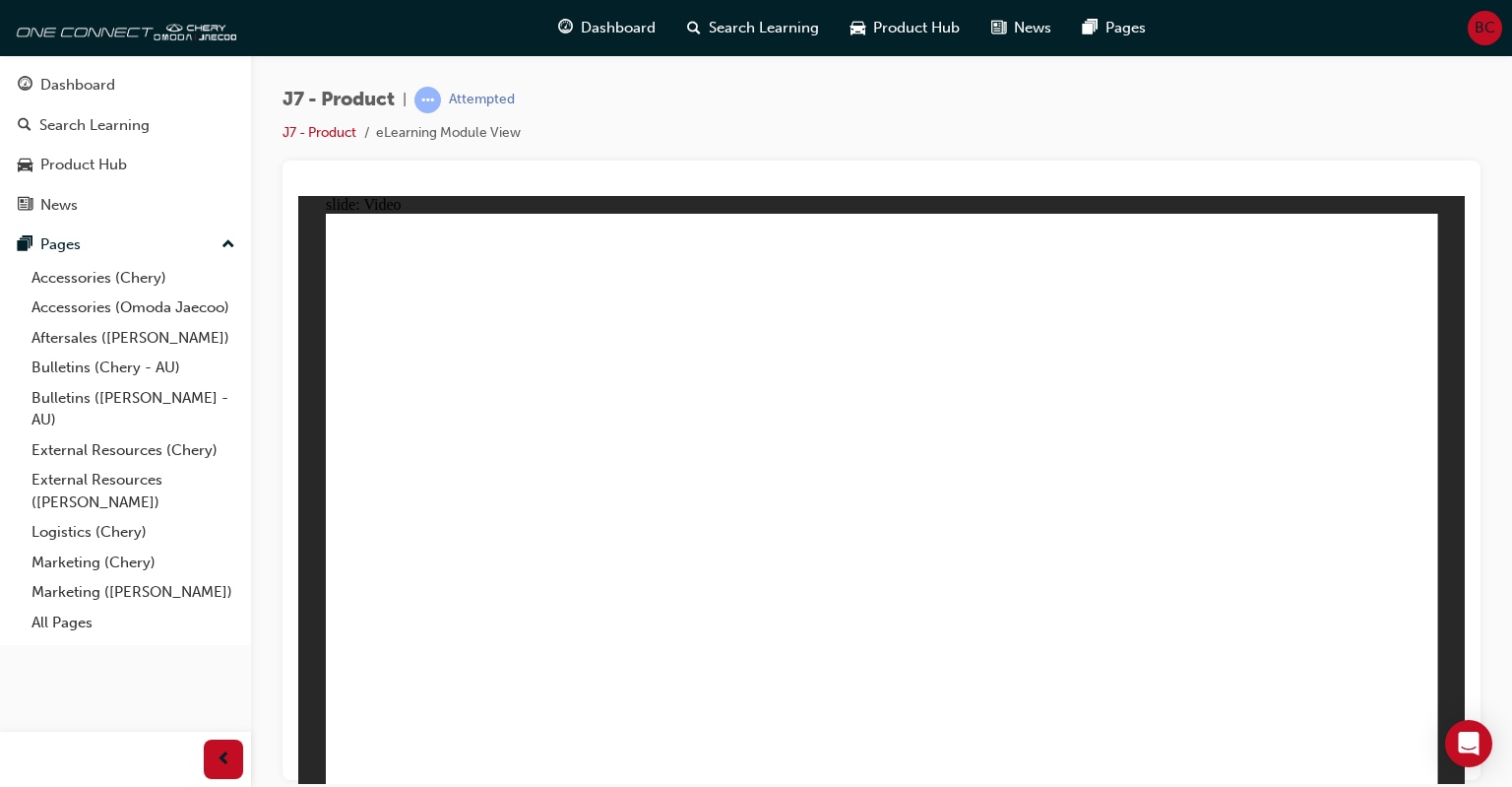 click 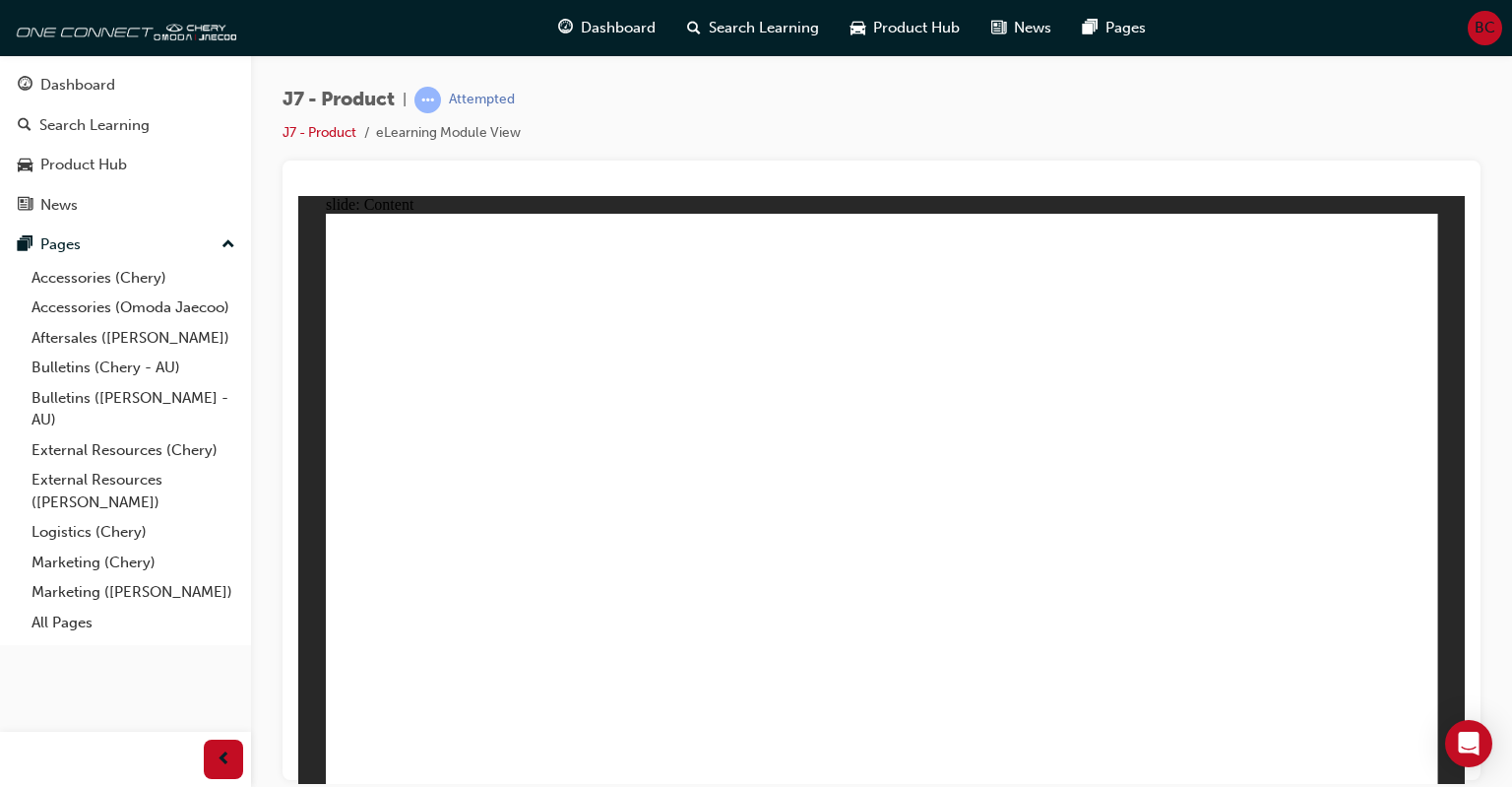 click 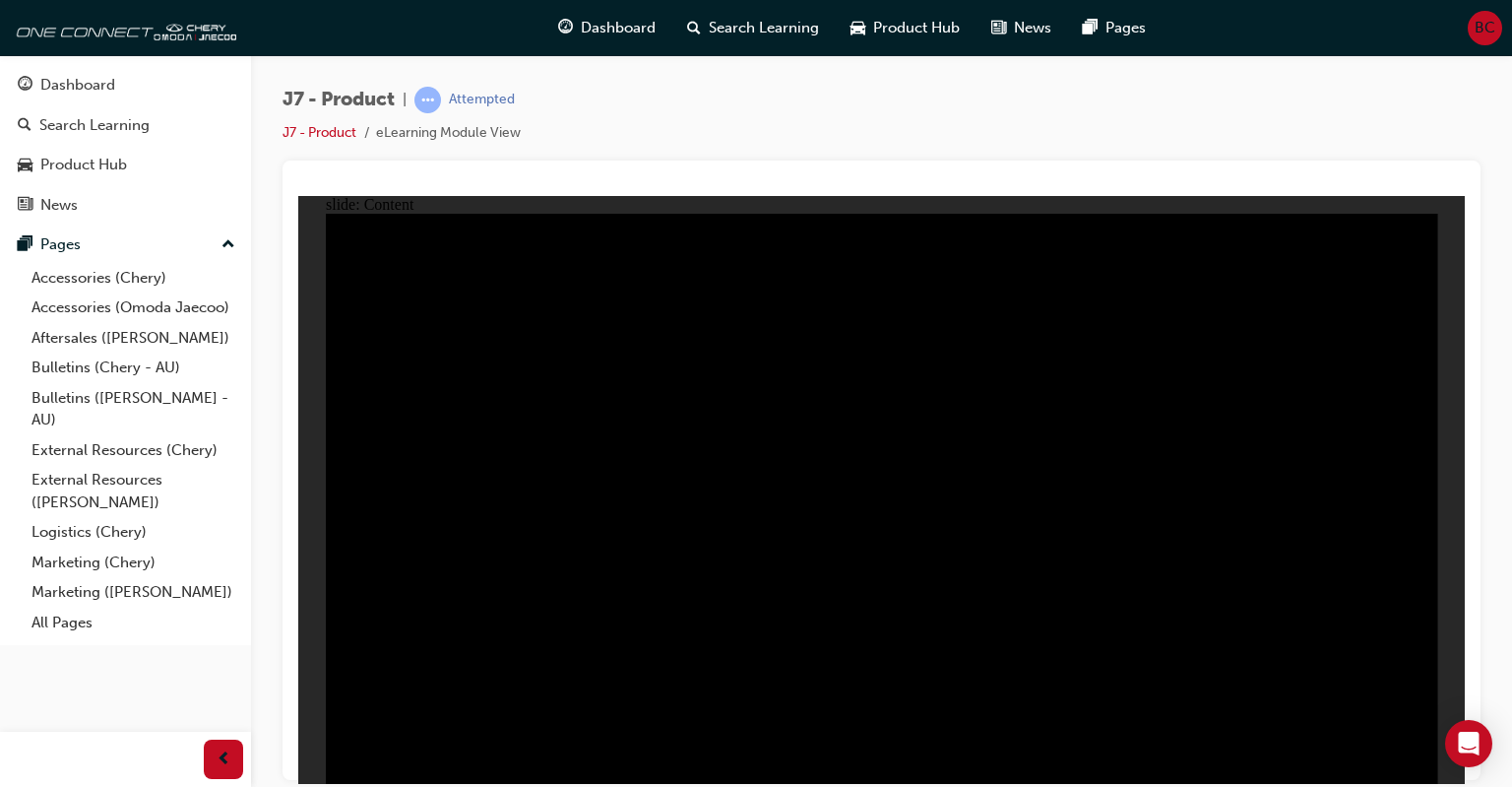 click 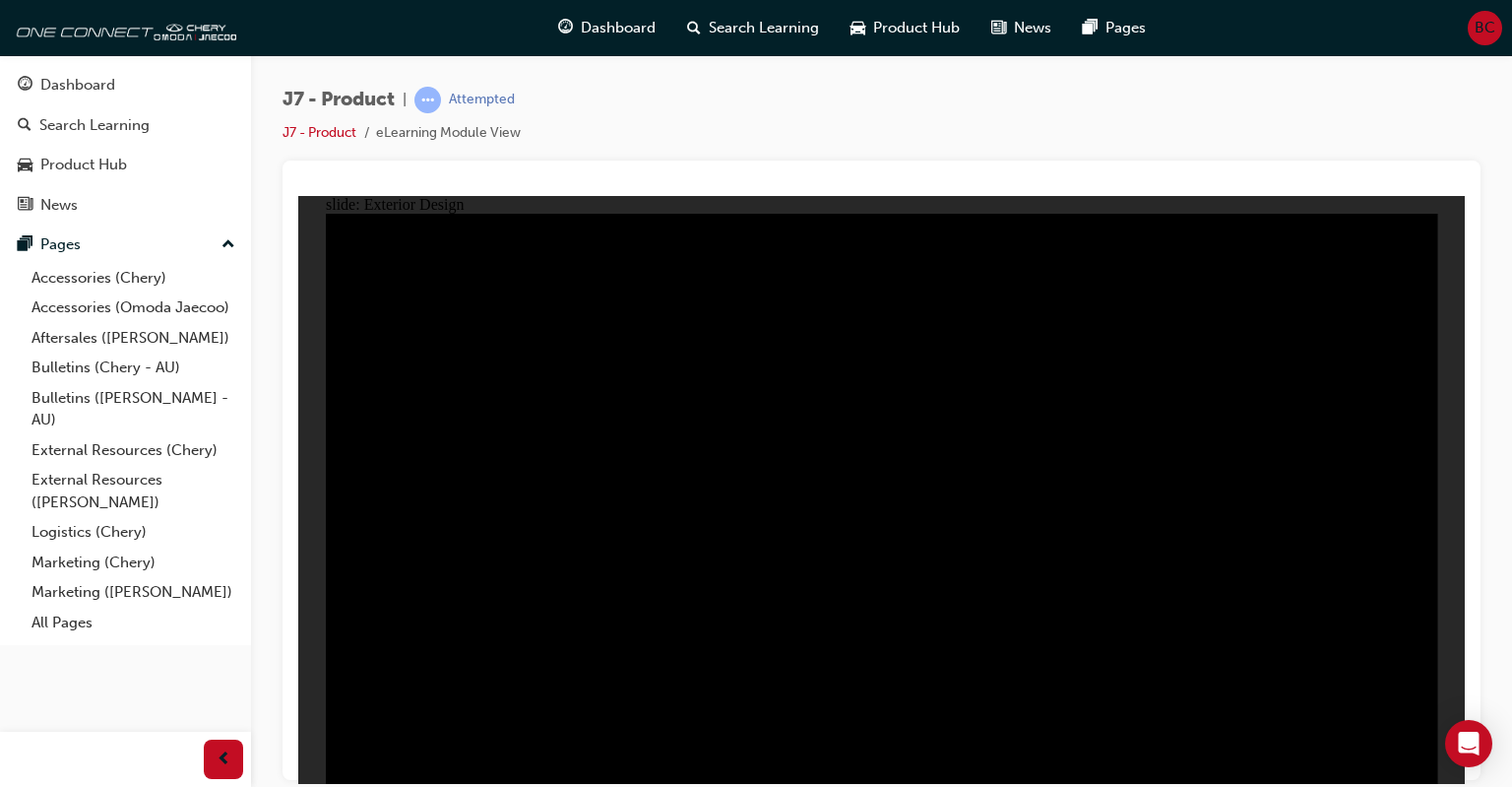 click 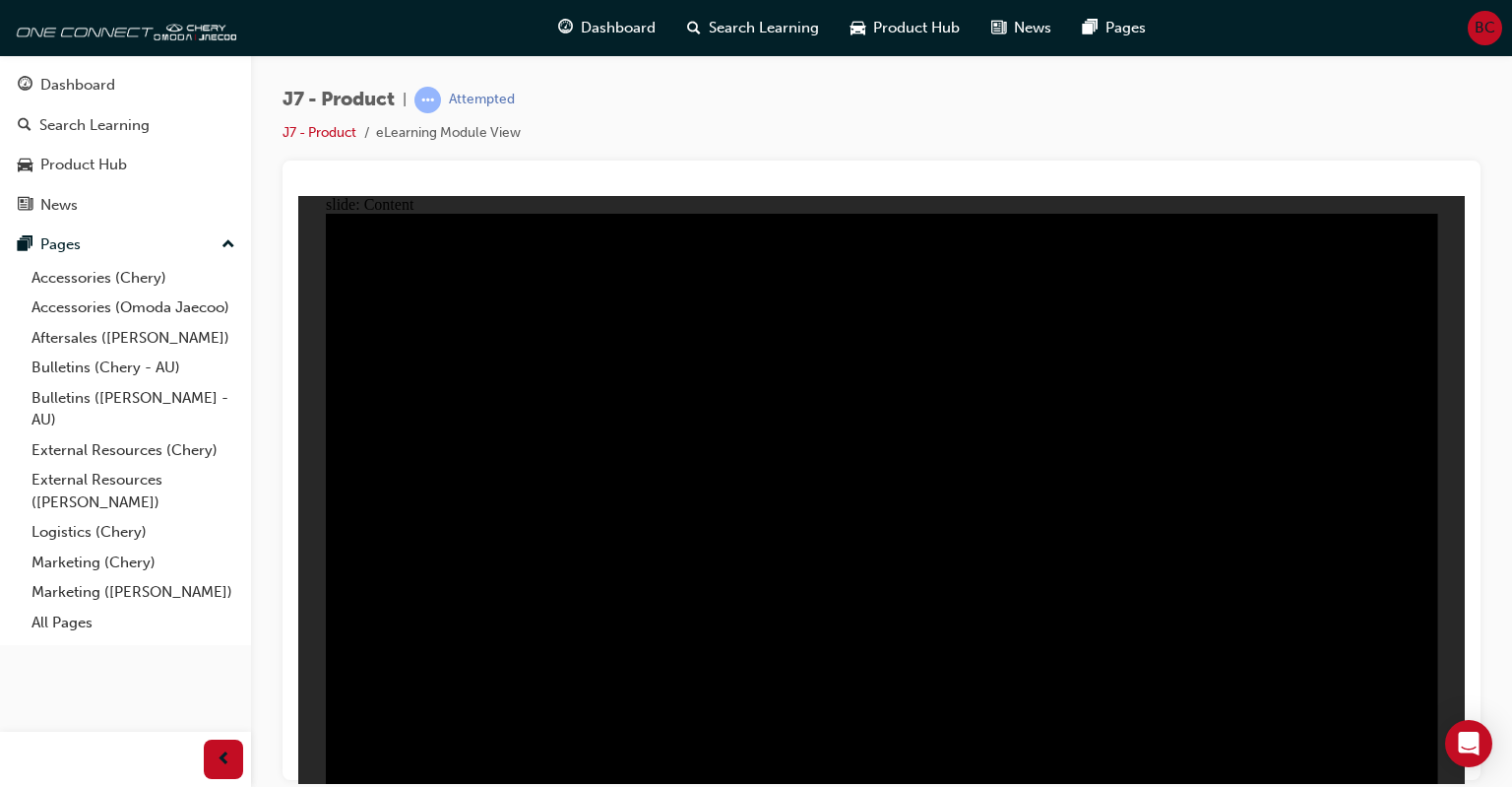 click 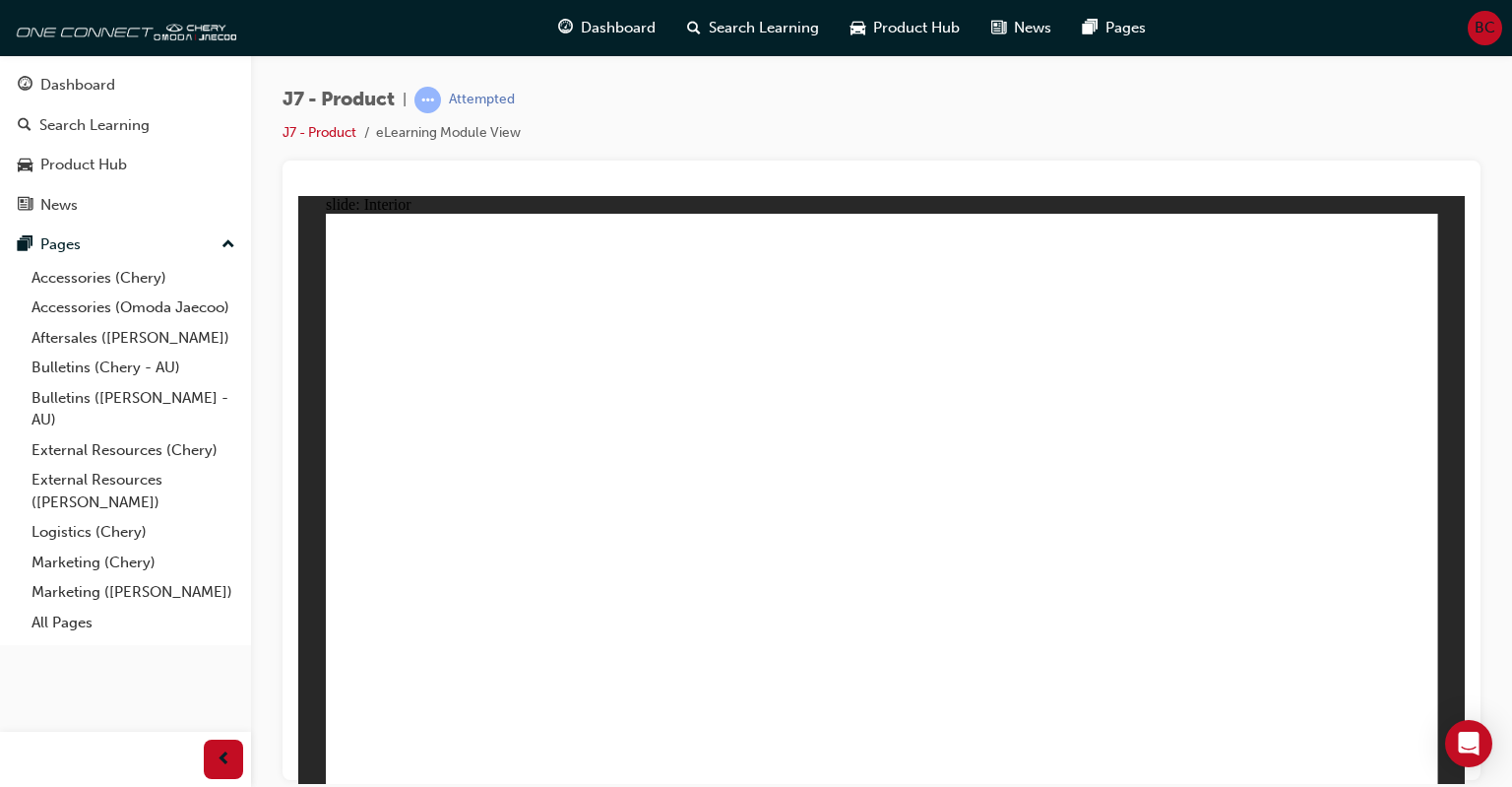drag, startPoint x: 443, startPoint y: 626, endPoint x: 432, endPoint y: 647, distance: 23.70654 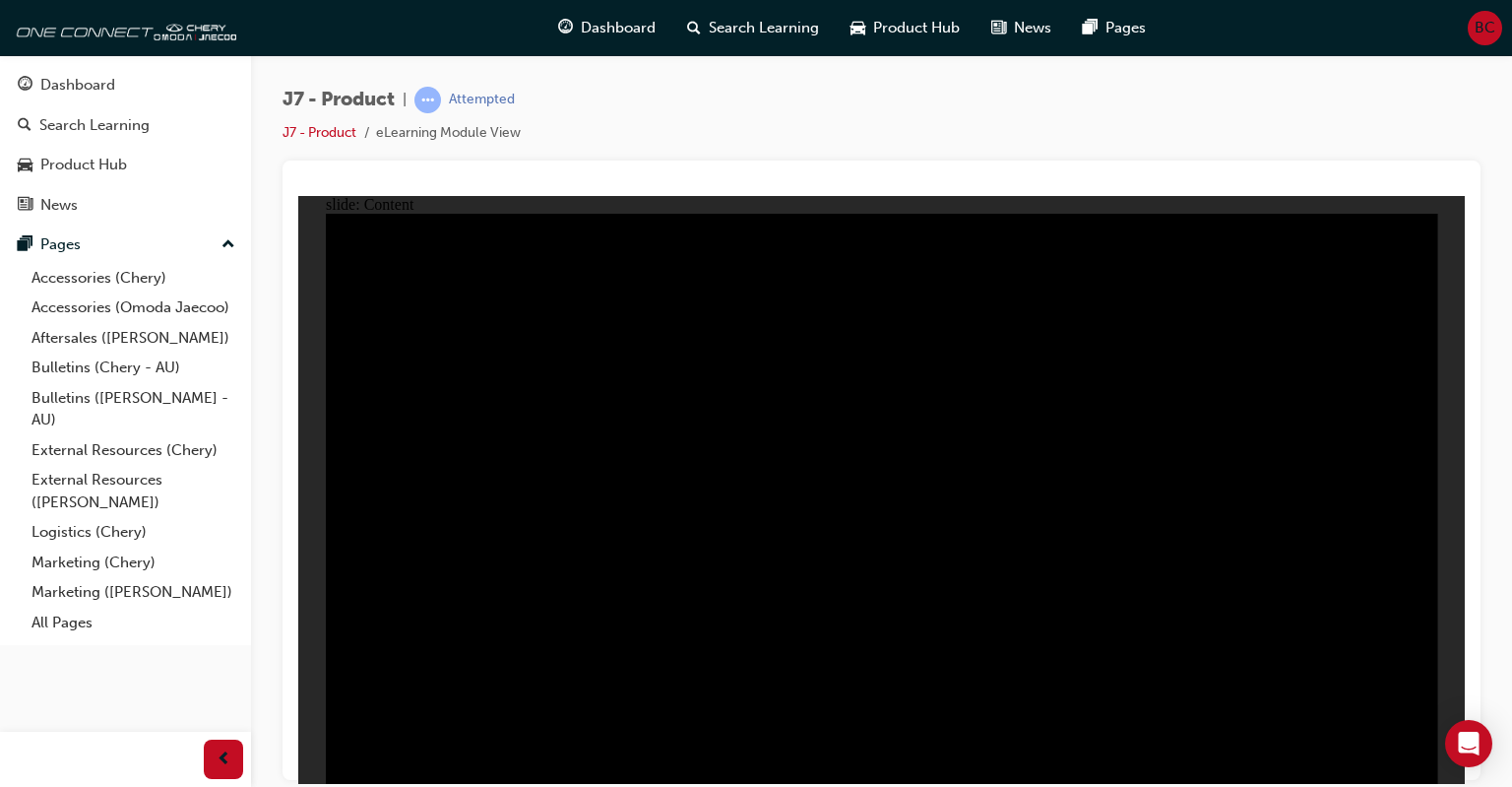 click 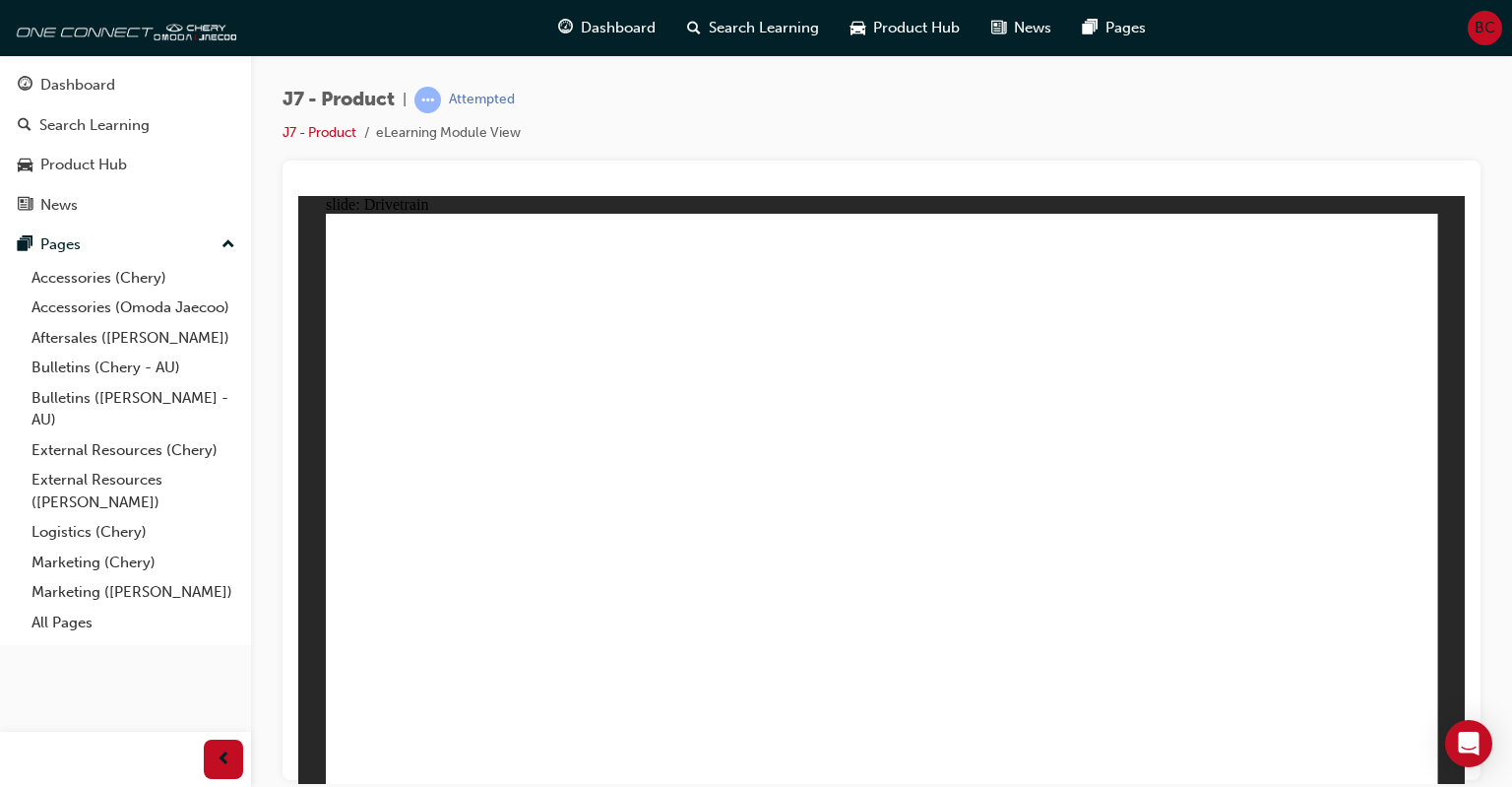 drag, startPoint x: 424, startPoint y: 622, endPoint x: 410, endPoint y: 638, distance: 21.260292 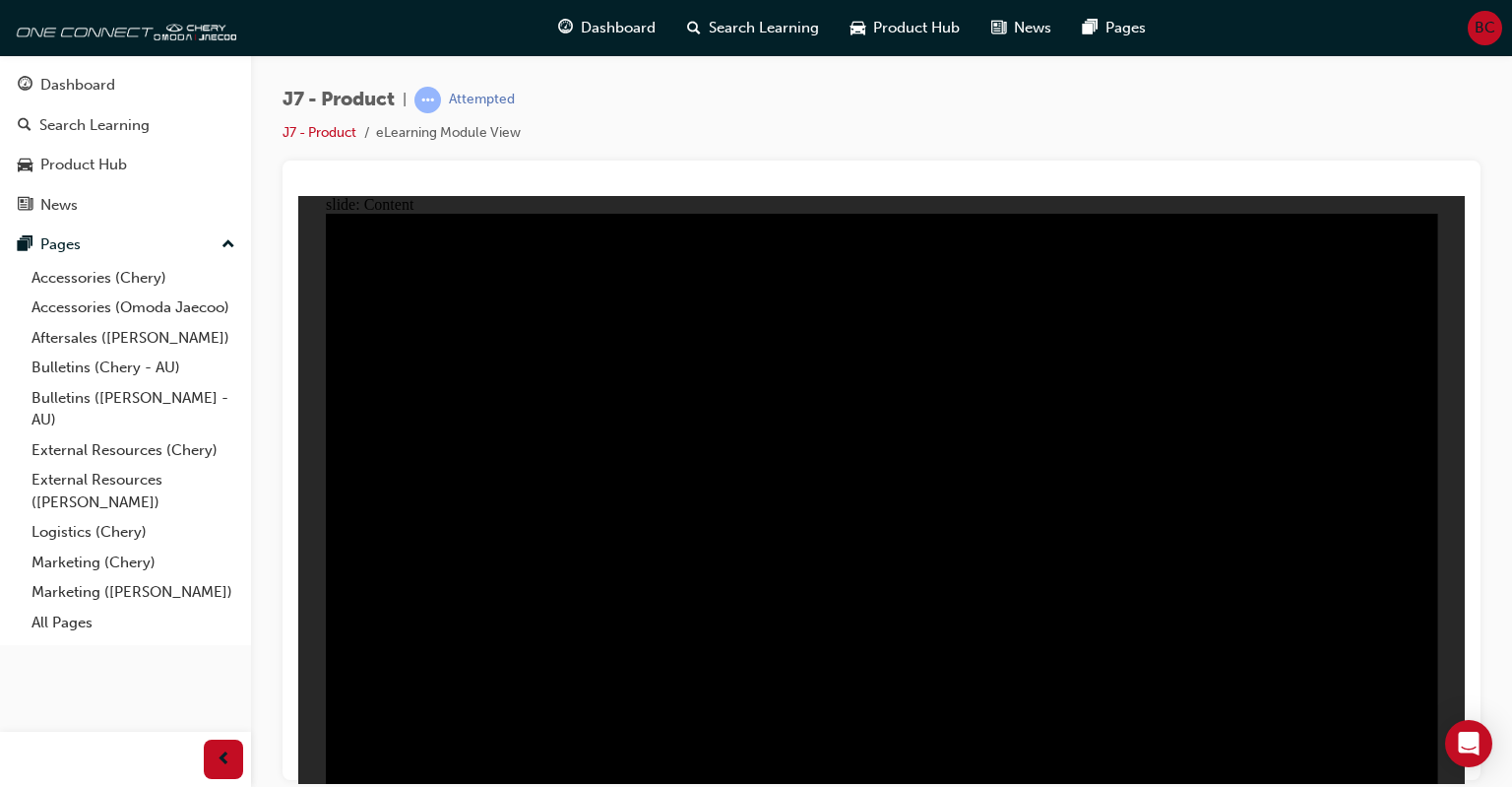 click 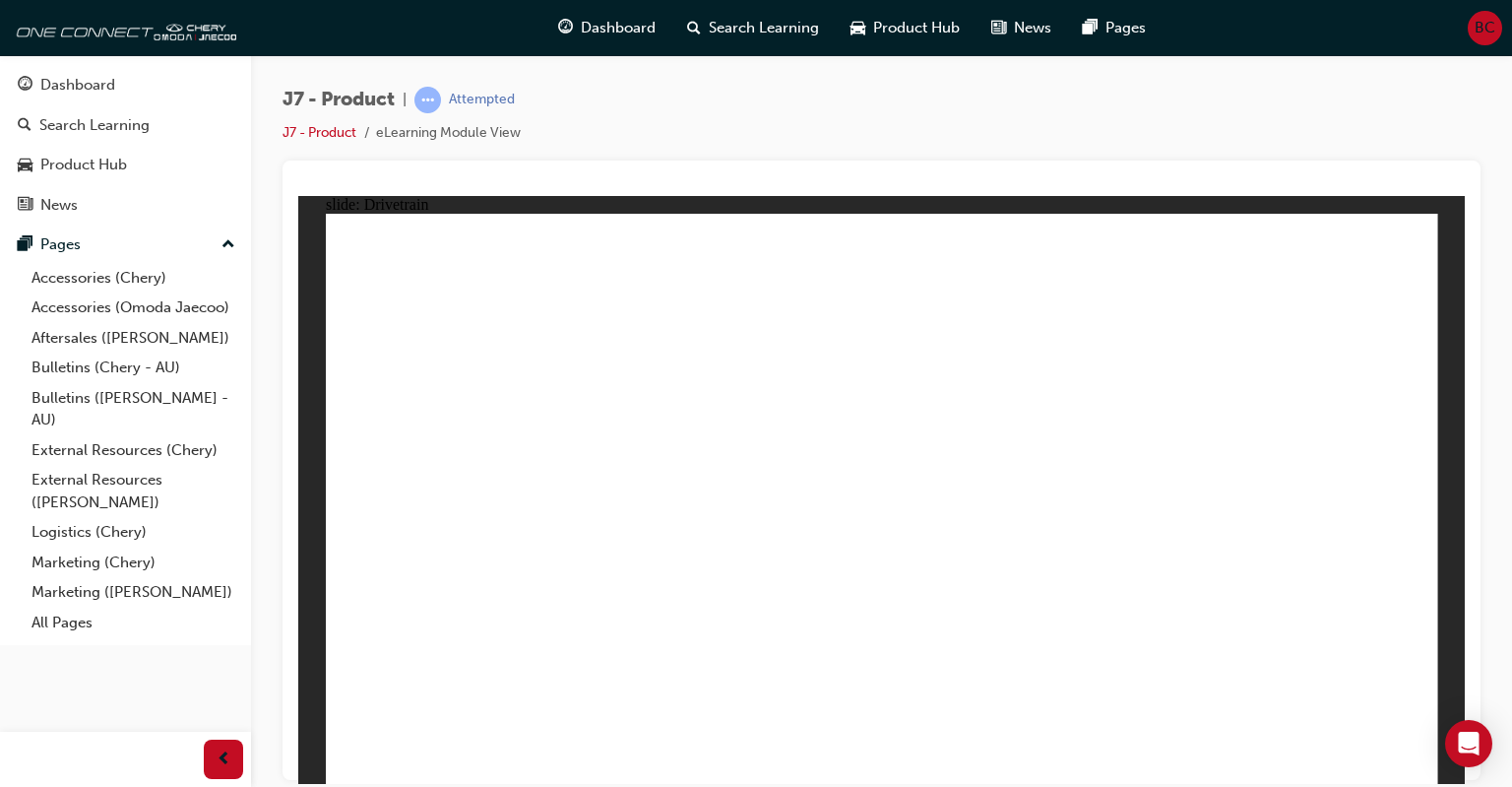 drag, startPoint x: 390, startPoint y: 633, endPoint x: 386, endPoint y: 659, distance: 26.305893 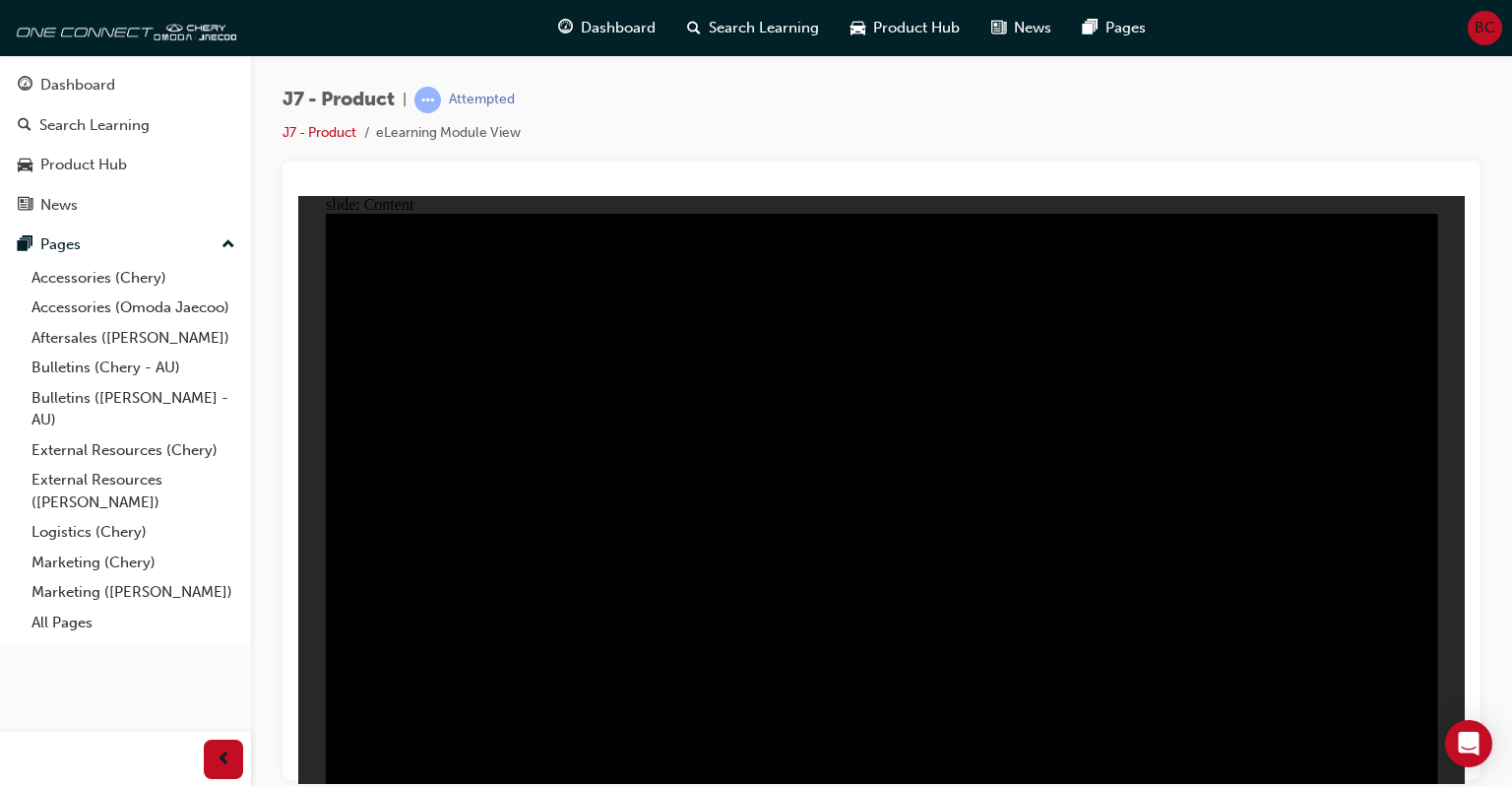 click 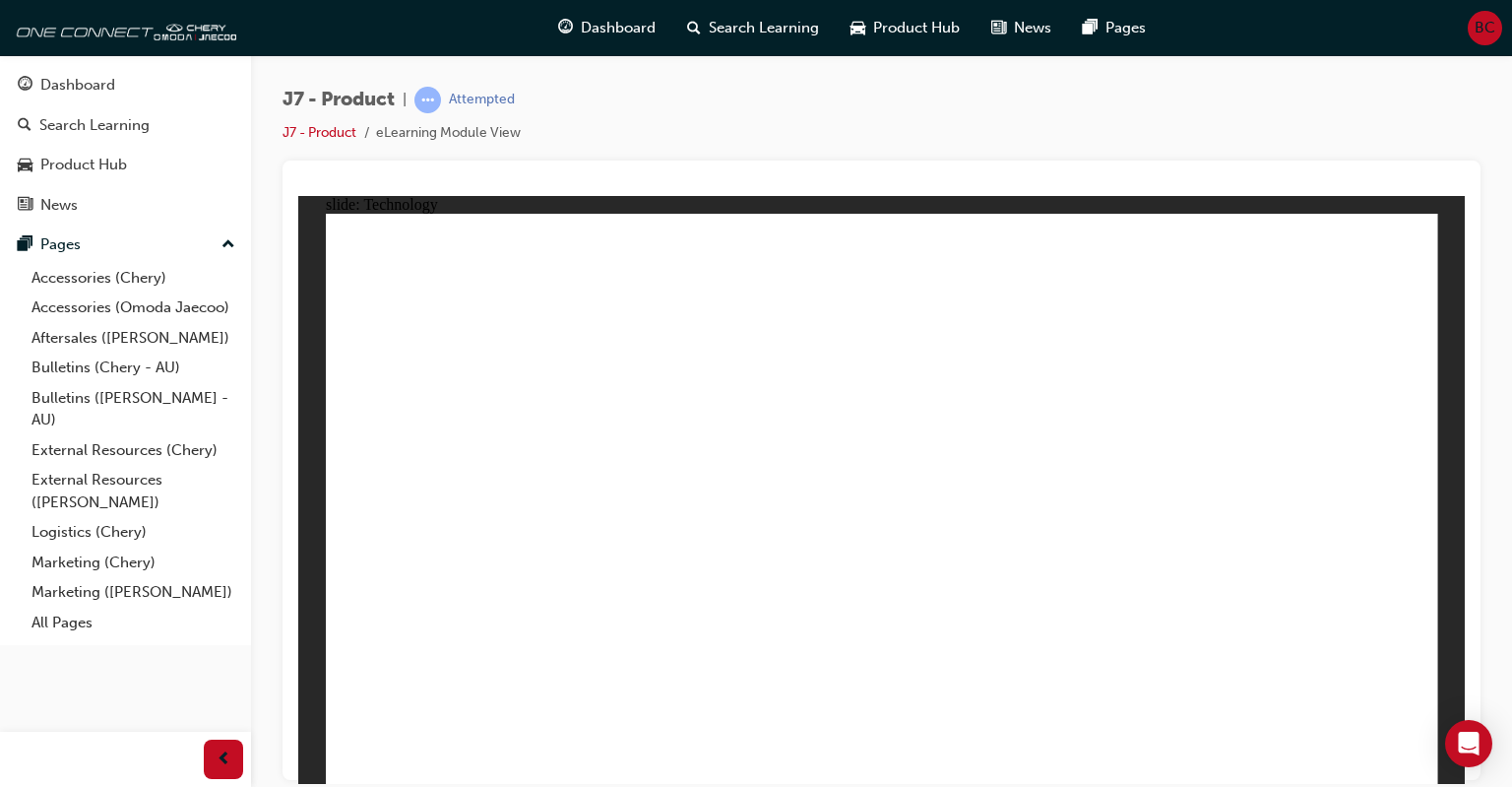 drag, startPoint x: 436, startPoint y: 628, endPoint x: 430, endPoint y: 655, distance: 27.658633 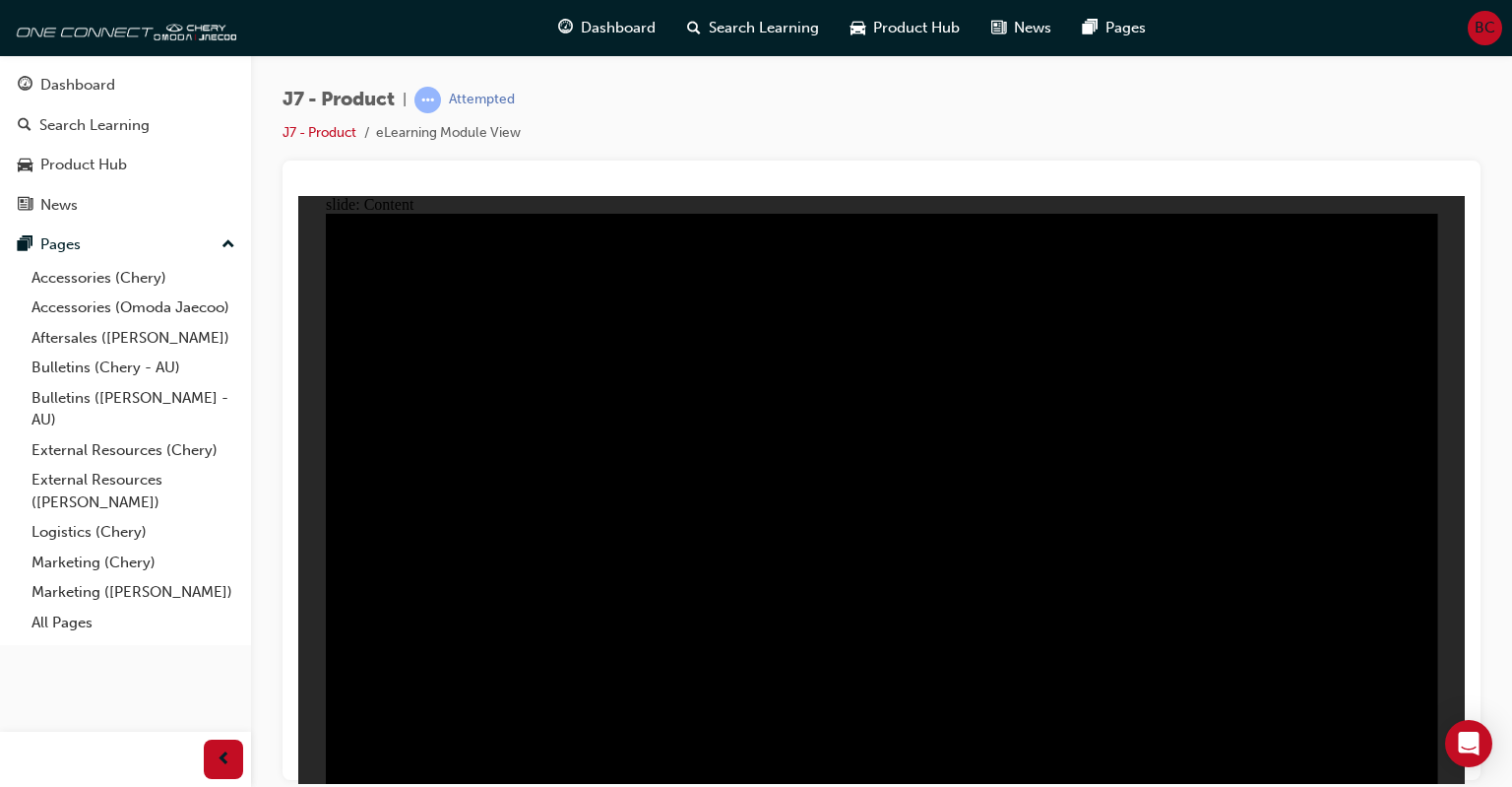 click 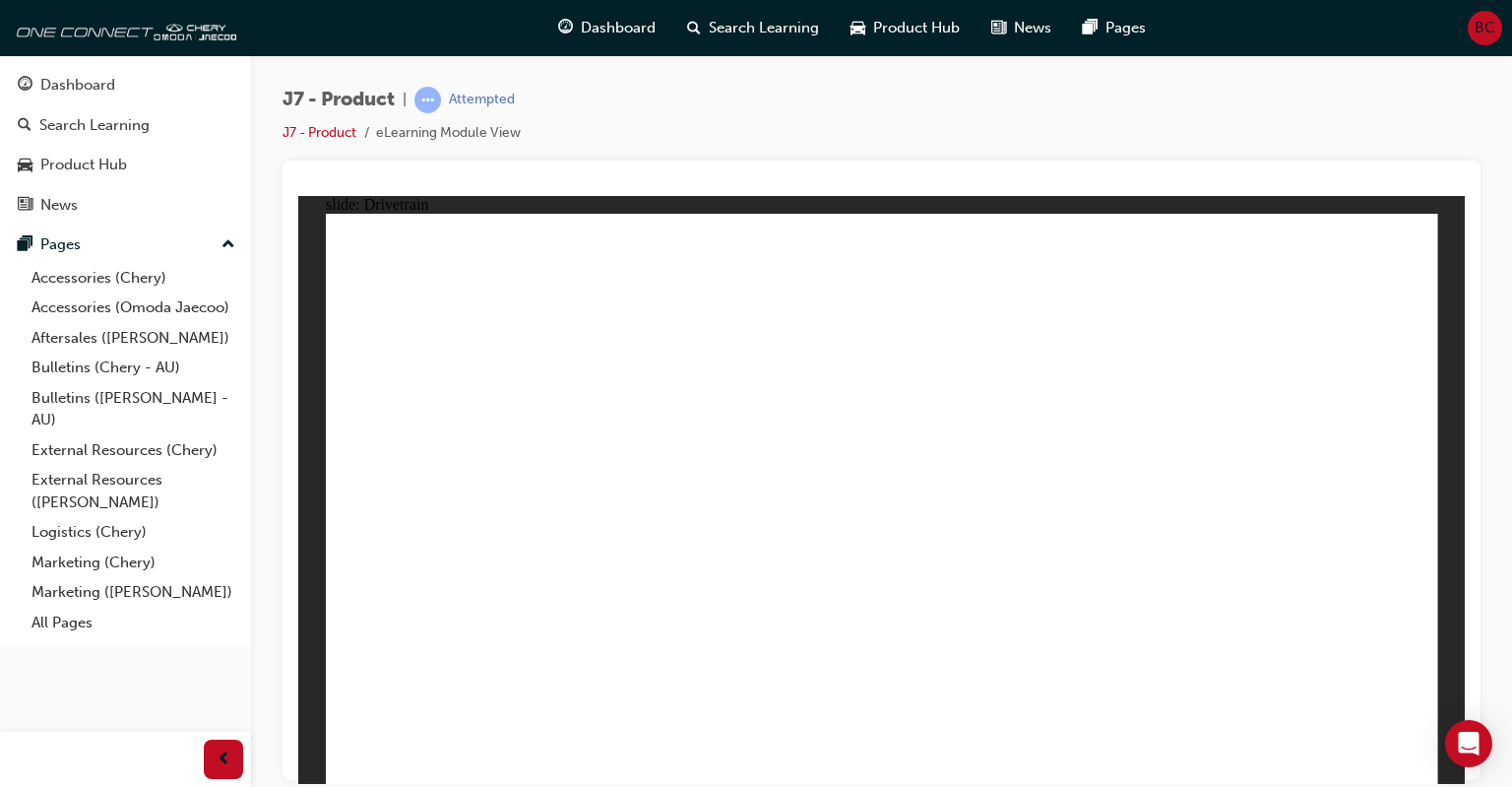 click 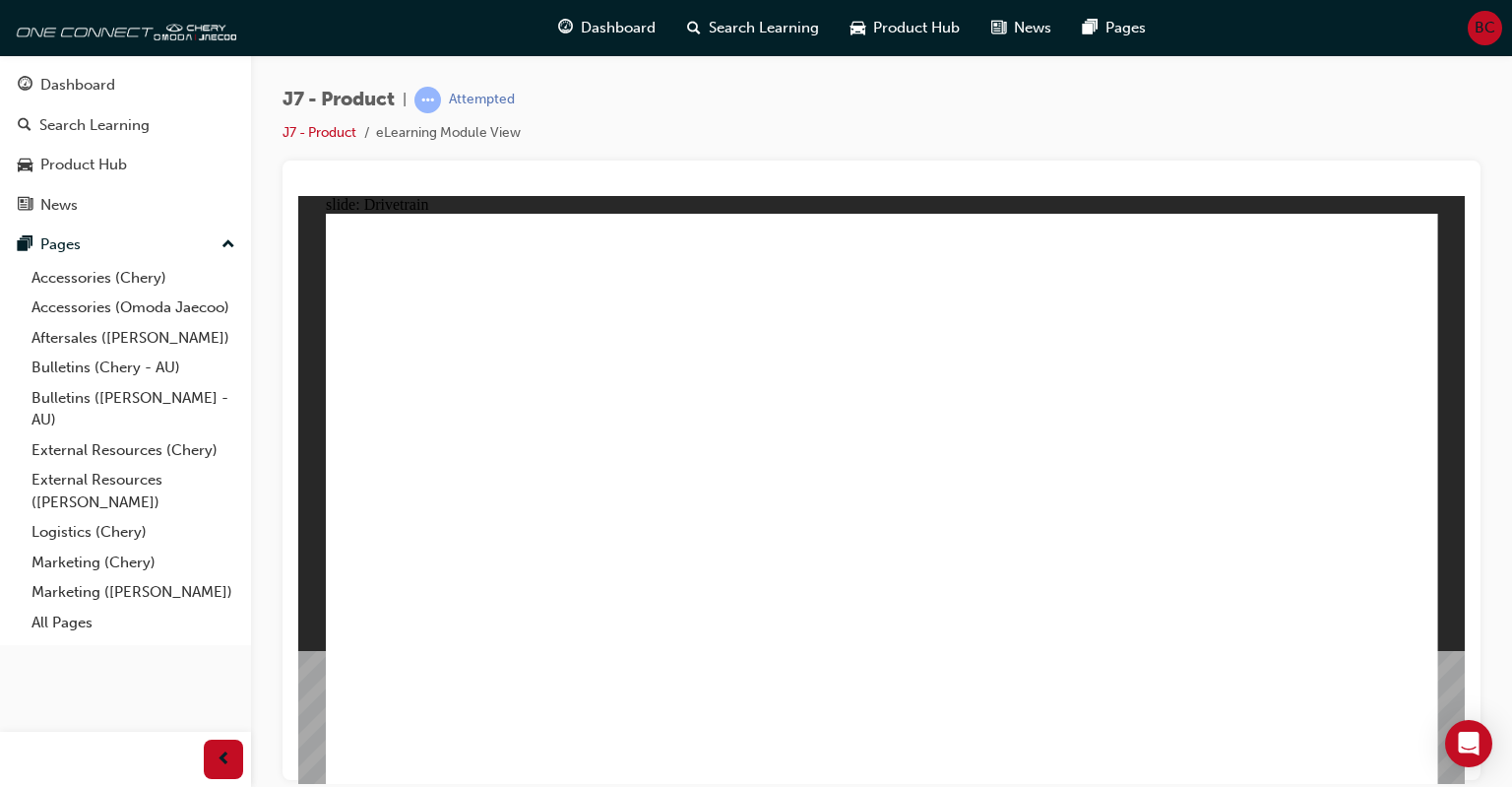 click 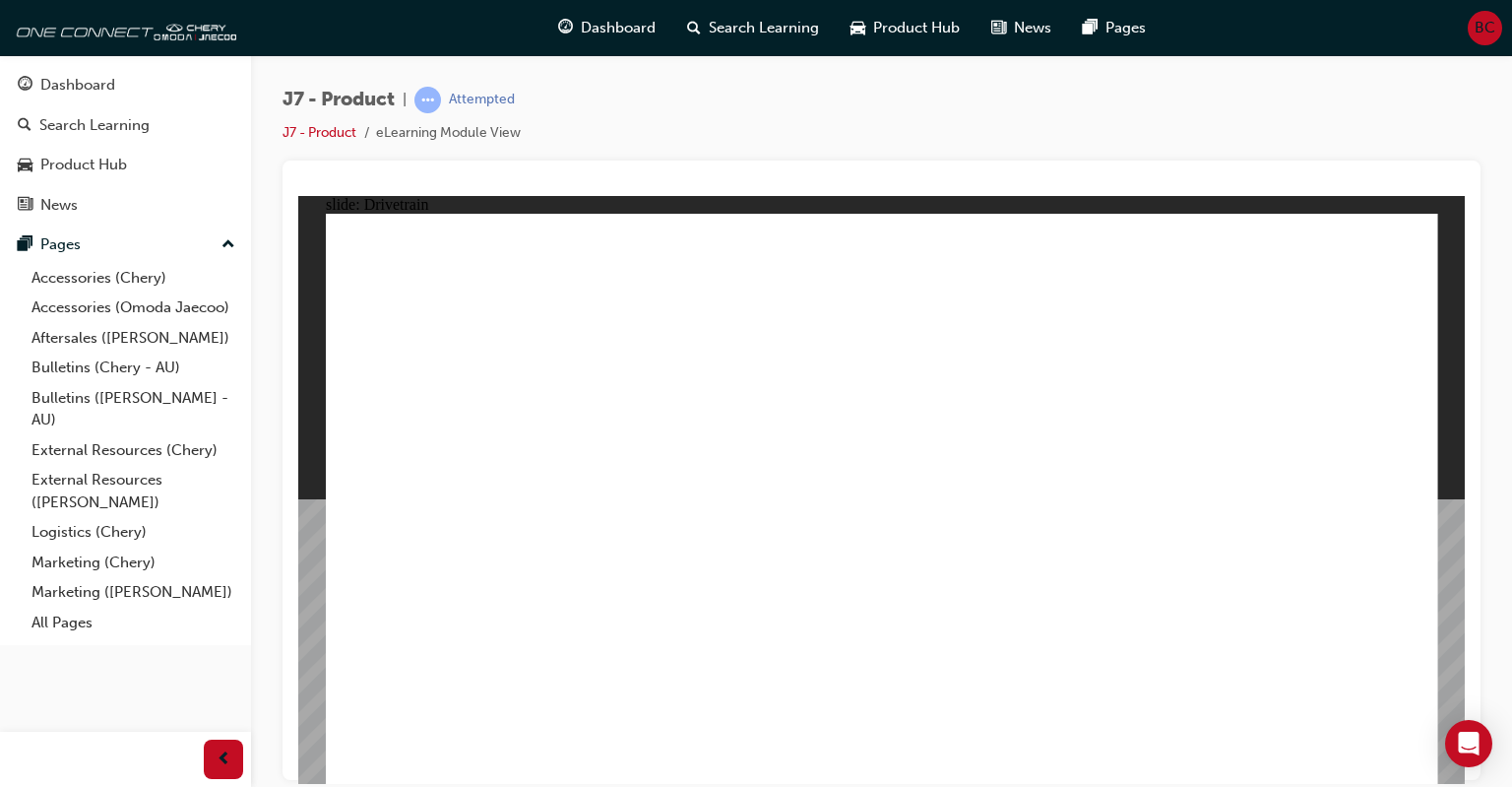 click 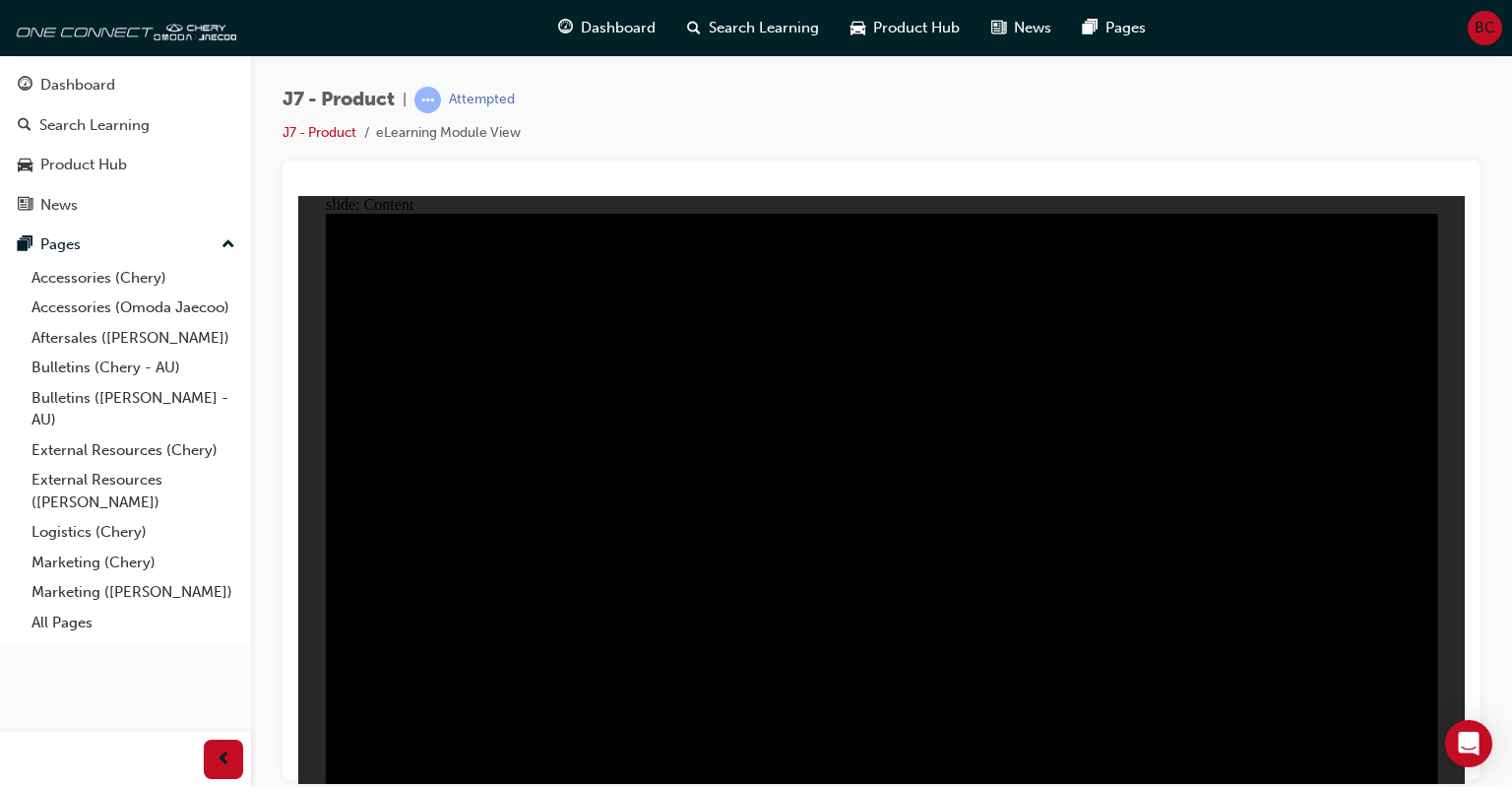 click 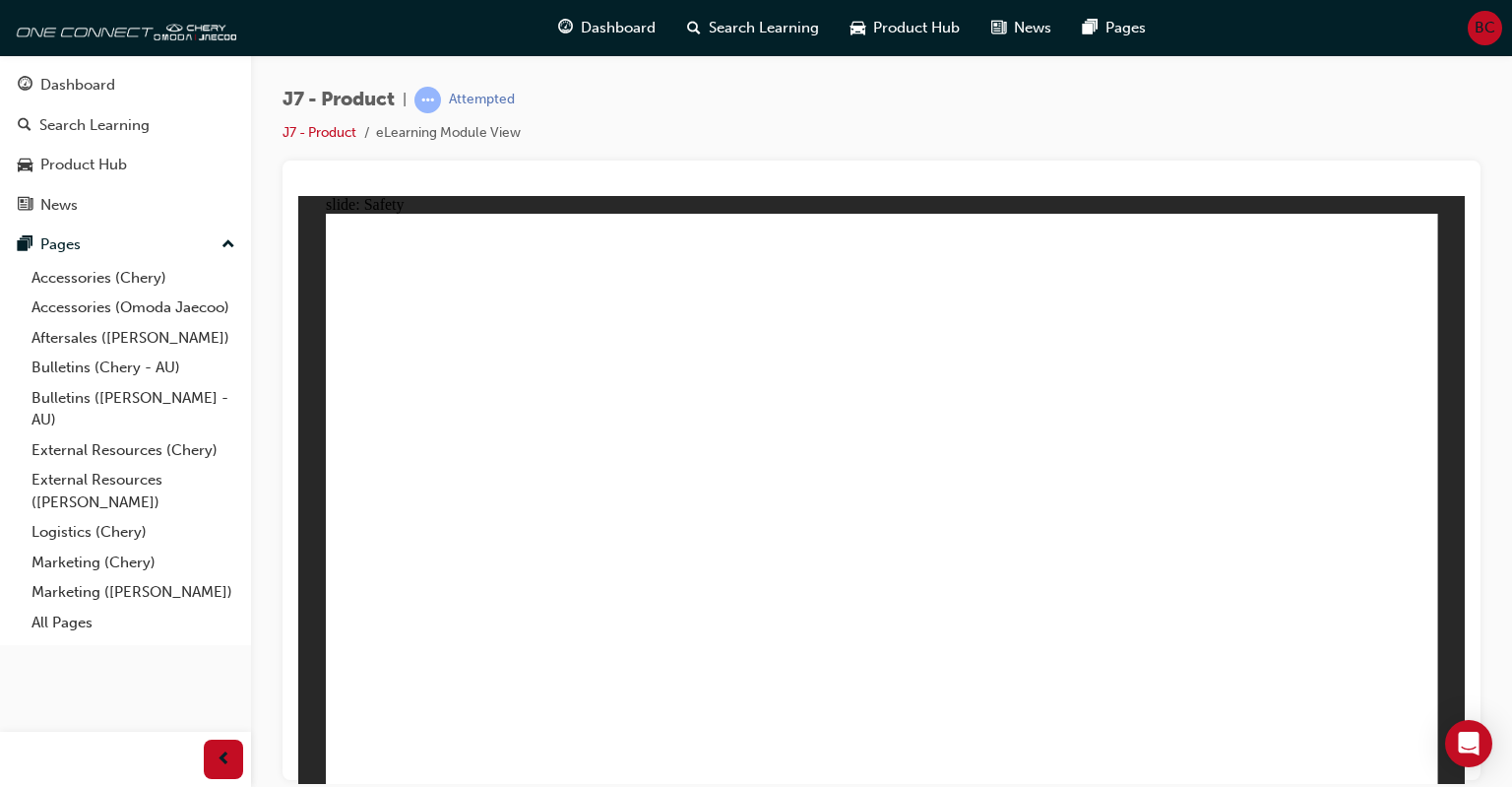 click 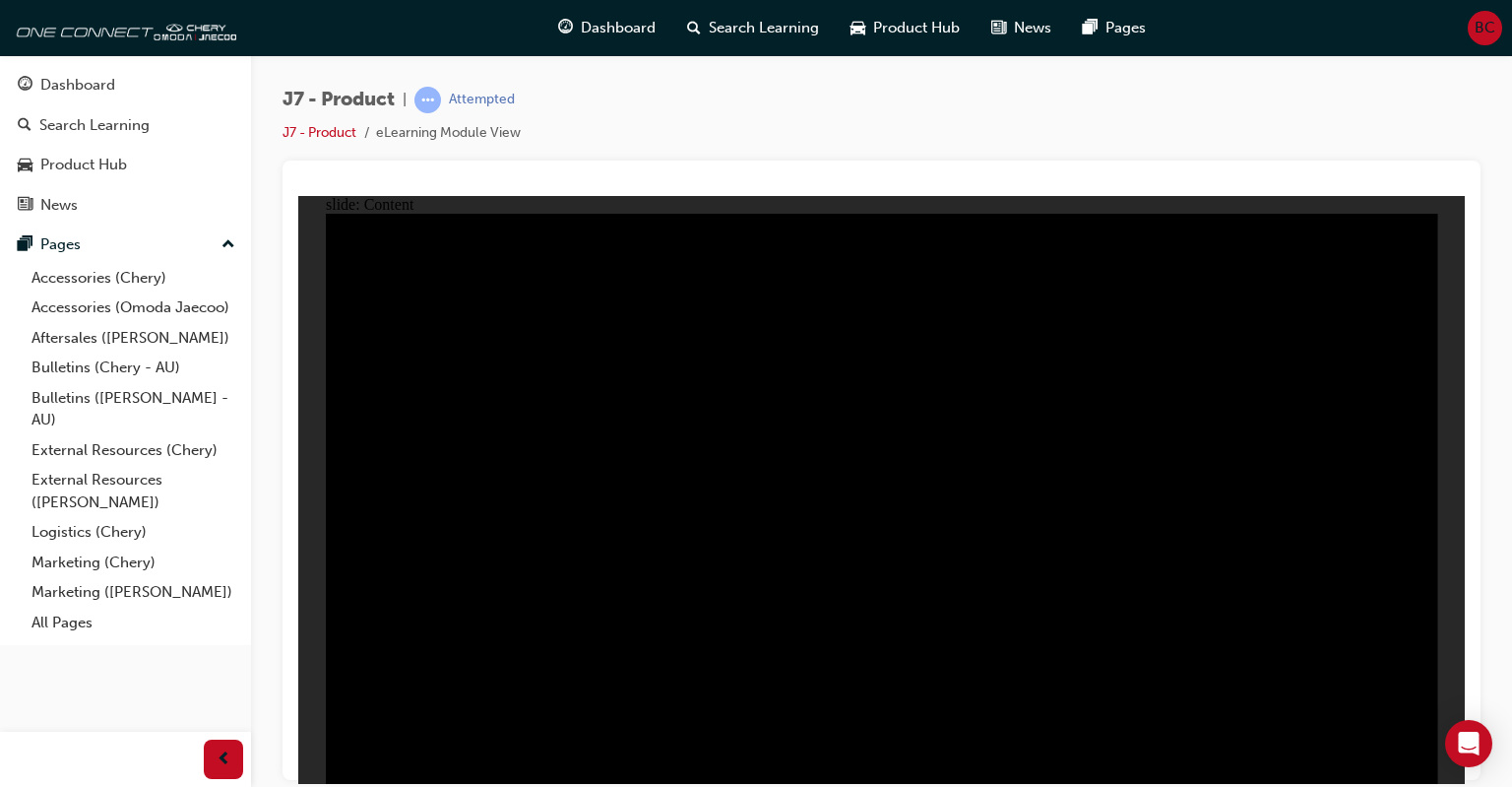 click 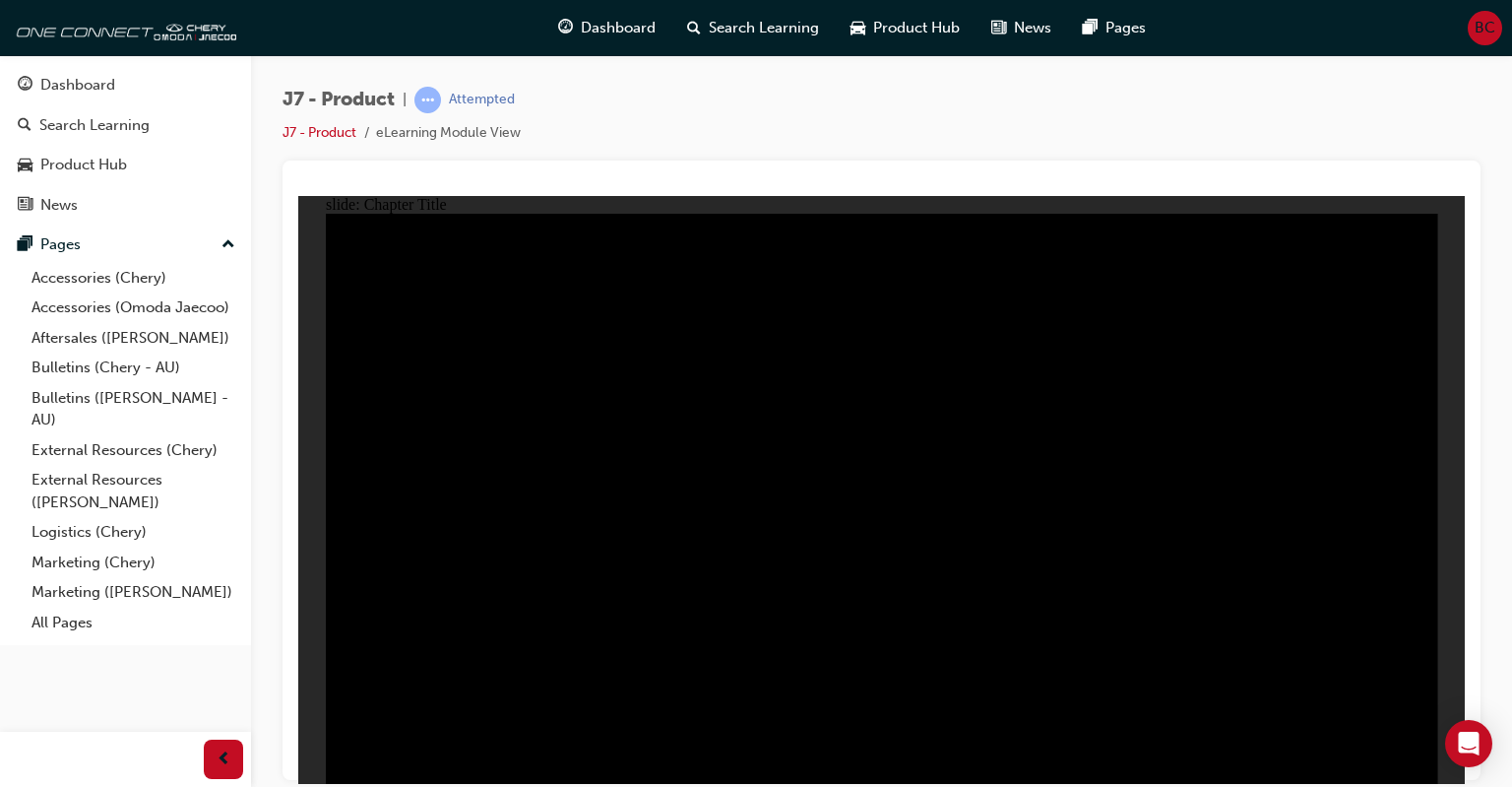 click 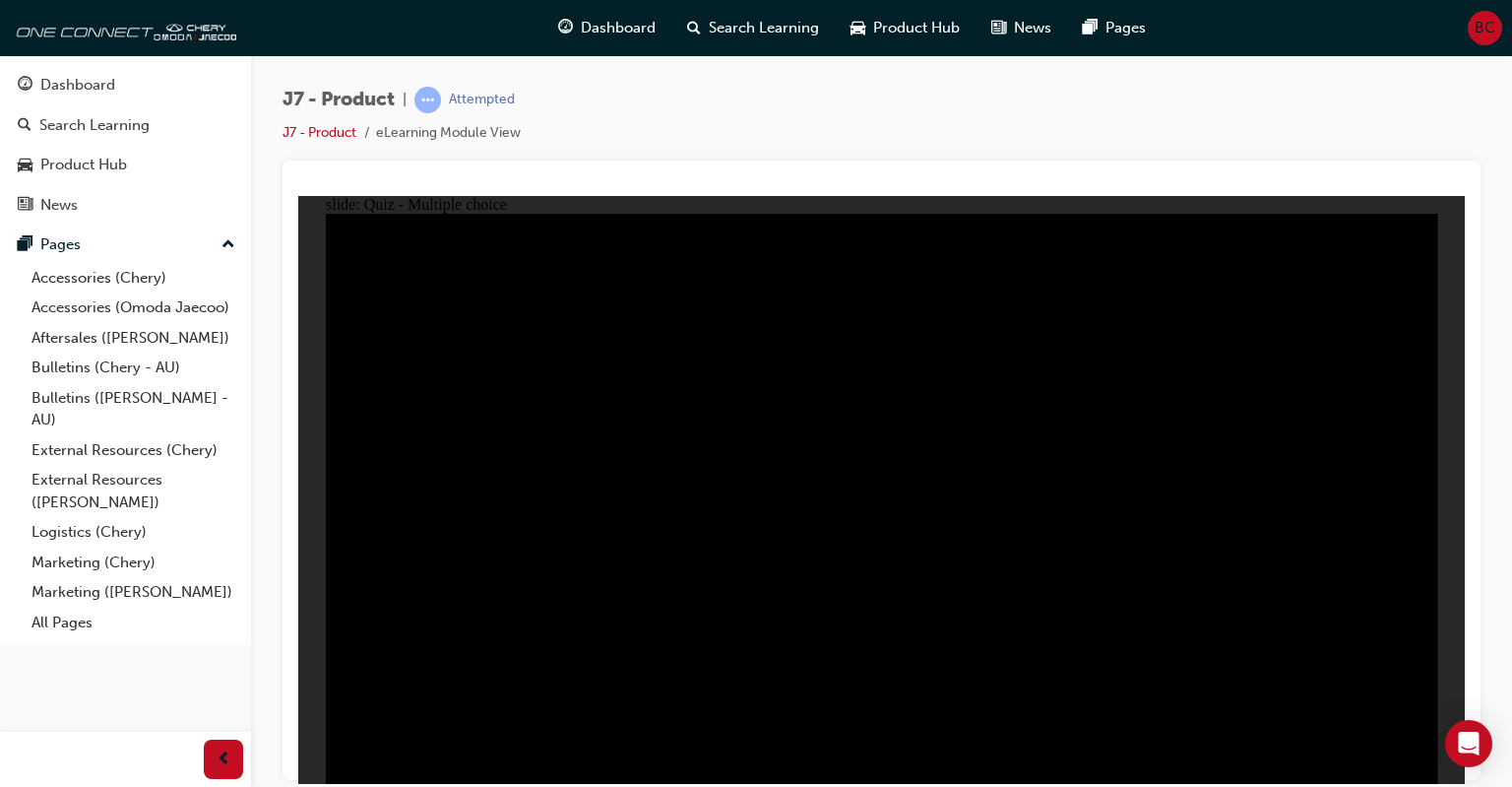 click 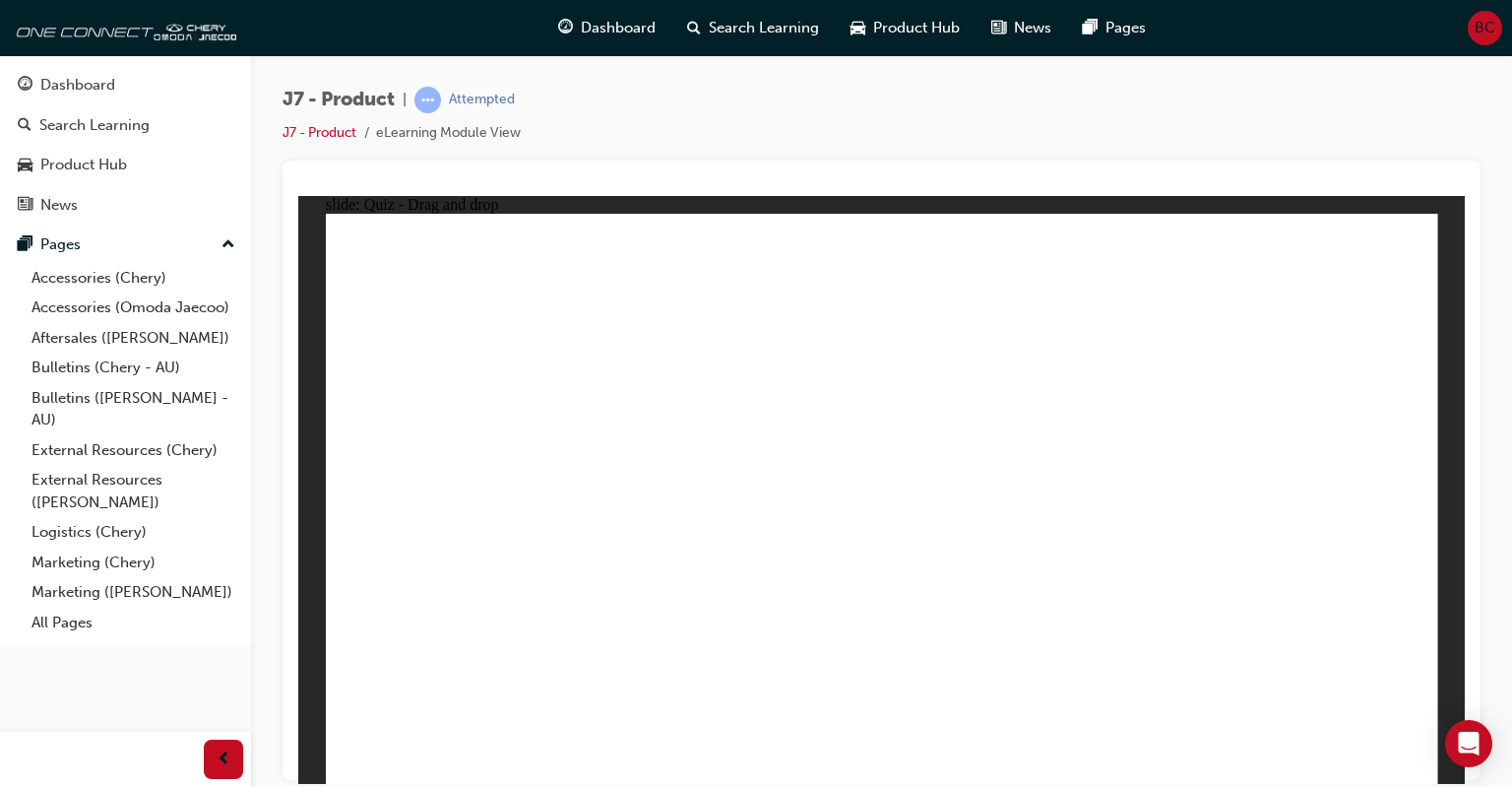 click 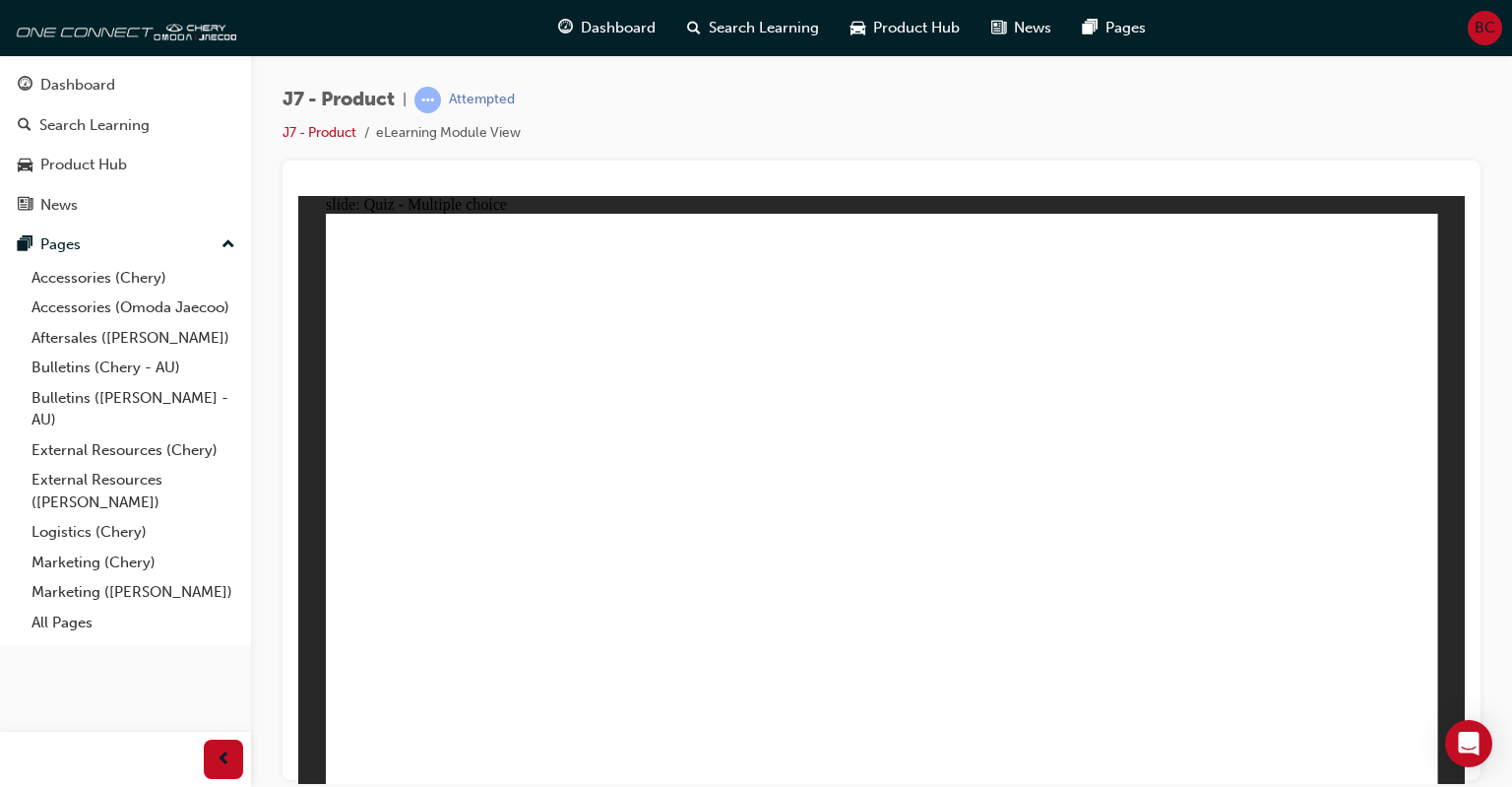 drag, startPoint x: 1280, startPoint y: 521, endPoint x: 1102, endPoint y: 564, distance: 183.1202 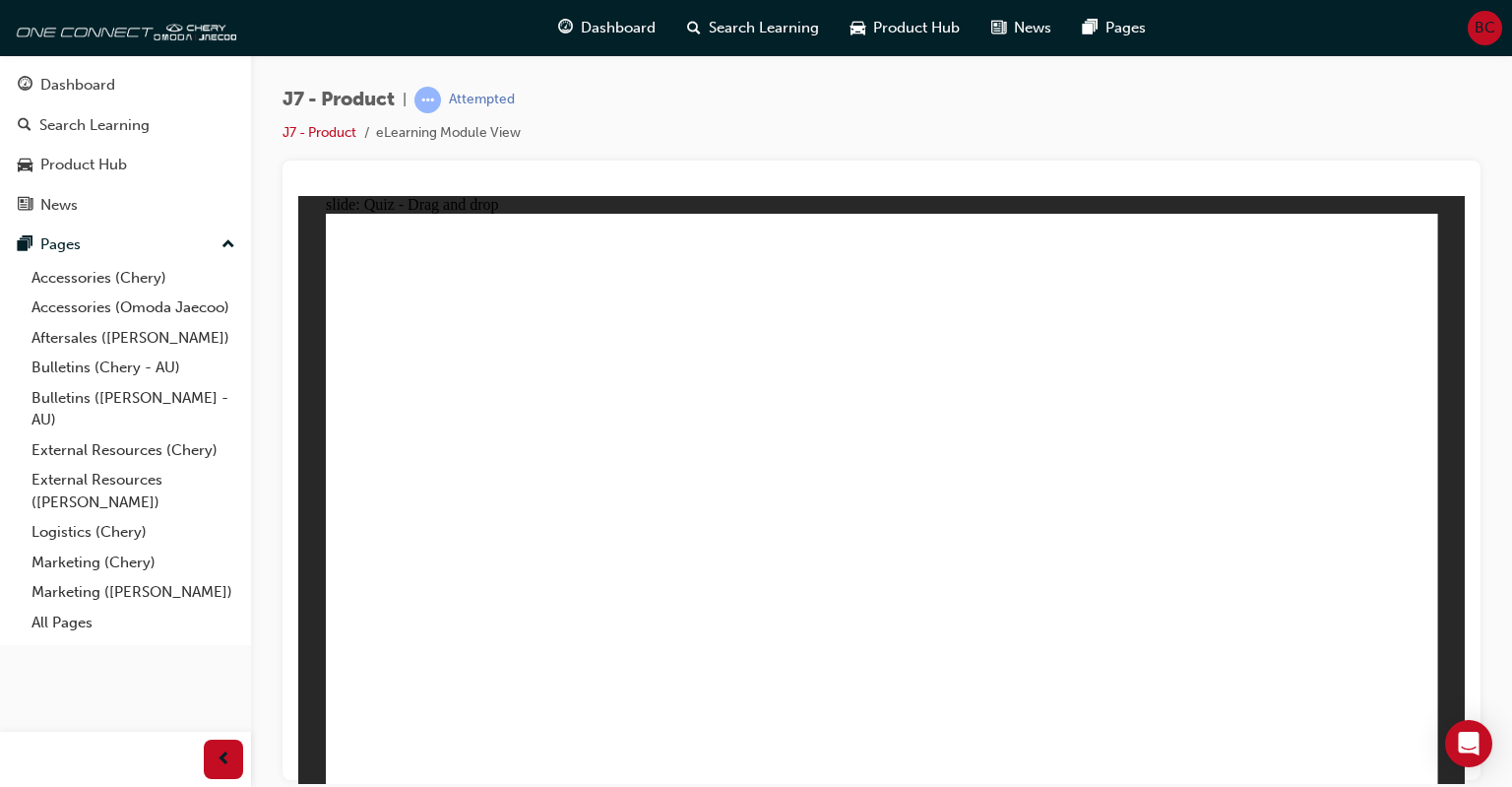 drag, startPoint x: 944, startPoint y: 320, endPoint x: 1035, endPoint y: 576, distance: 271.69284 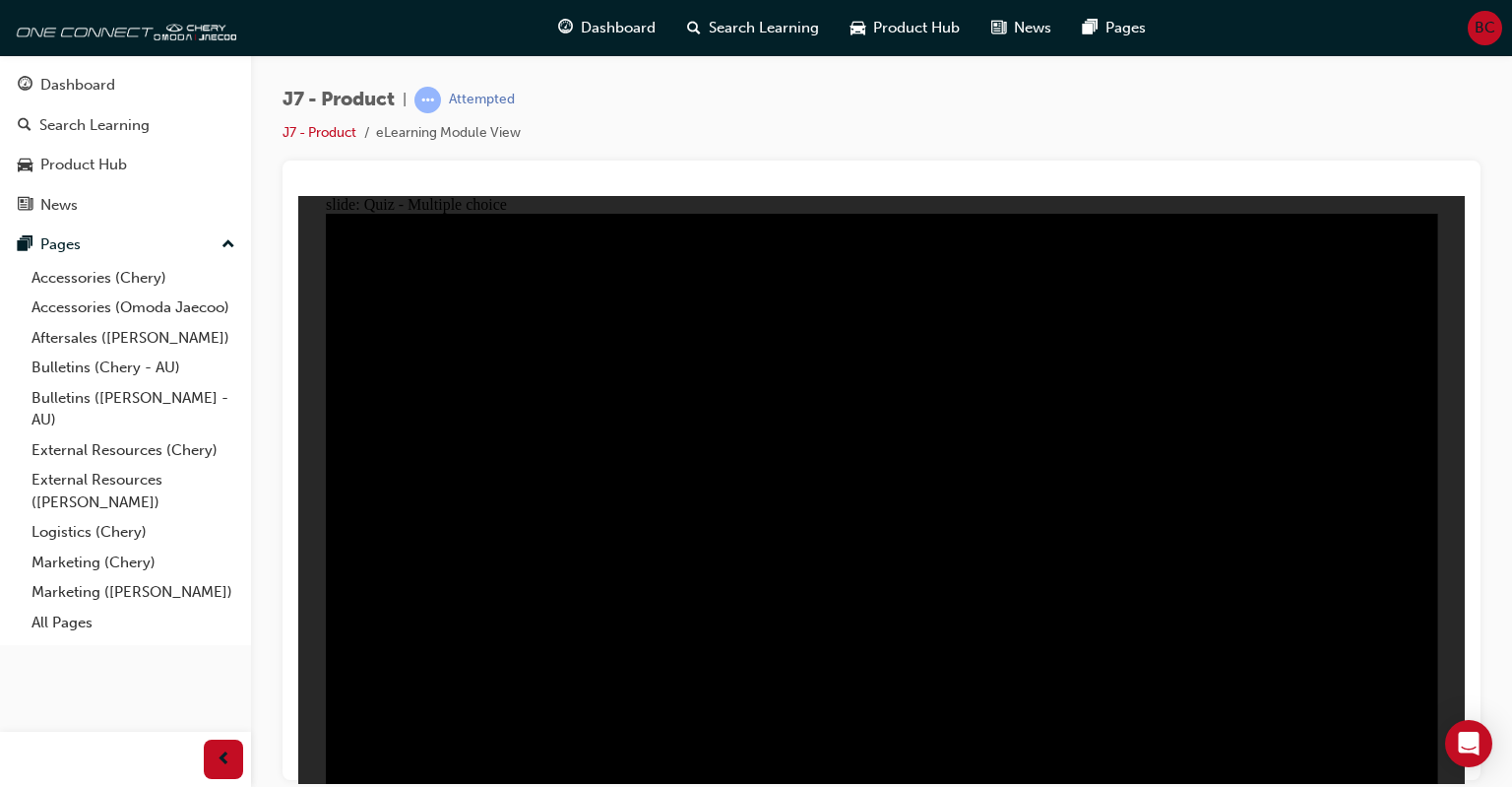 click 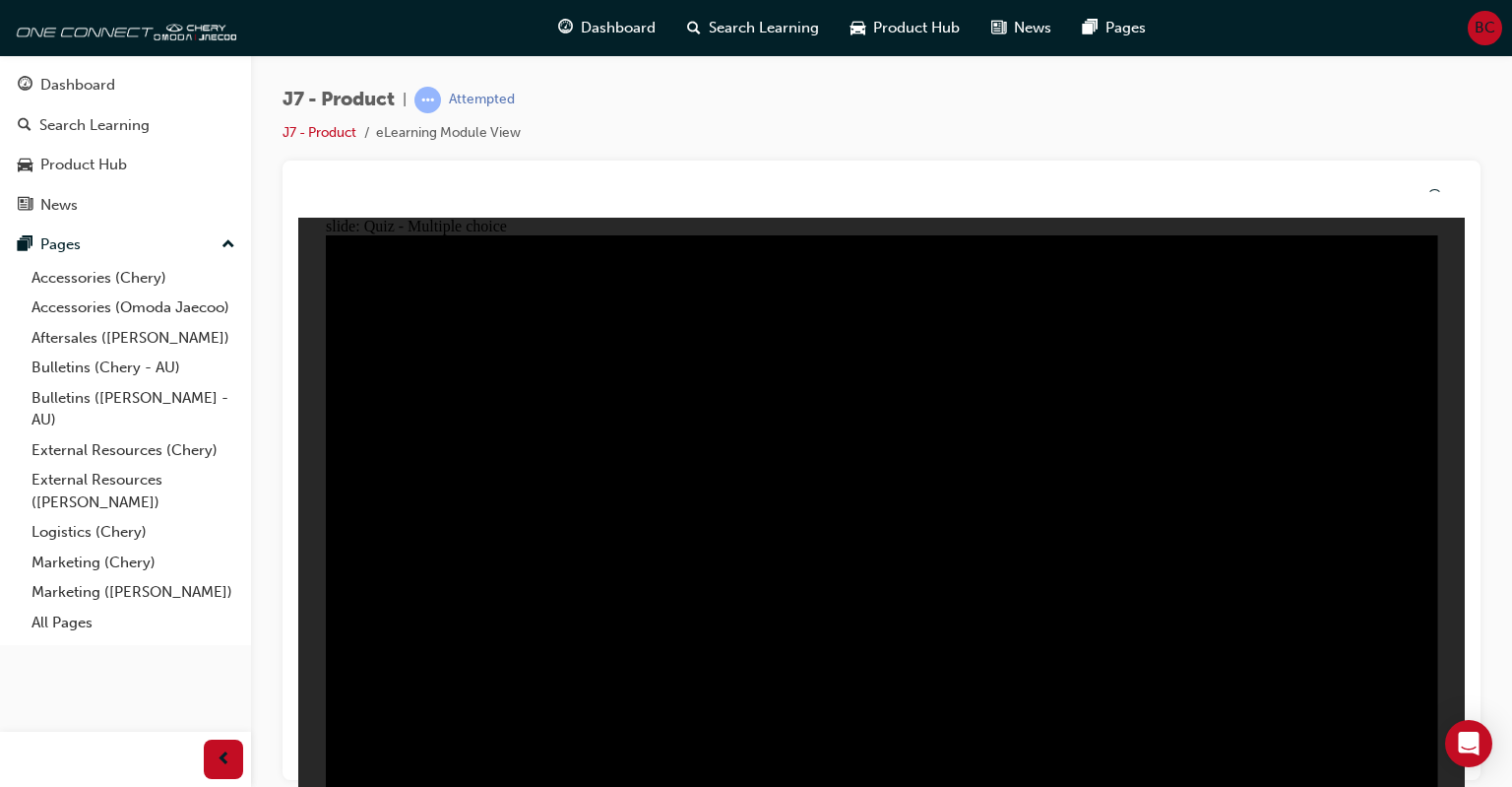 click 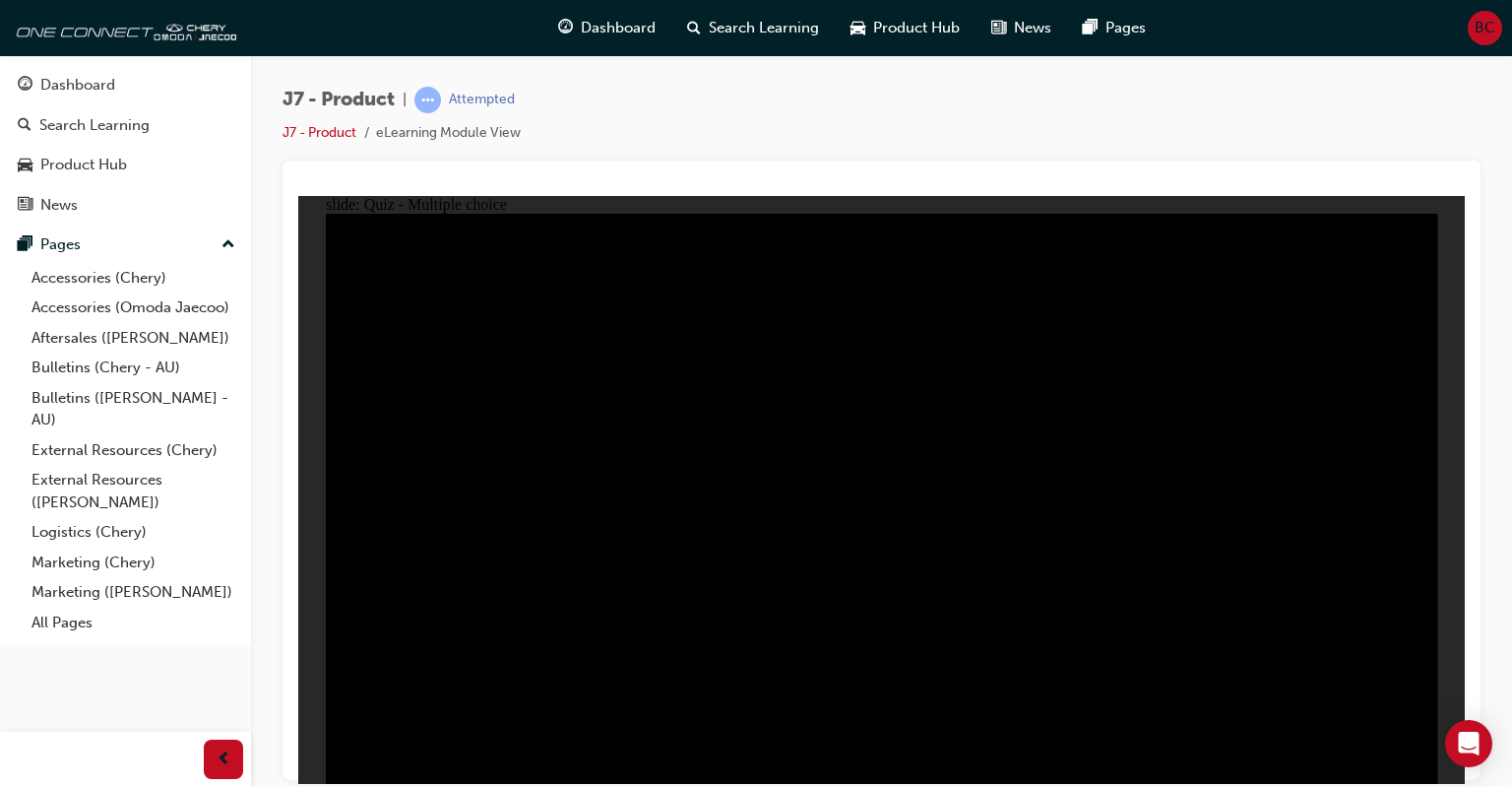 click 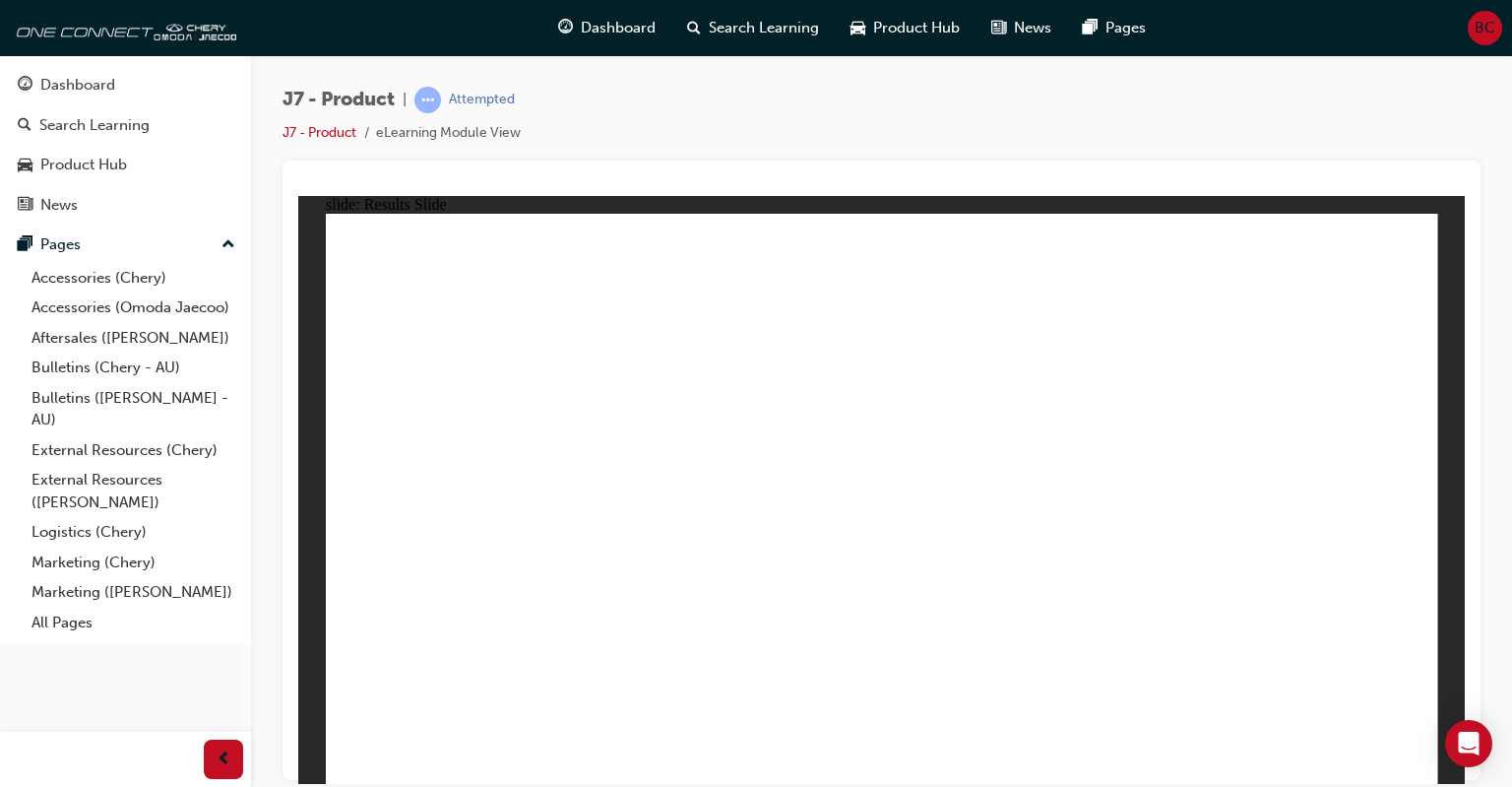 click 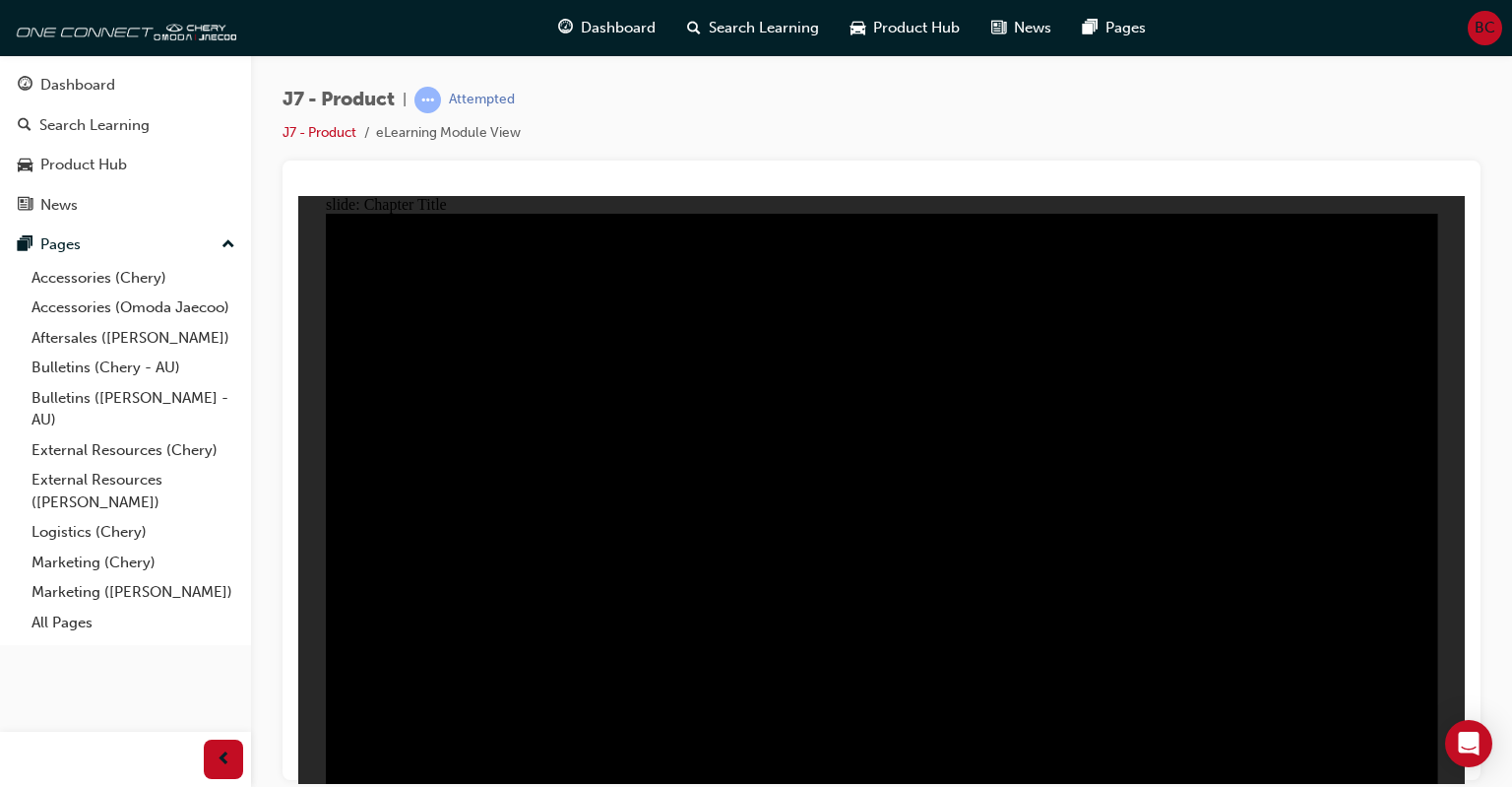 click 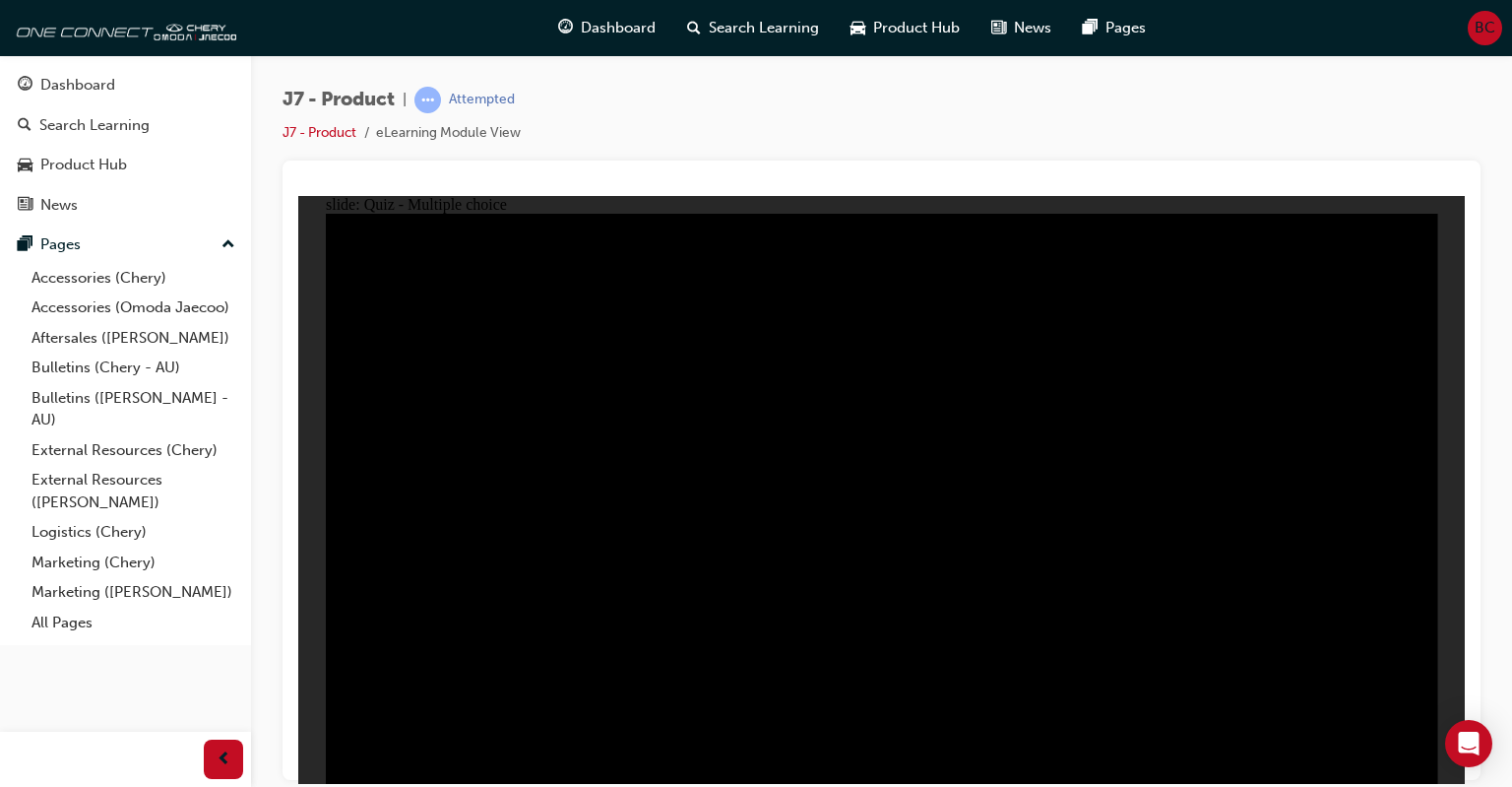drag, startPoint x: 1245, startPoint y: 348, endPoint x: 1227, endPoint y: 431, distance: 84.92938 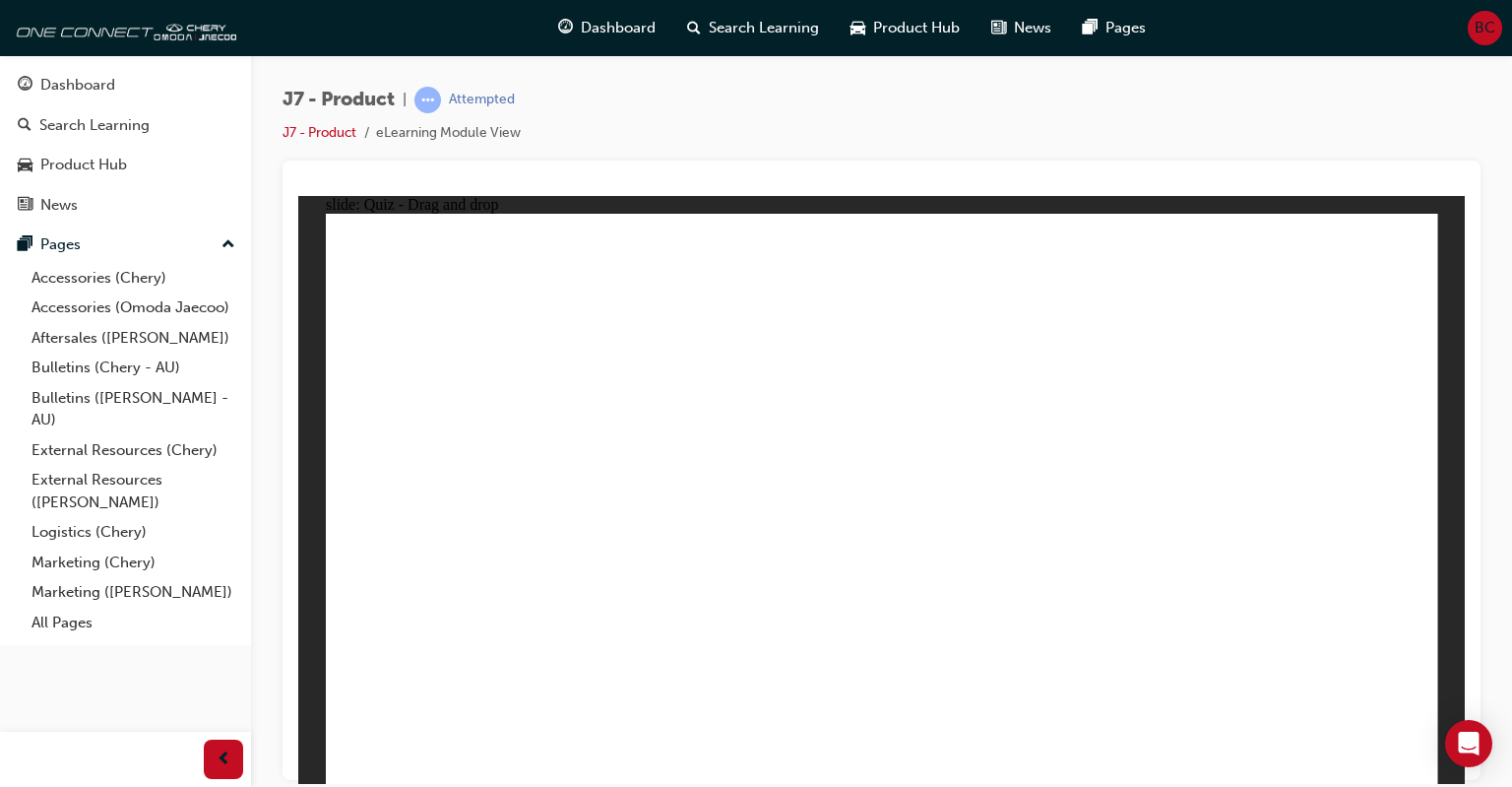 drag, startPoint x: 1185, startPoint y: 386, endPoint x: 1314, endPoint y: 529, distance: 192.58764 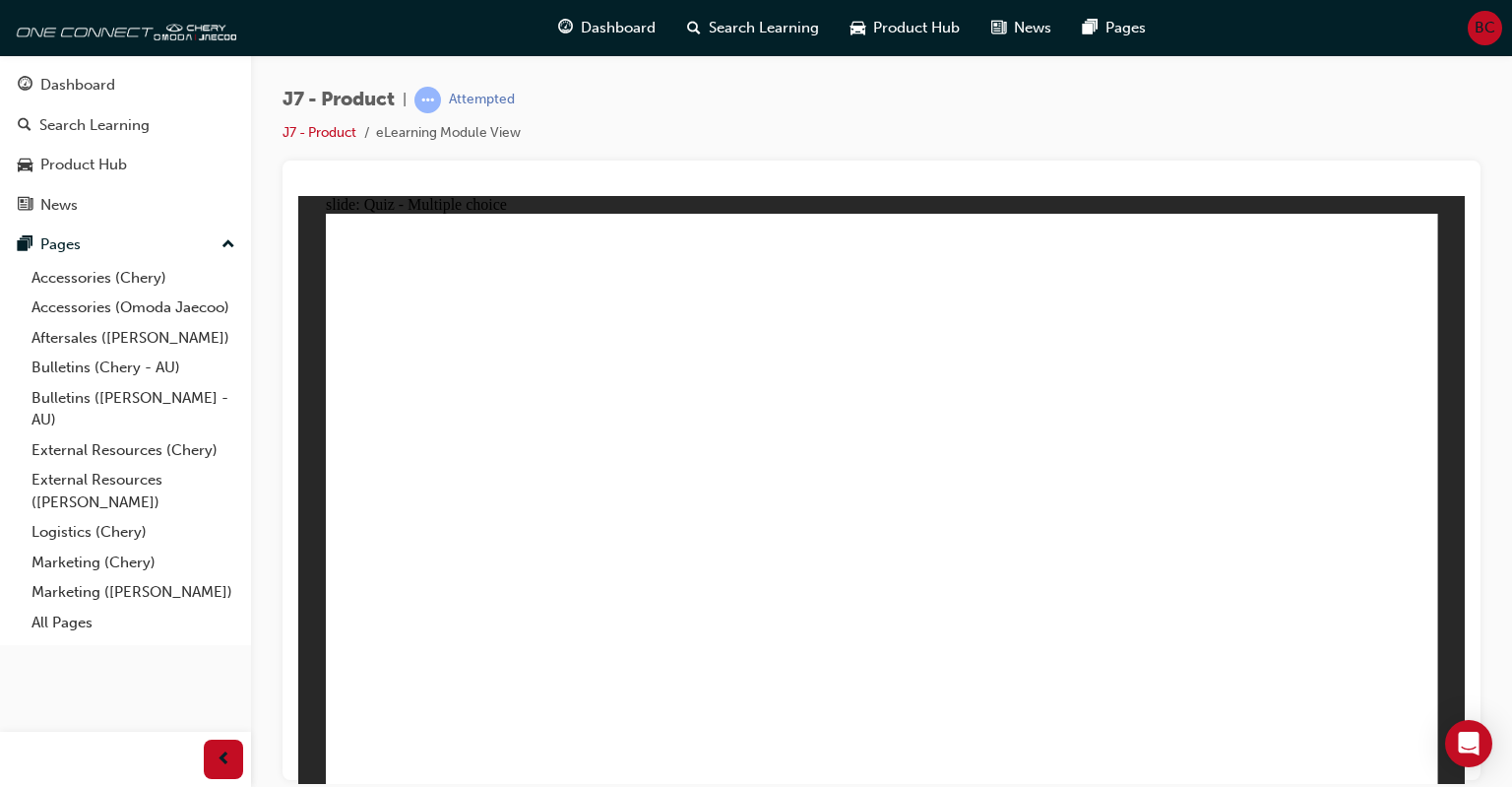 click 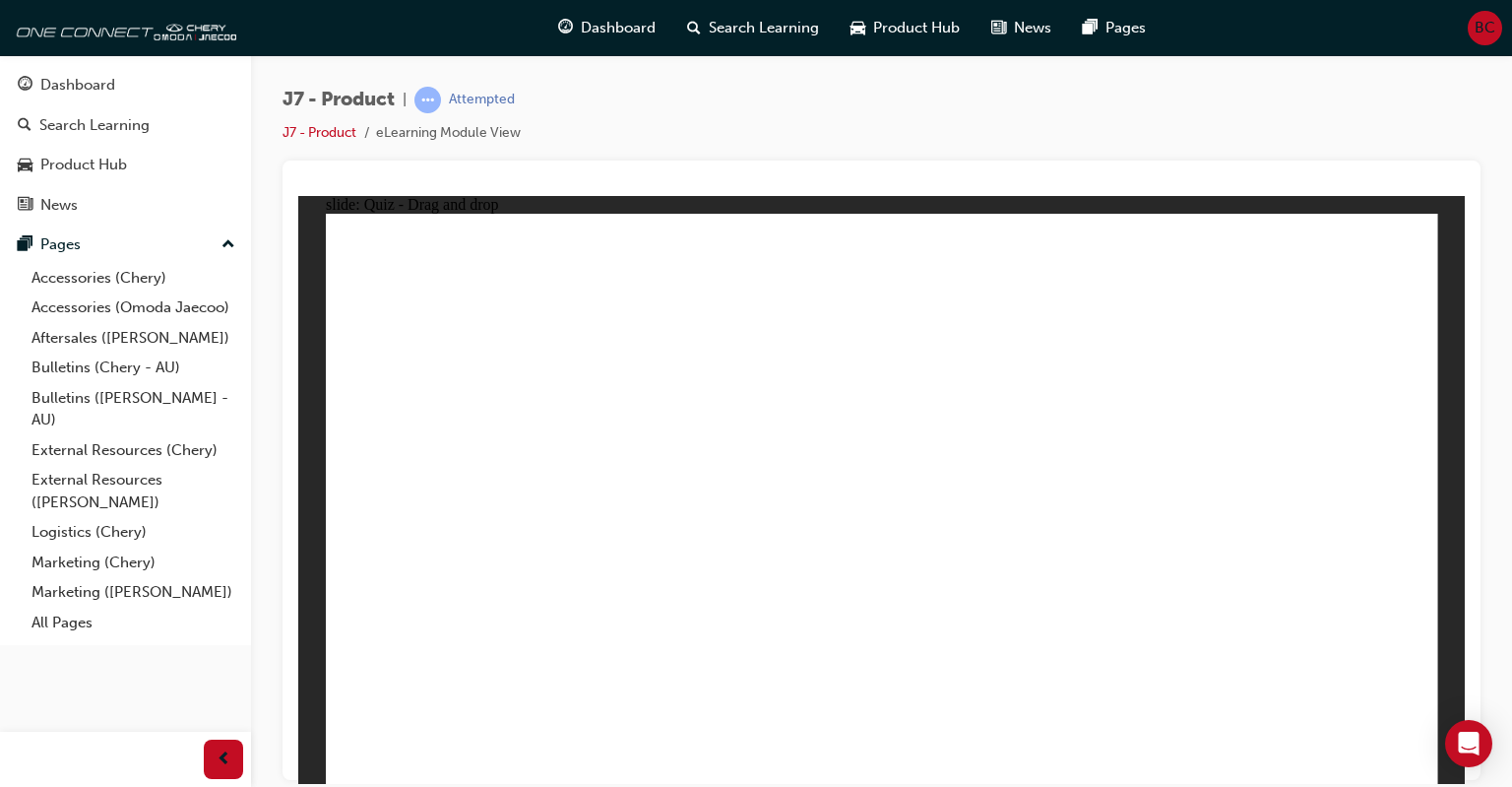 drag, startPoint x: 897, startPoint y: 277, endPoint x: 937, endPoint y: 566, distance: 291.75503 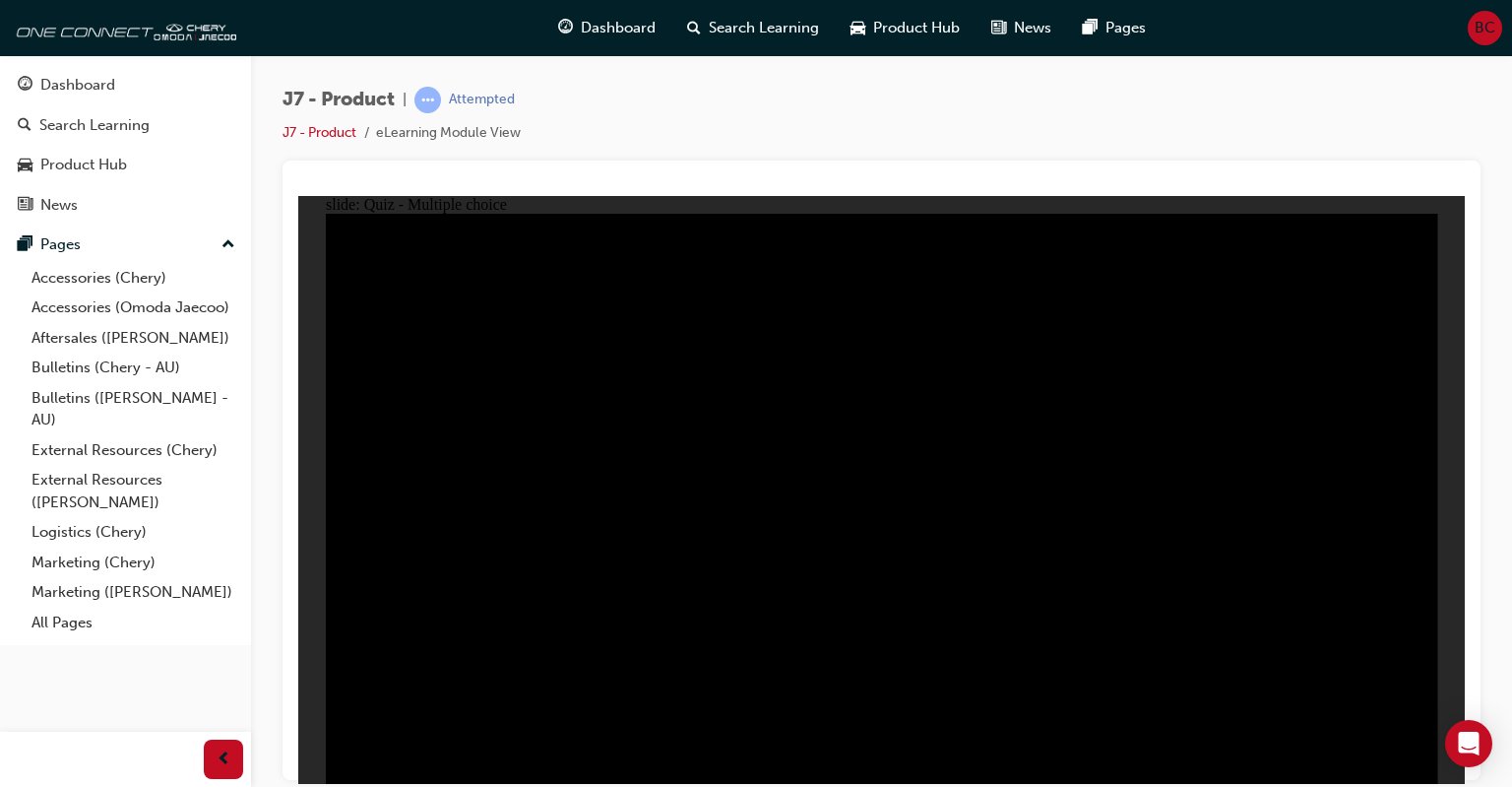 click 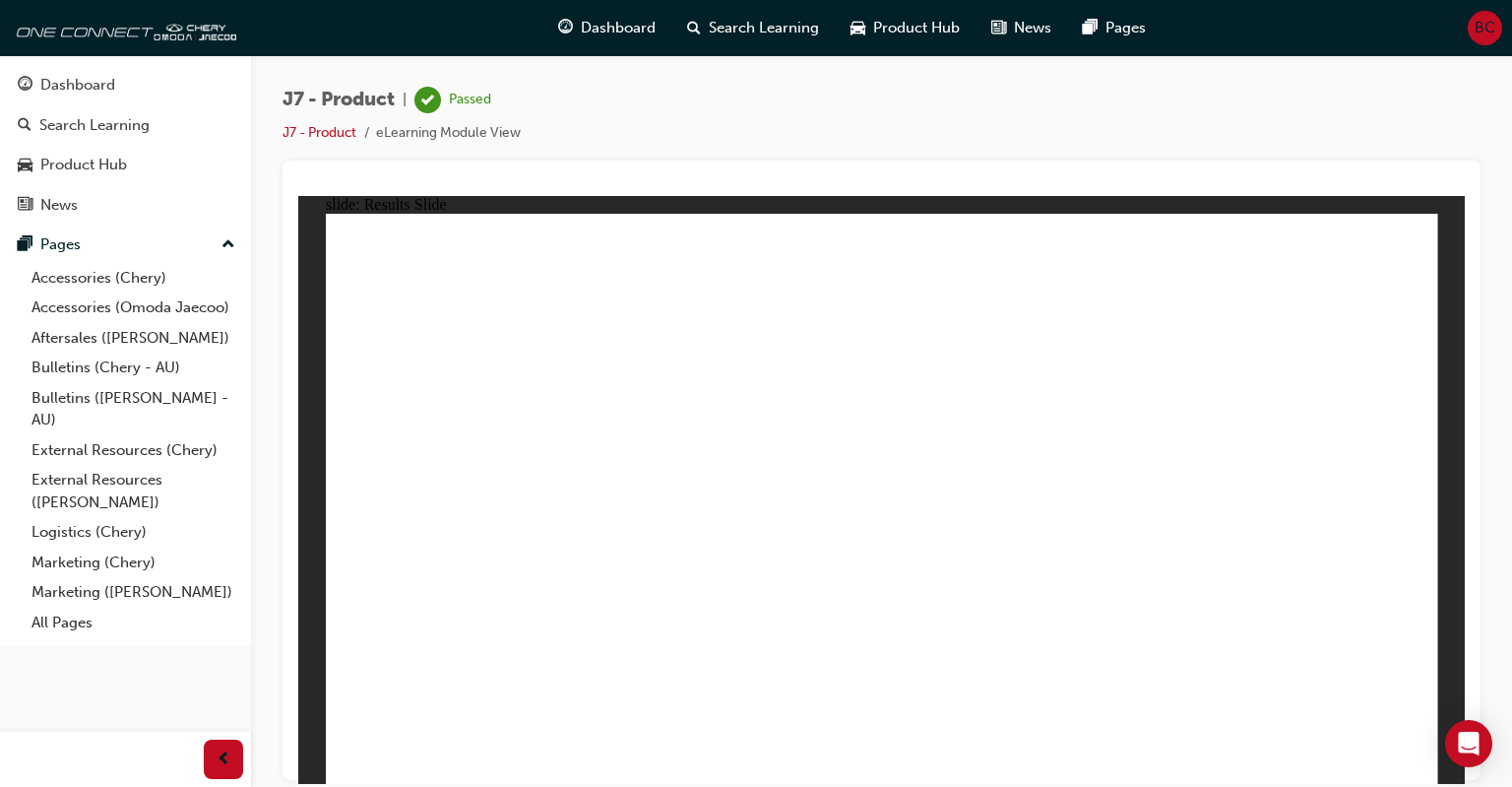 click 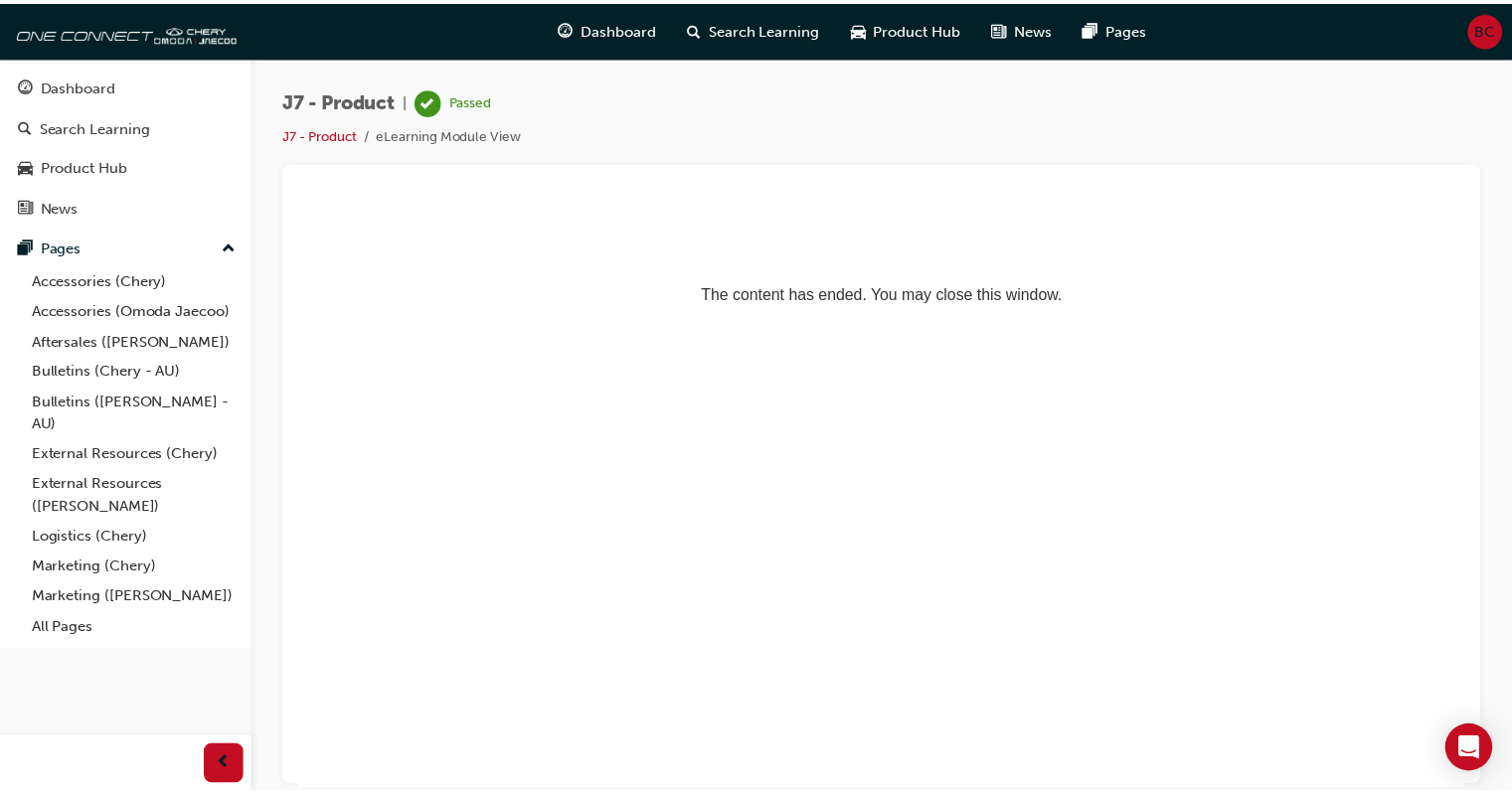 scroll, scrollTop: 0, scrollLeft: 0, axis: both 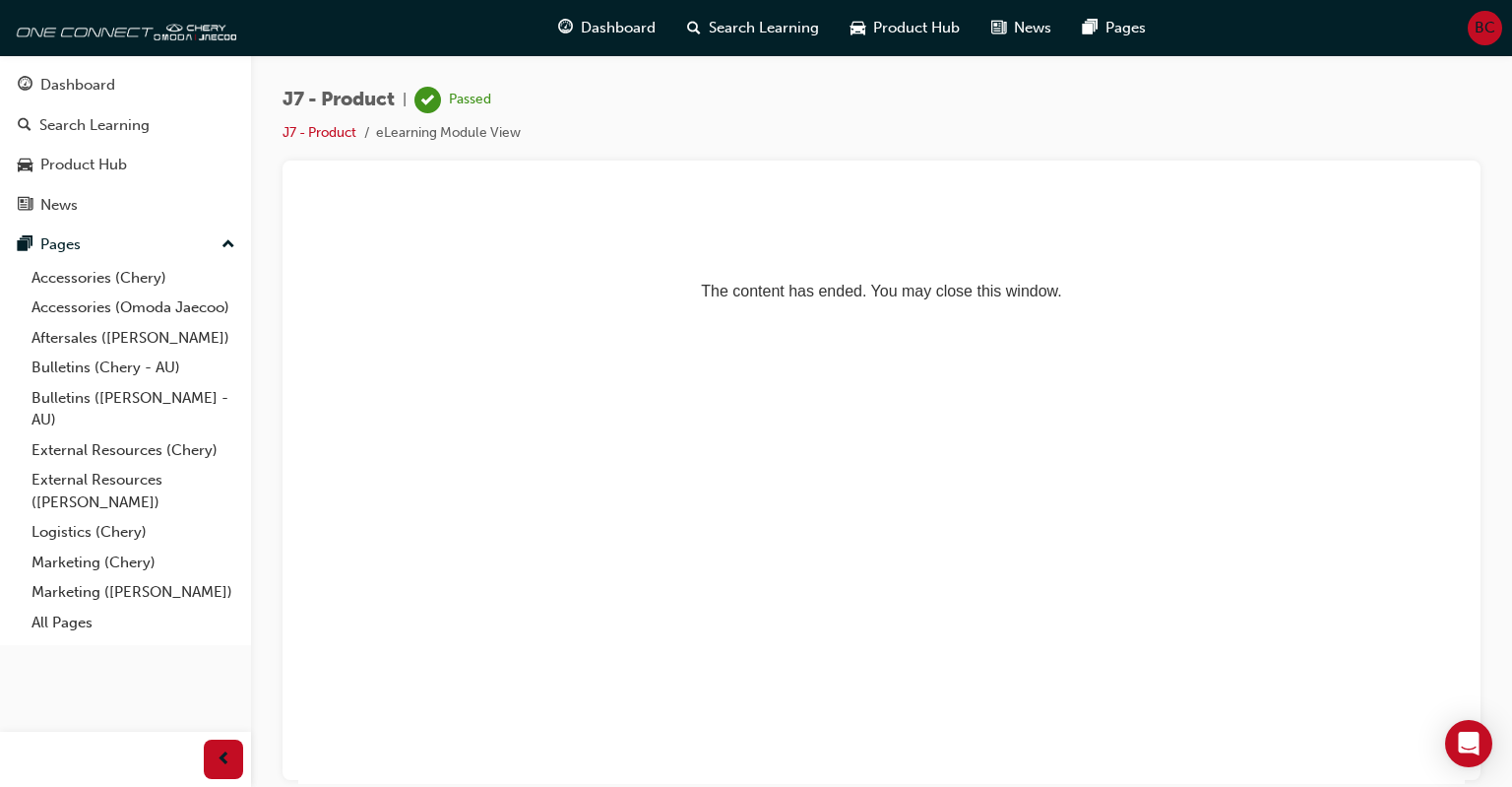 click on "The content has ended. You may close this window." at bounding box center [881, 255] 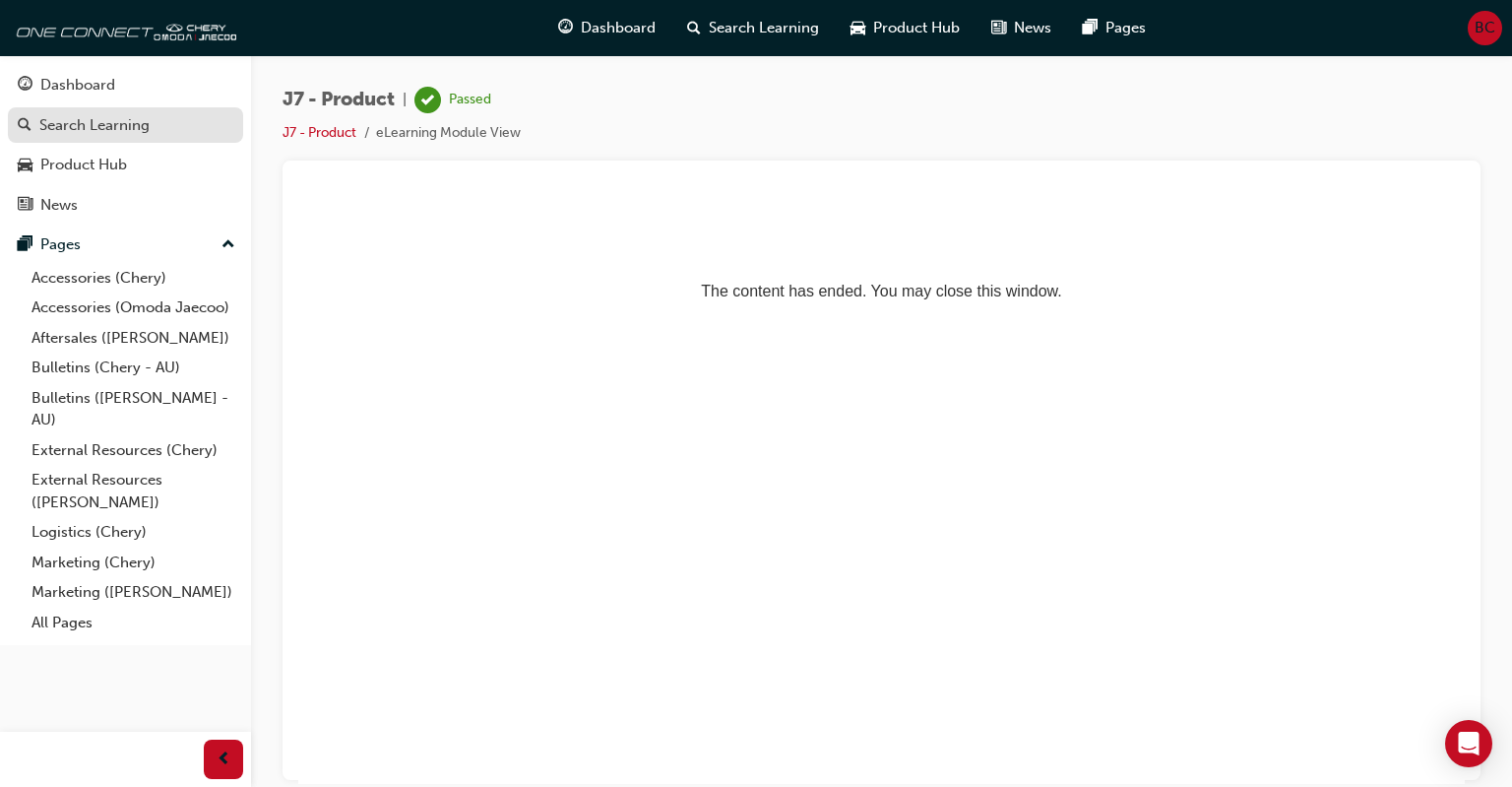 click on "Search Learning" at bounding box center [94, 125] 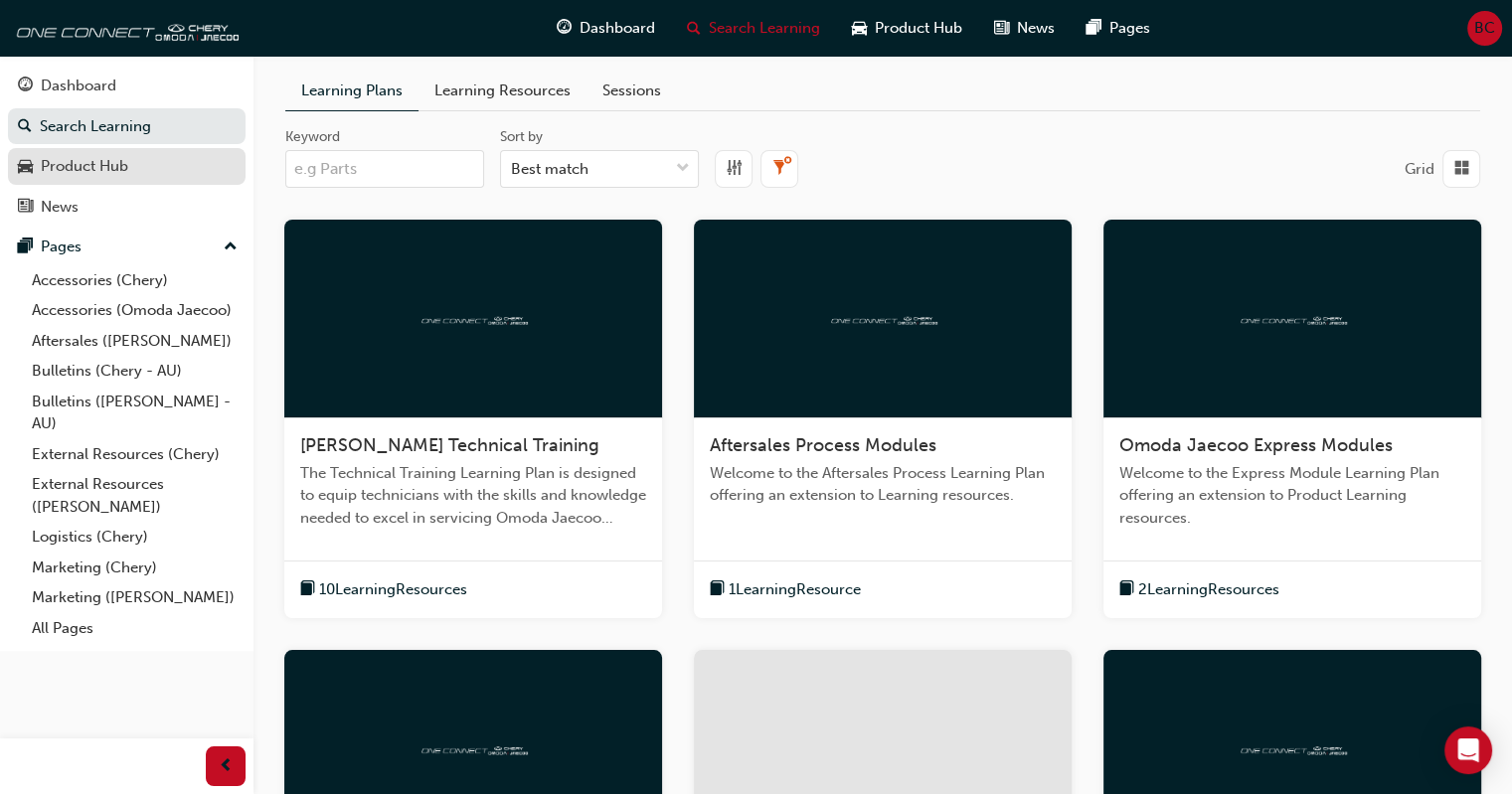 click on "Product Hub" at bounding box center [84, 166] 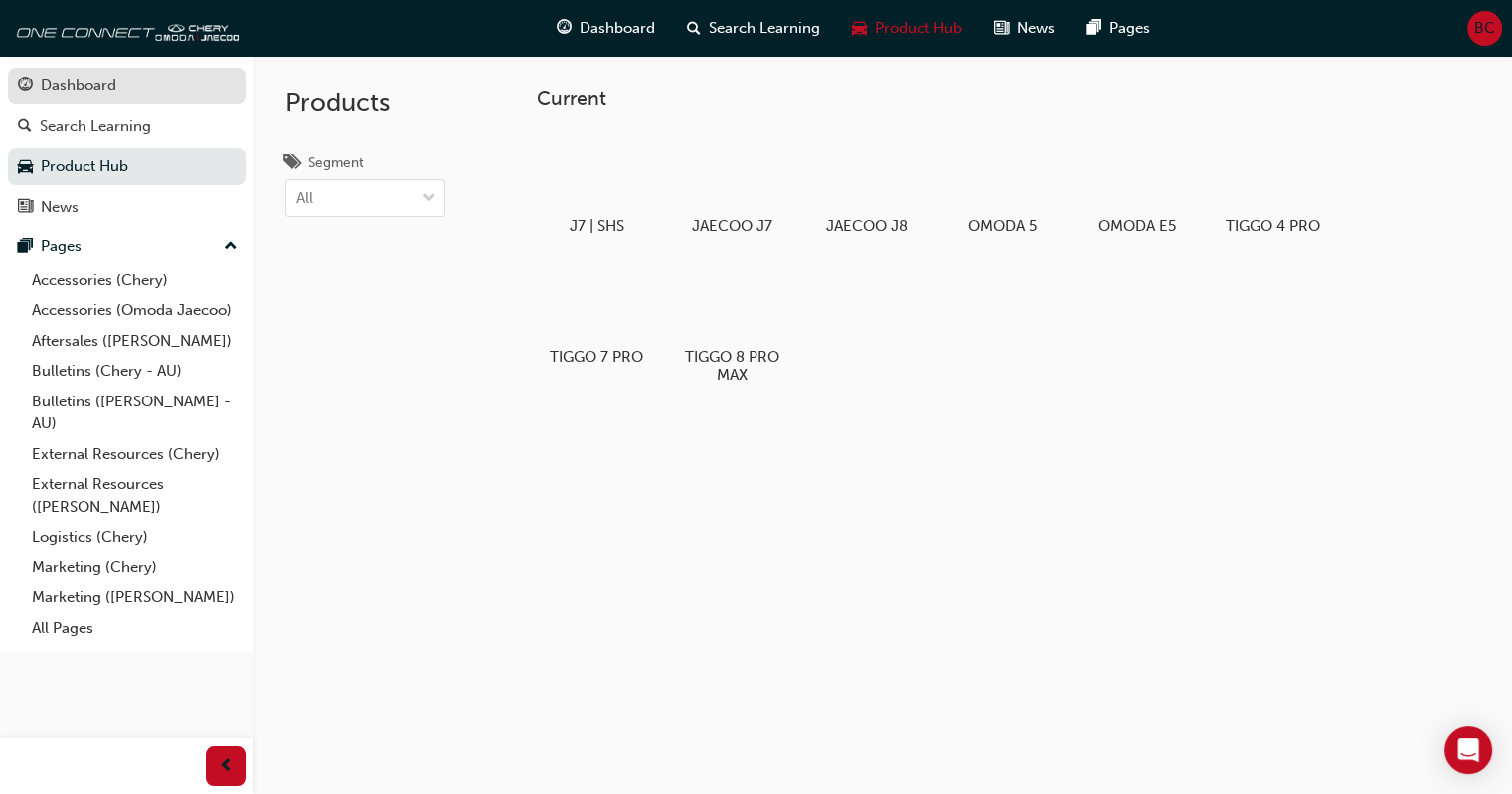 click on "Dashboard" at bounding box center [79, 85] 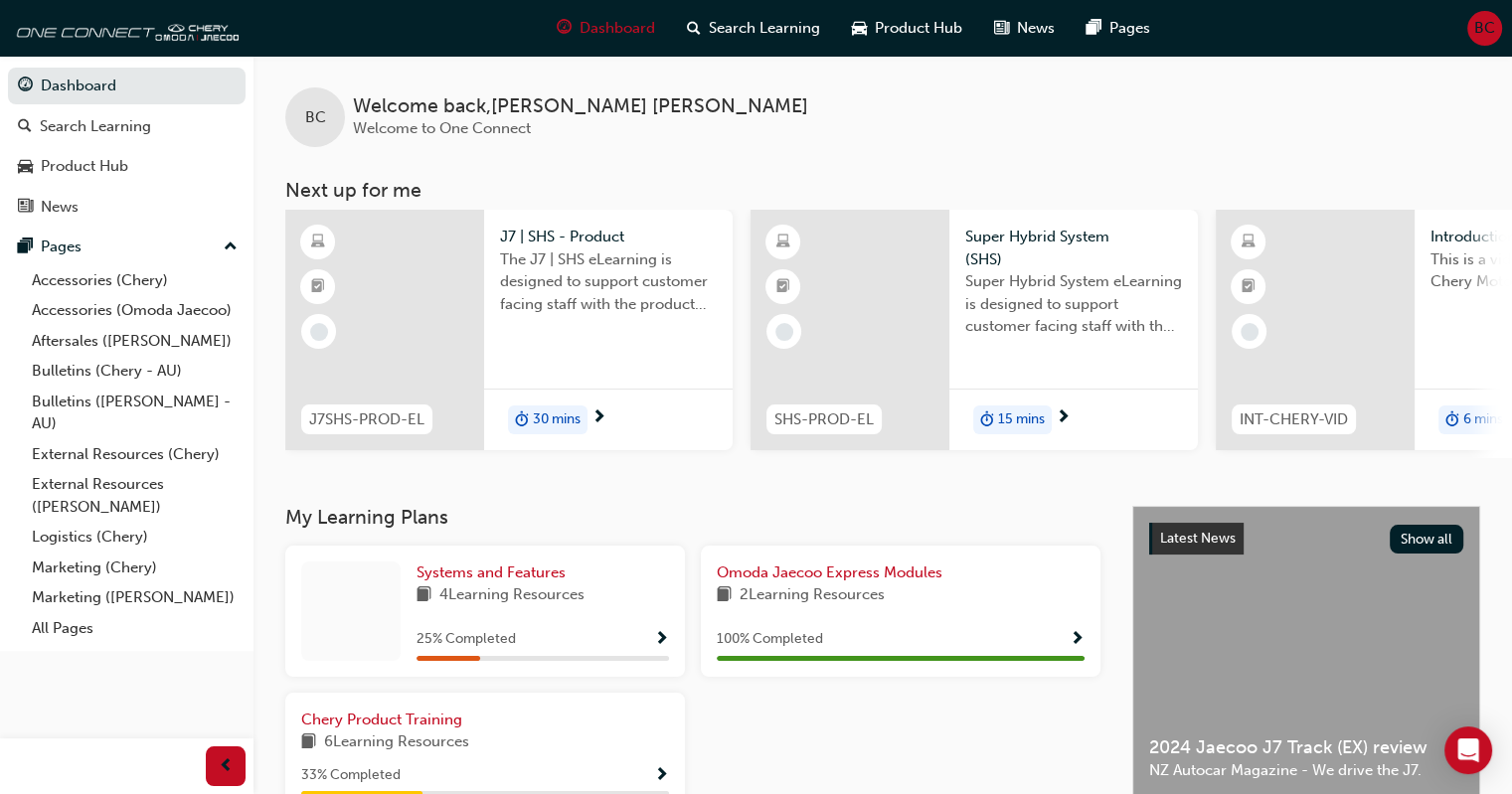 click at bounding box center (385, 330) 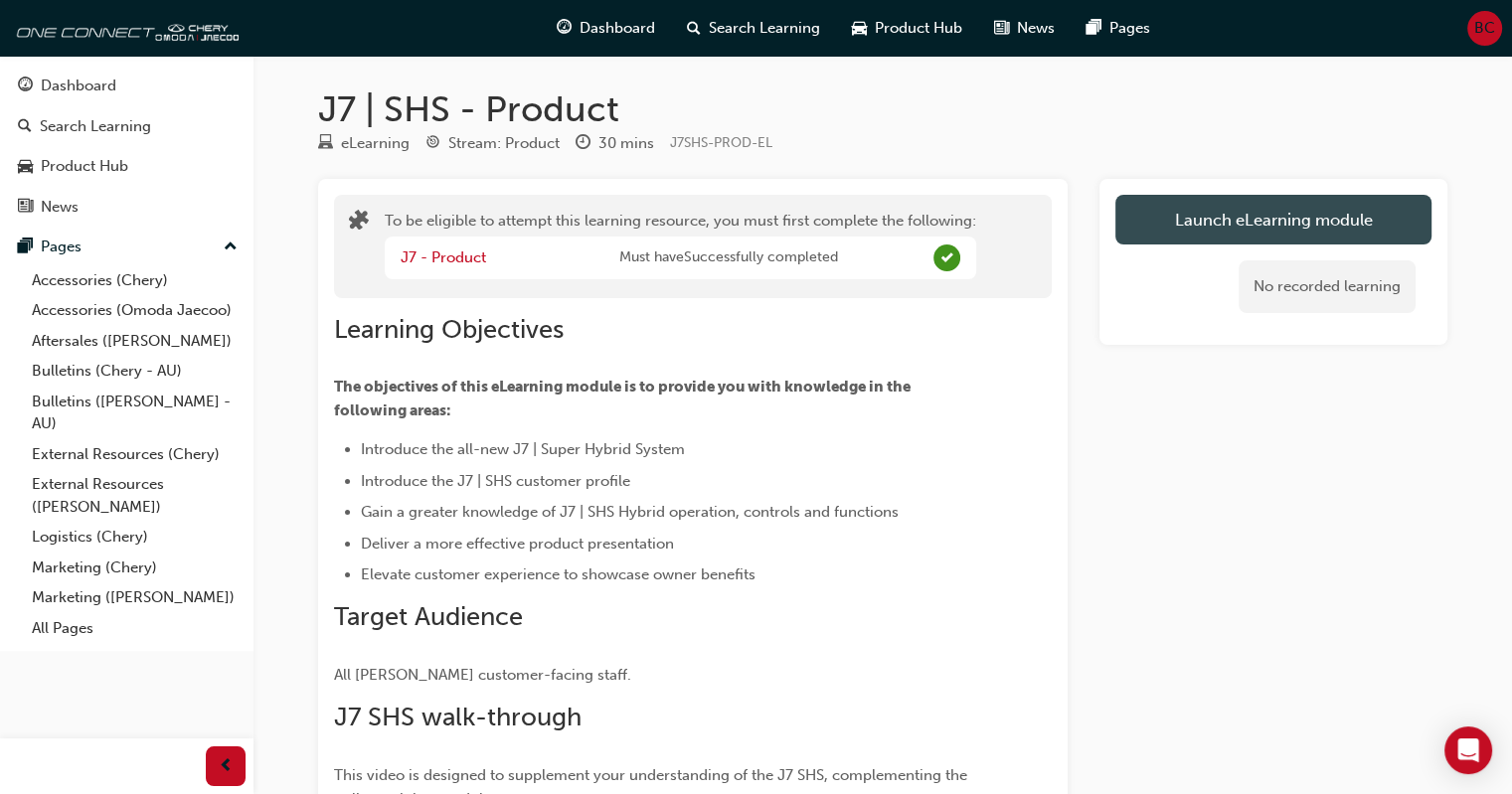 click on "Launch eLearning module" at bounding box center (1273, 220) 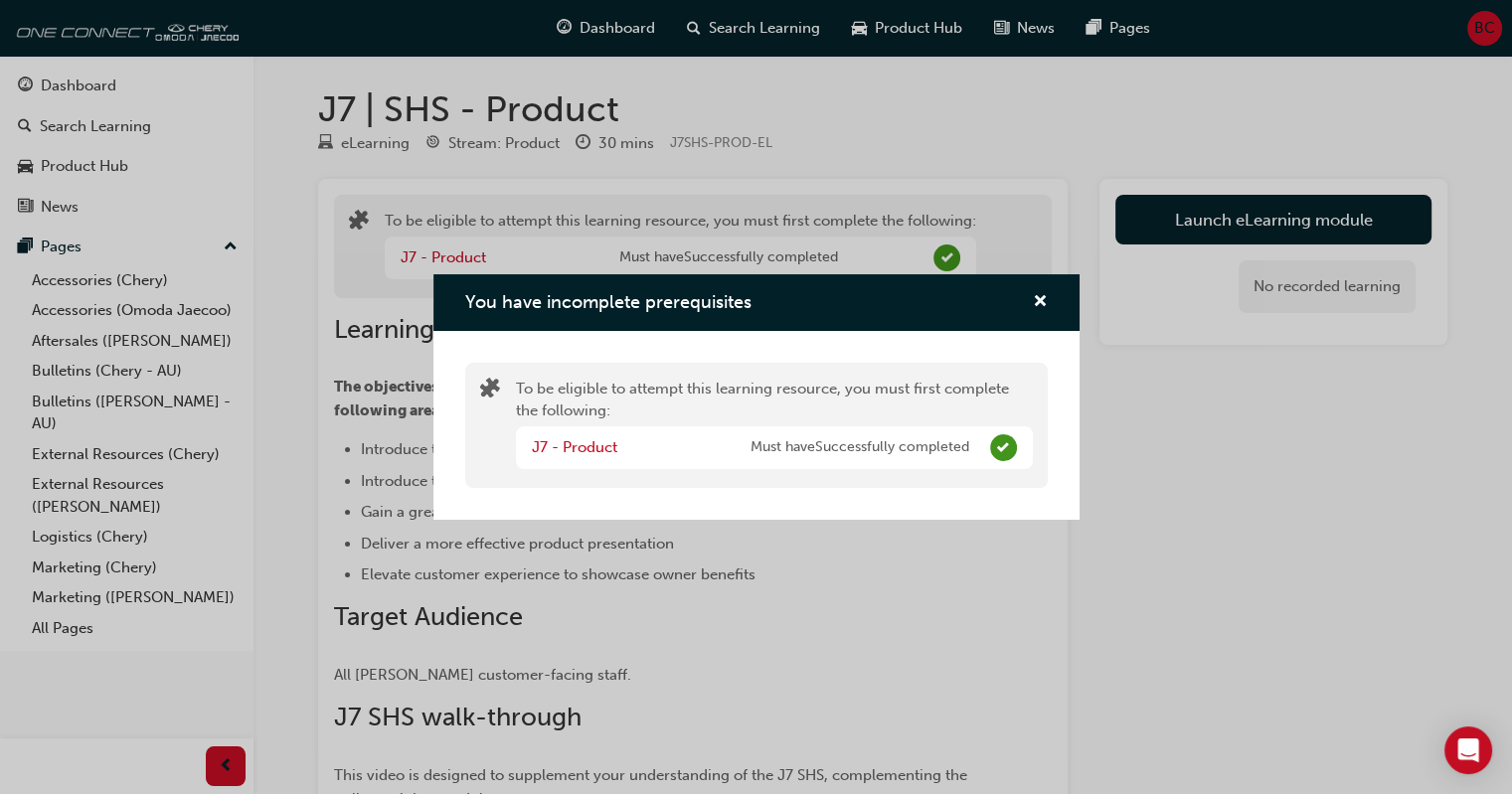 click on "Must have  Successfully completed" at bounding box center [860, 447] 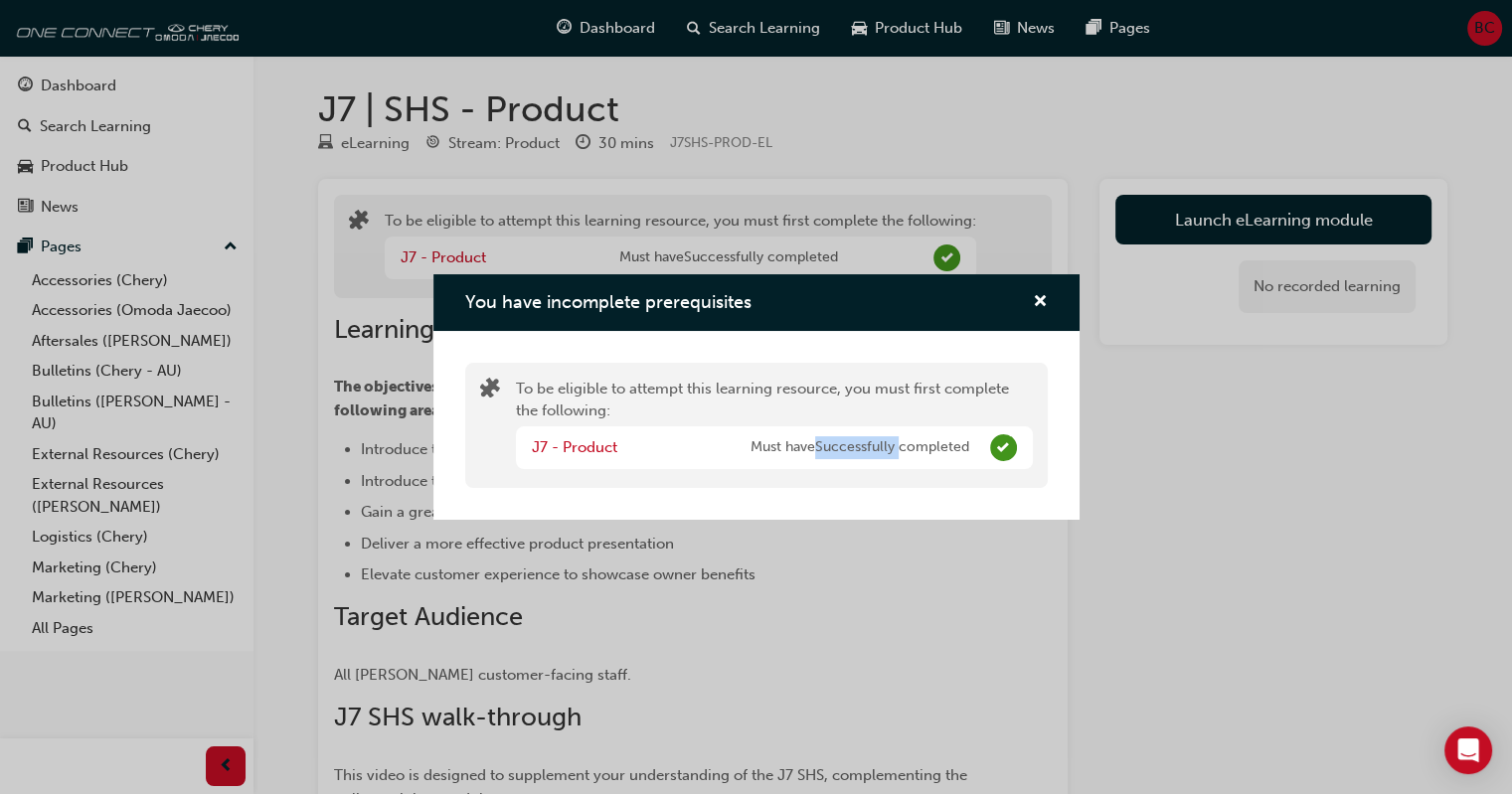 click on "Must have  Successfully completed" at bounding box center (860, 447) 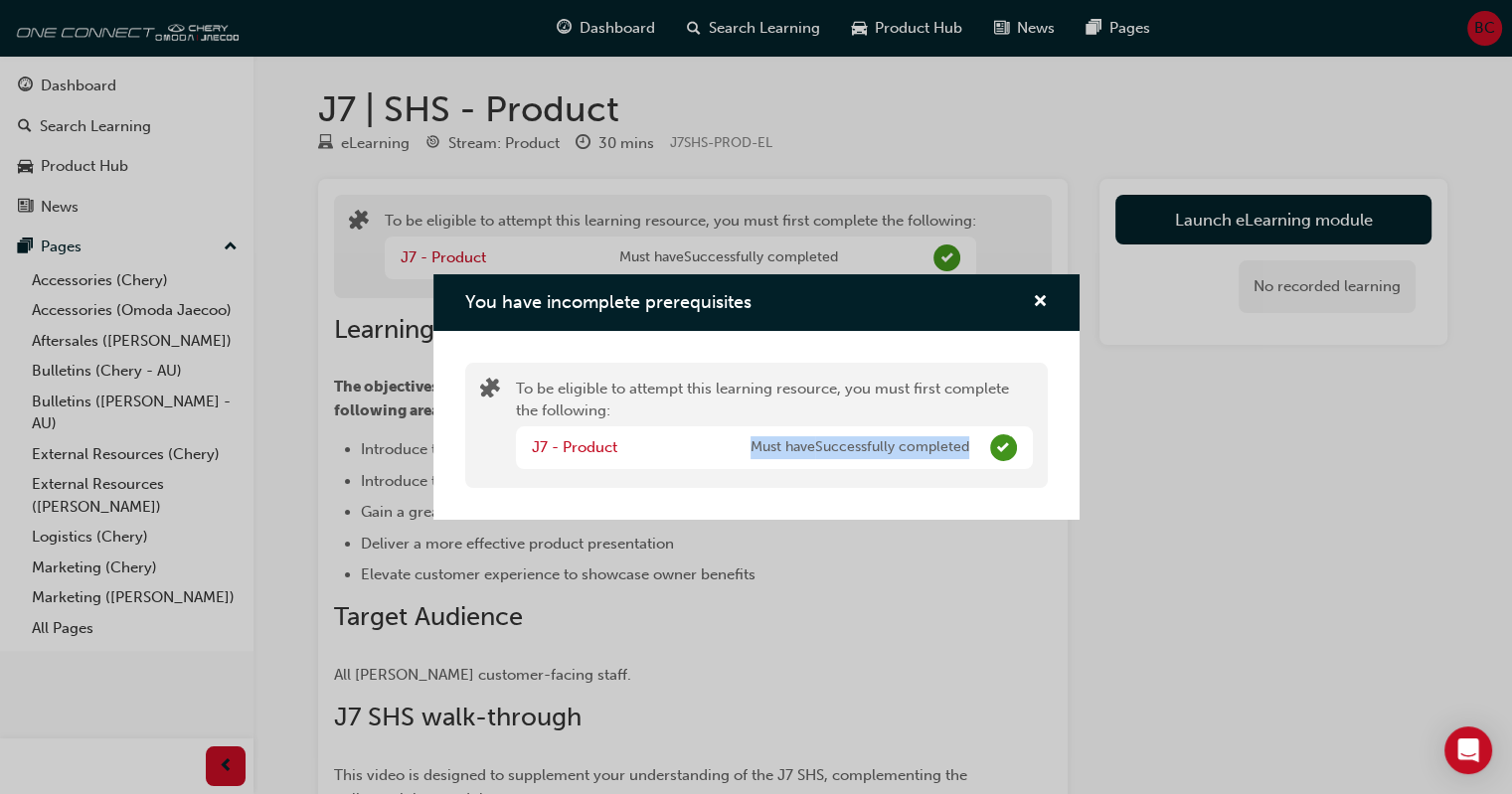 click on "Must have  Successfully completed" at bounding box center [860, 447] 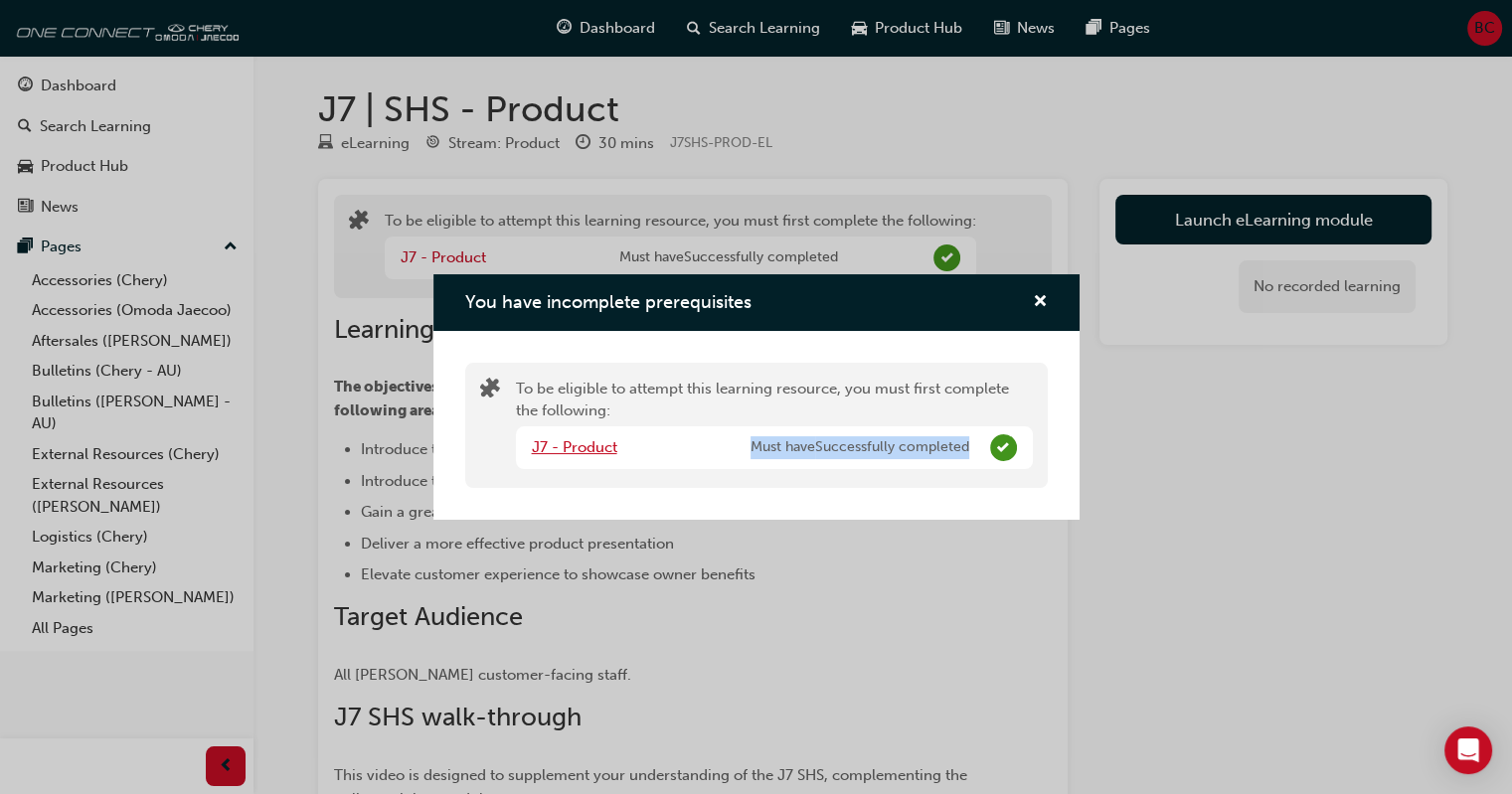 click on "J7 - Product" at bounding box center [575, 447] 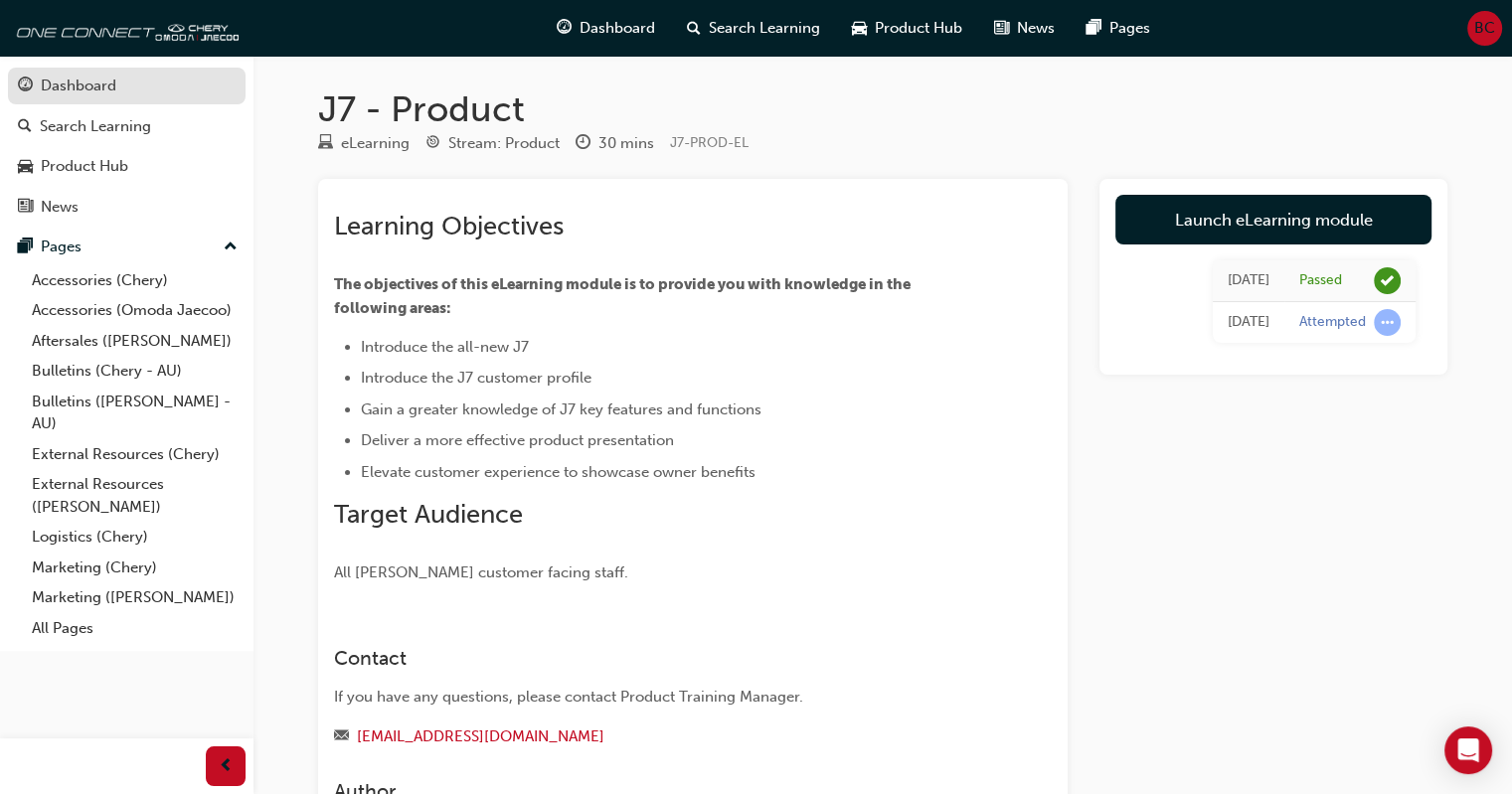 click on "Dashboard" at bounding box center (126, 85) 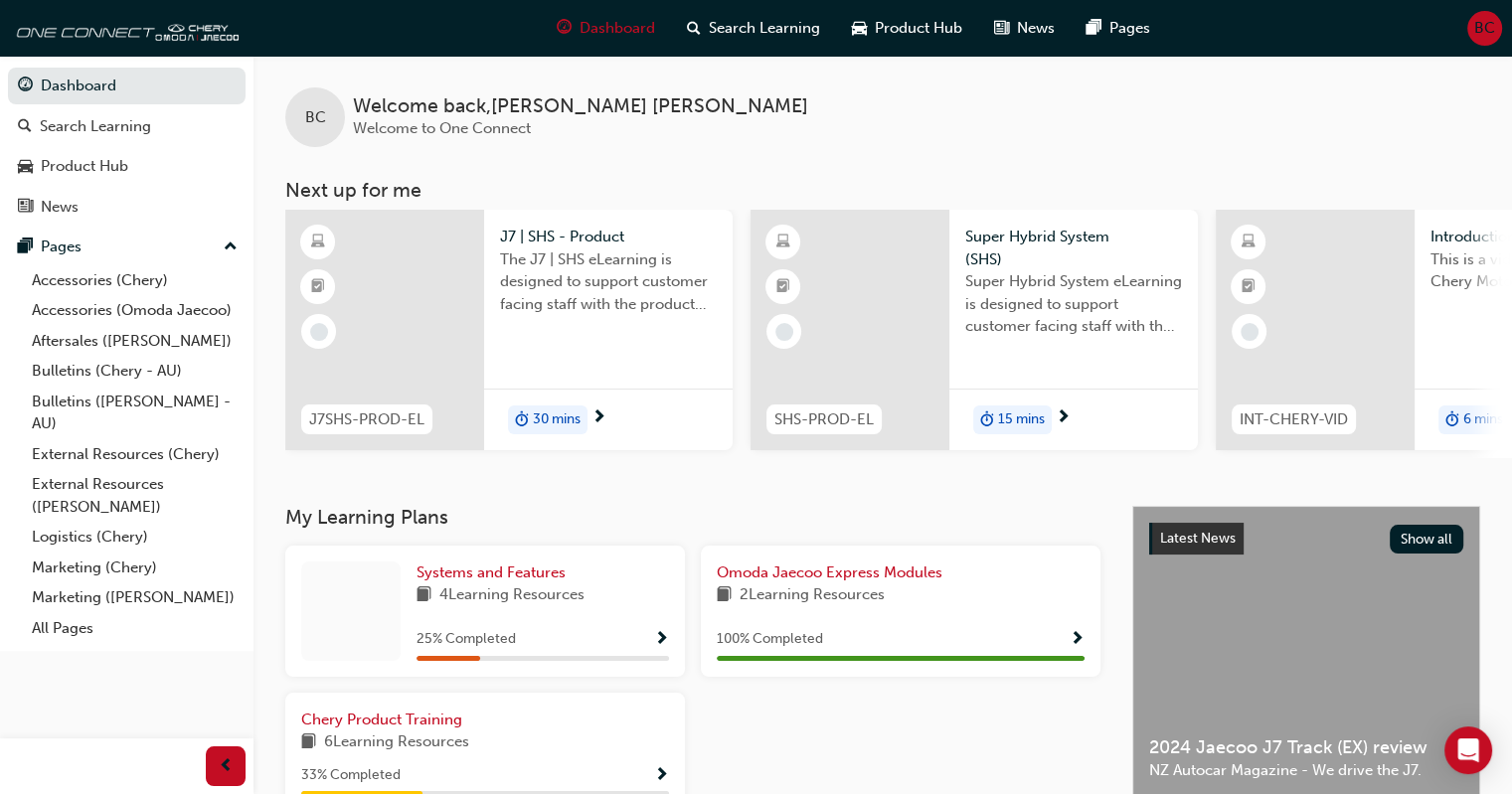 drag, startPoint x: 601, startPoint y: 492, endPoint x: 585, endPoint y: 476, distance: 22.627417 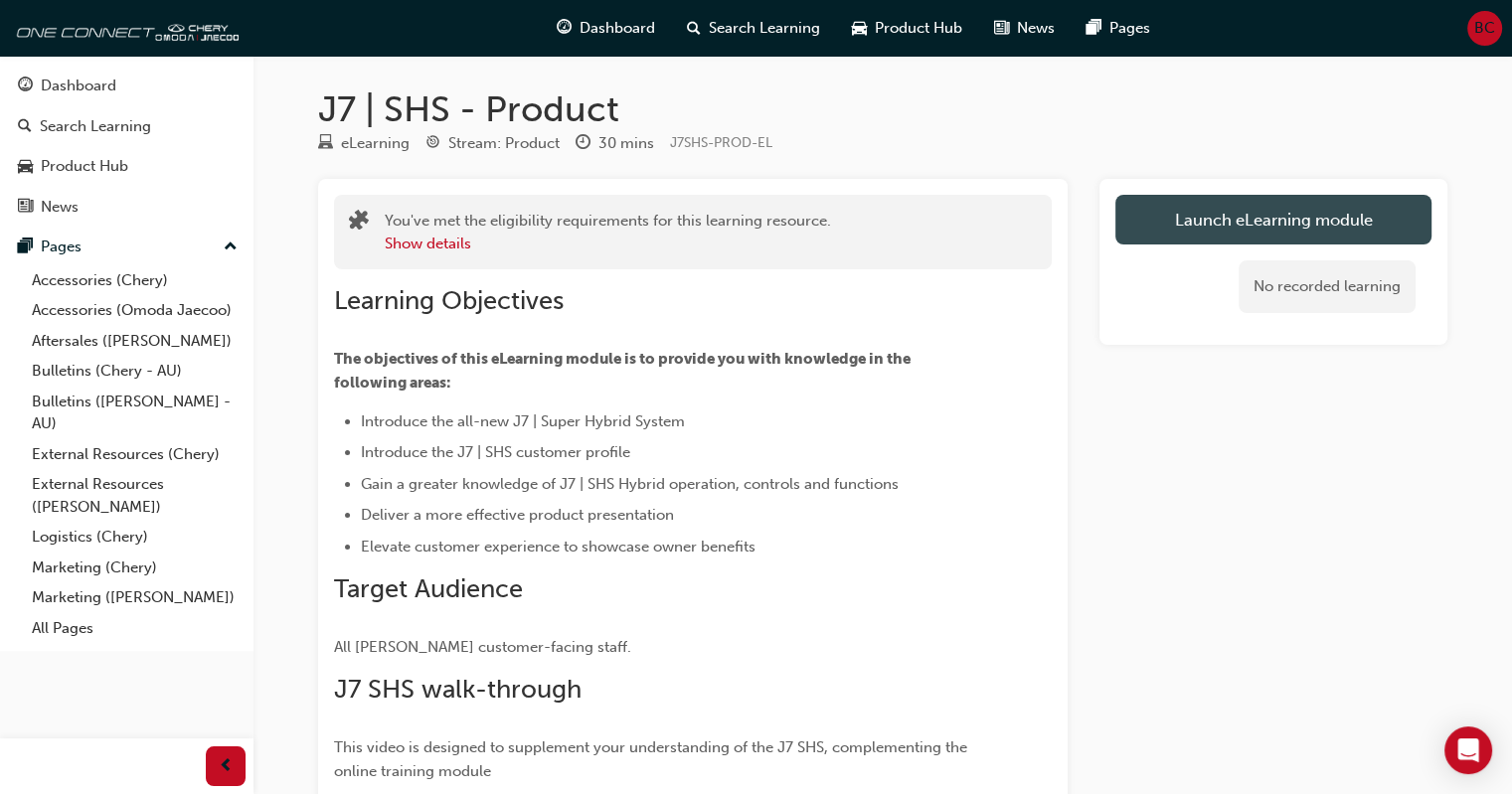 click on "Launch eLearning module" at bounding box center [1273, 220] 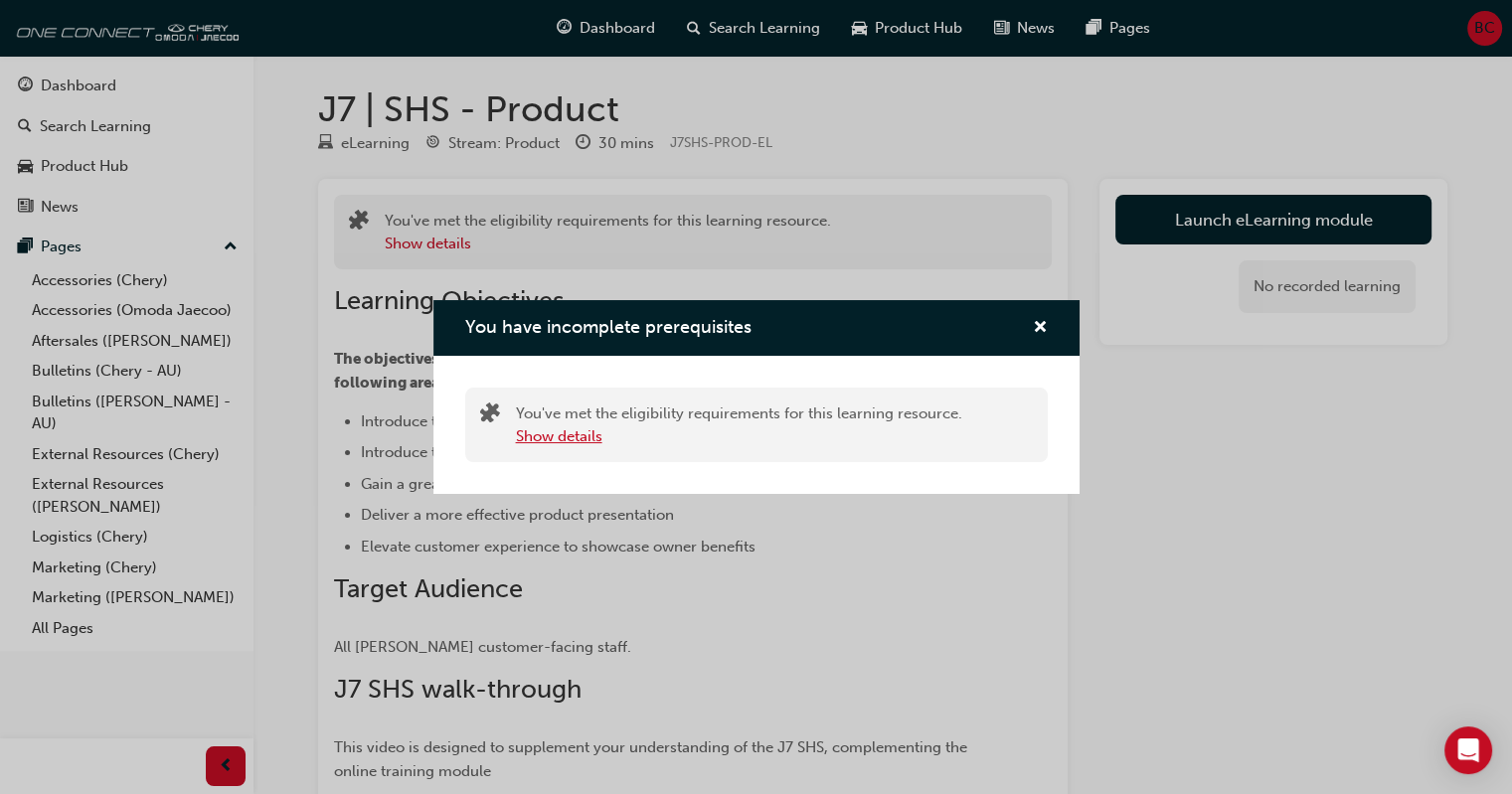 click on "Show details" at bounding box center (559, 436) 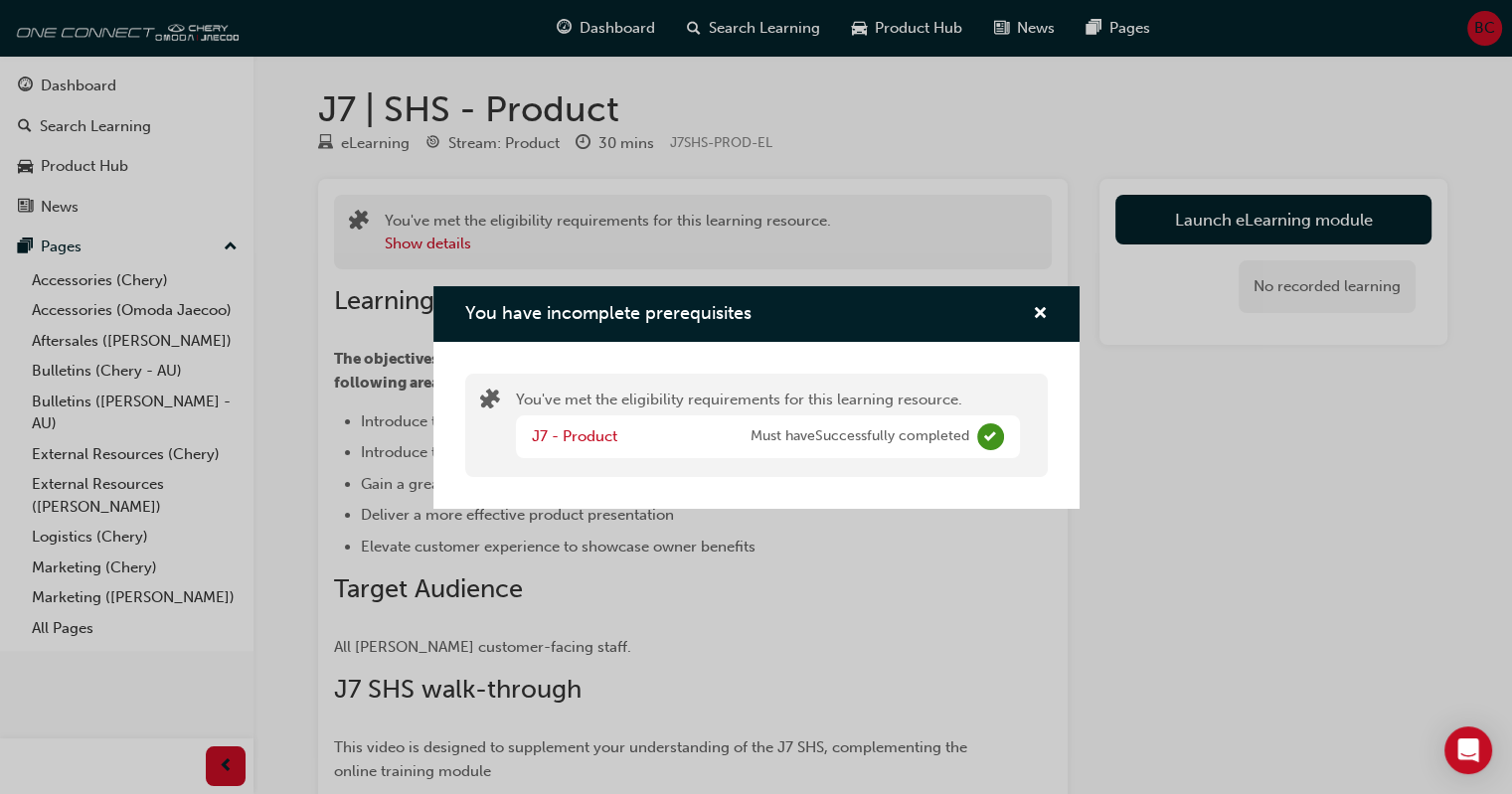 click at bounding box center (1032, 314) 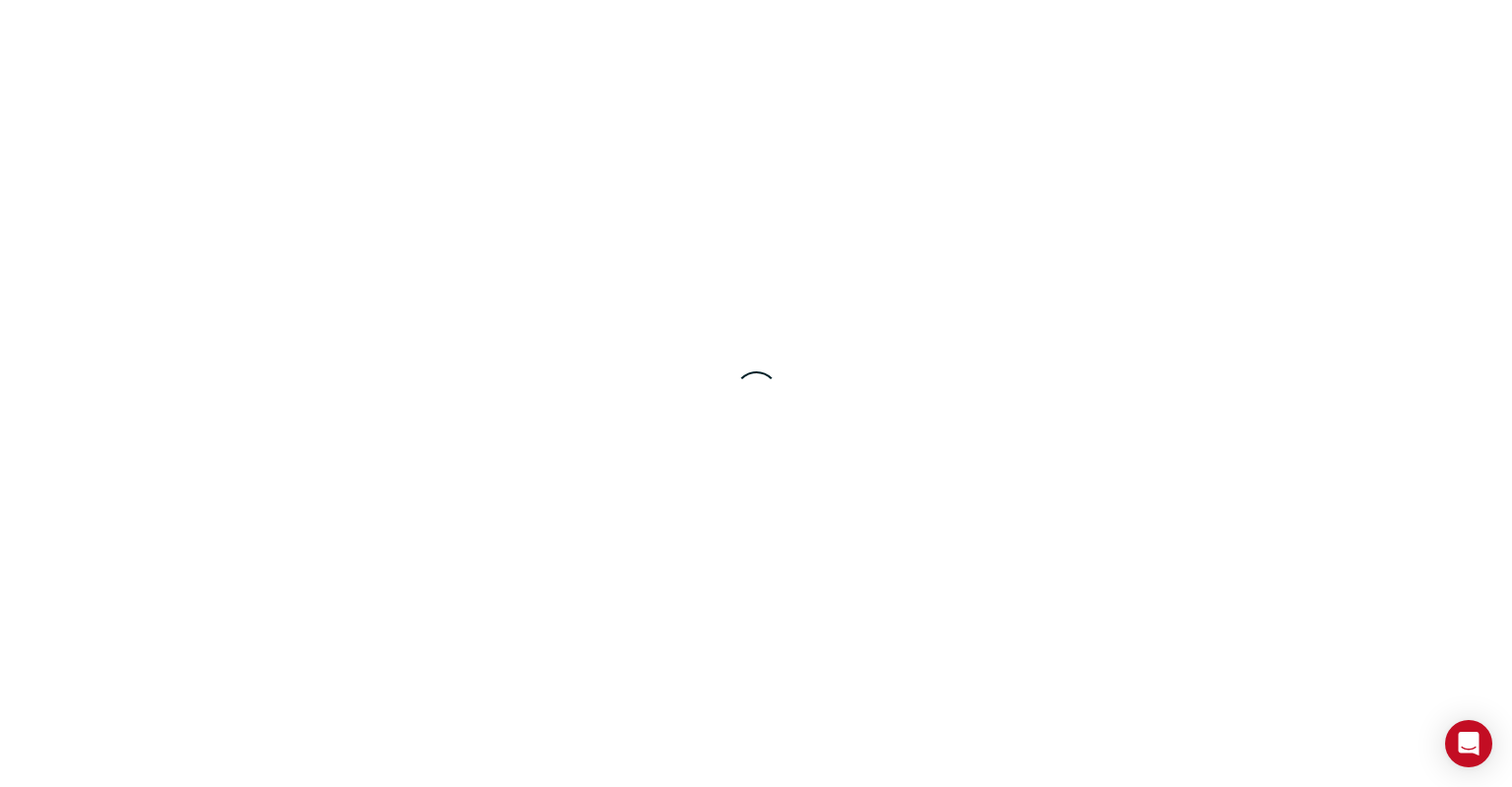 scroll, scrollTop: 0, scrollLeft: 0, axis: both 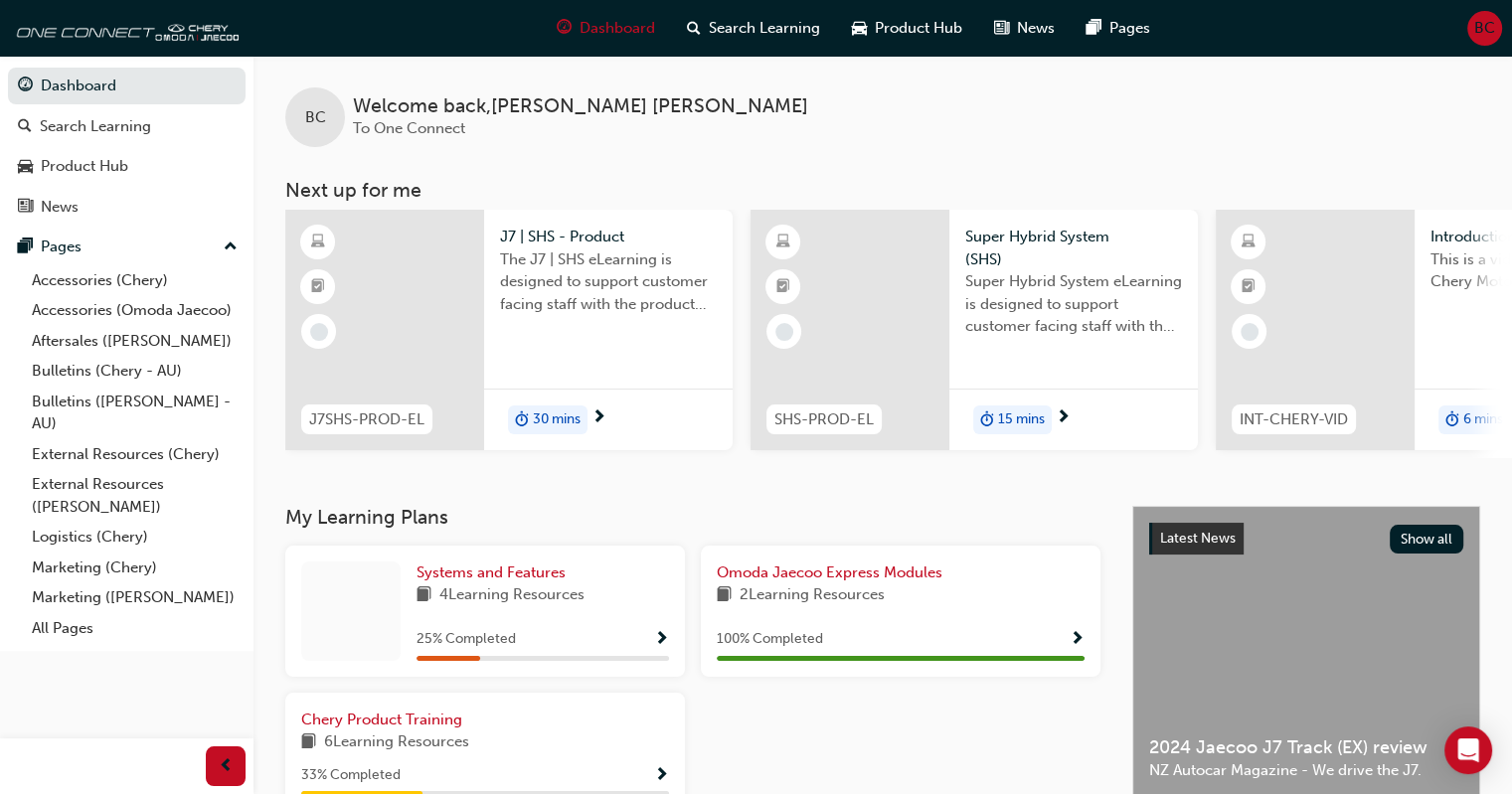 click at bounding box center [385, 330] 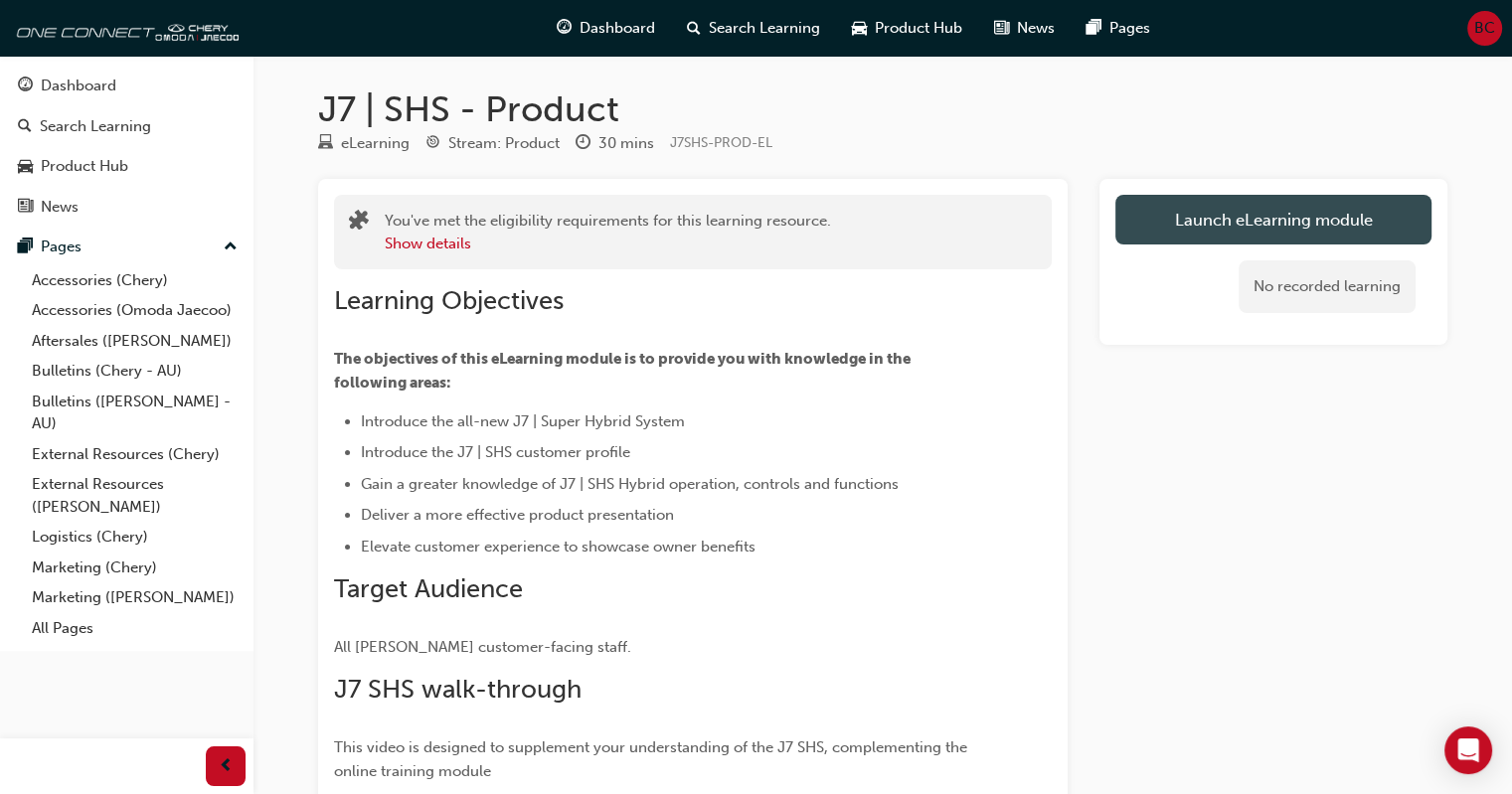 click on "Launch eLearning module" at bounding box center (1273, 220) 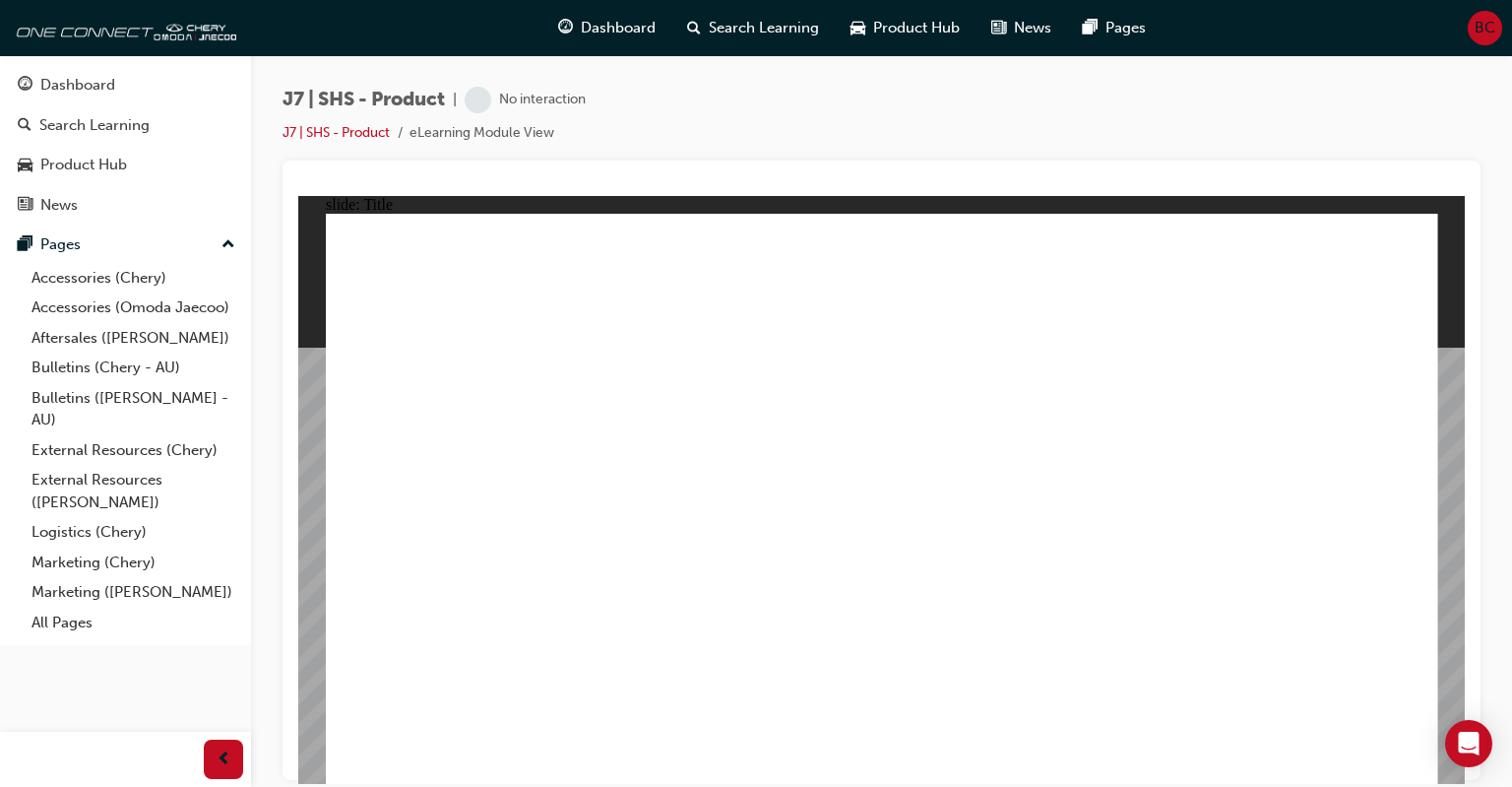 scroll, scrollTop: 0, scrollLeft: 0, axis: both 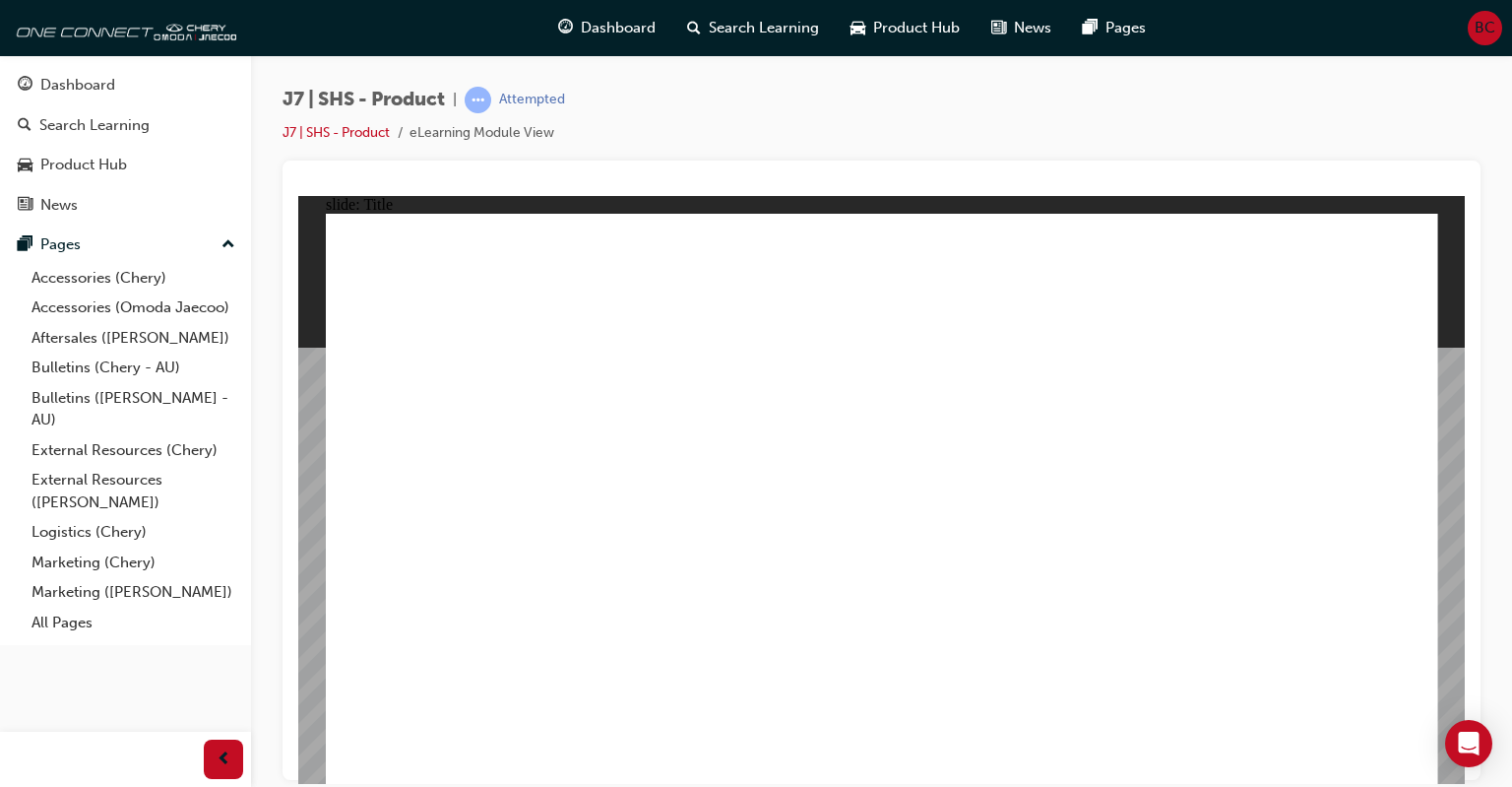 click 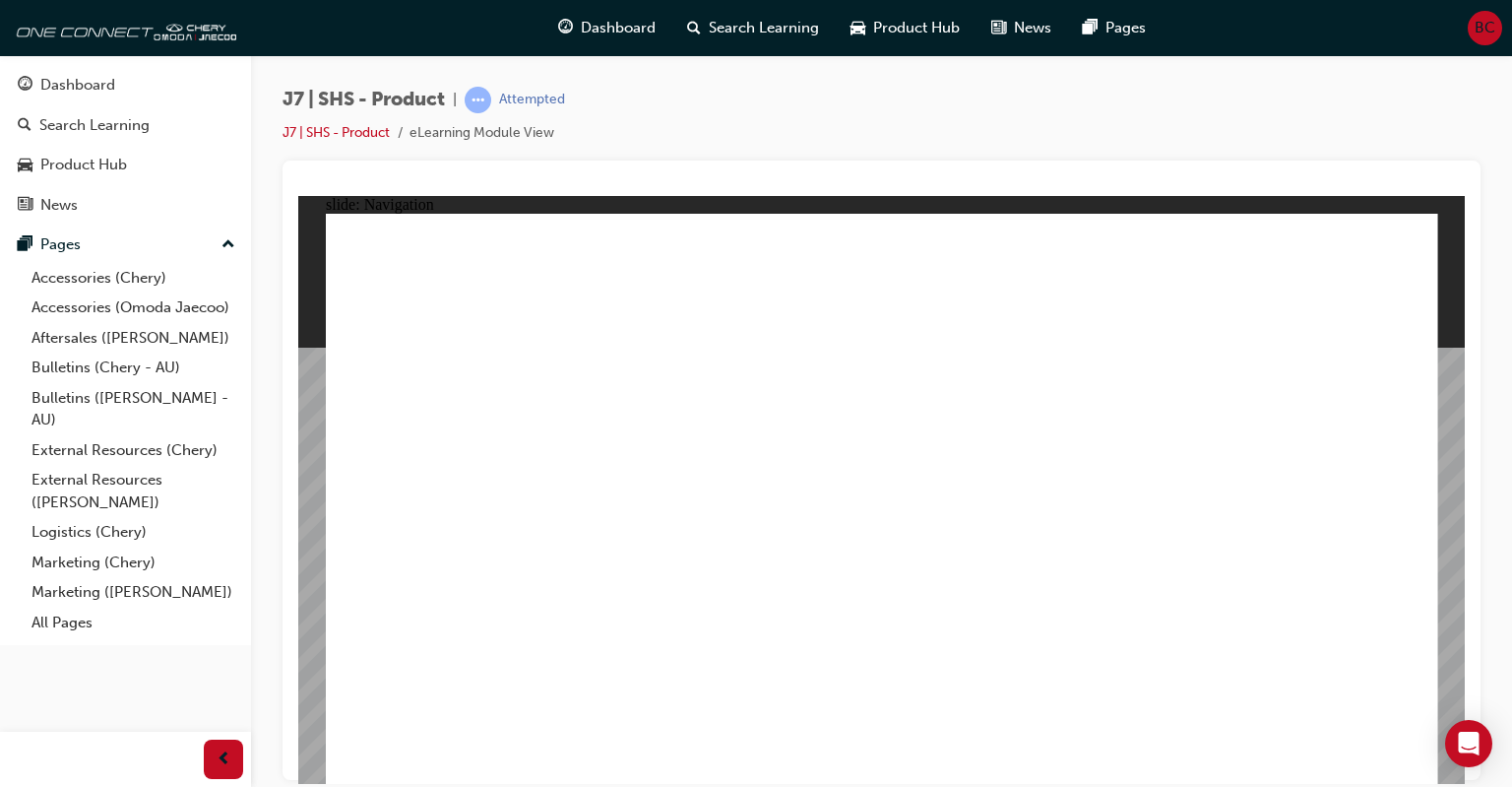 click 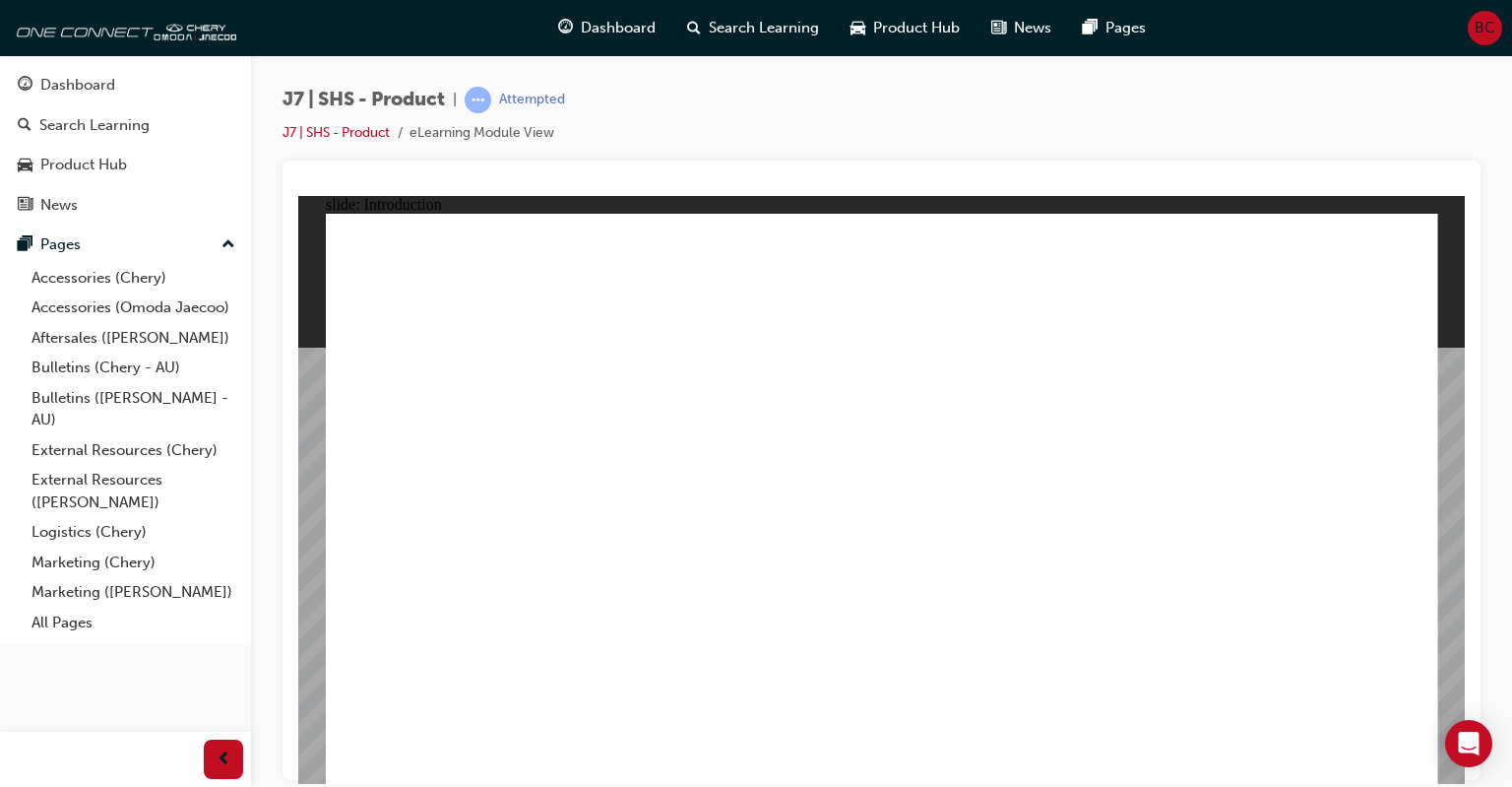 click 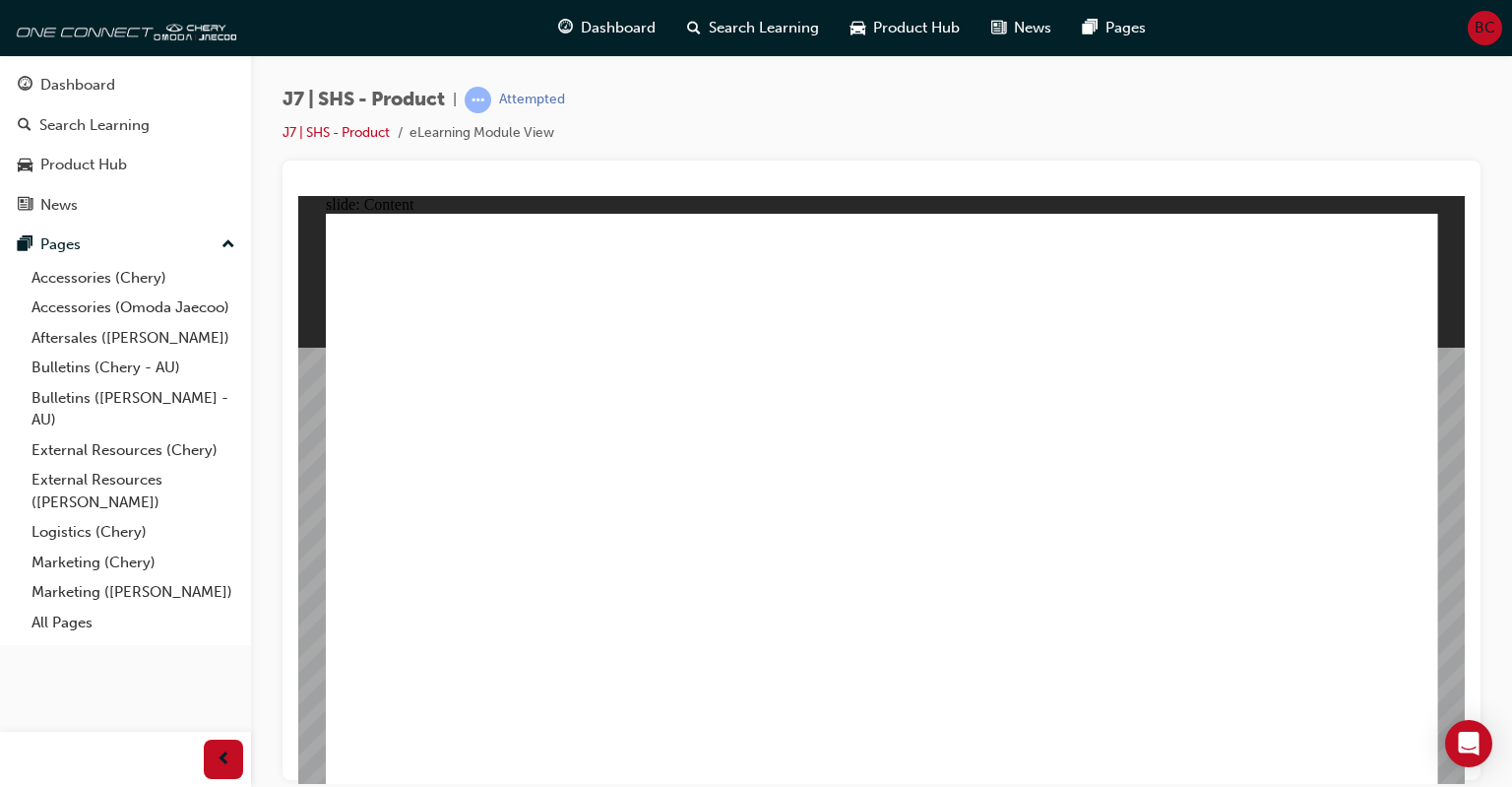 click 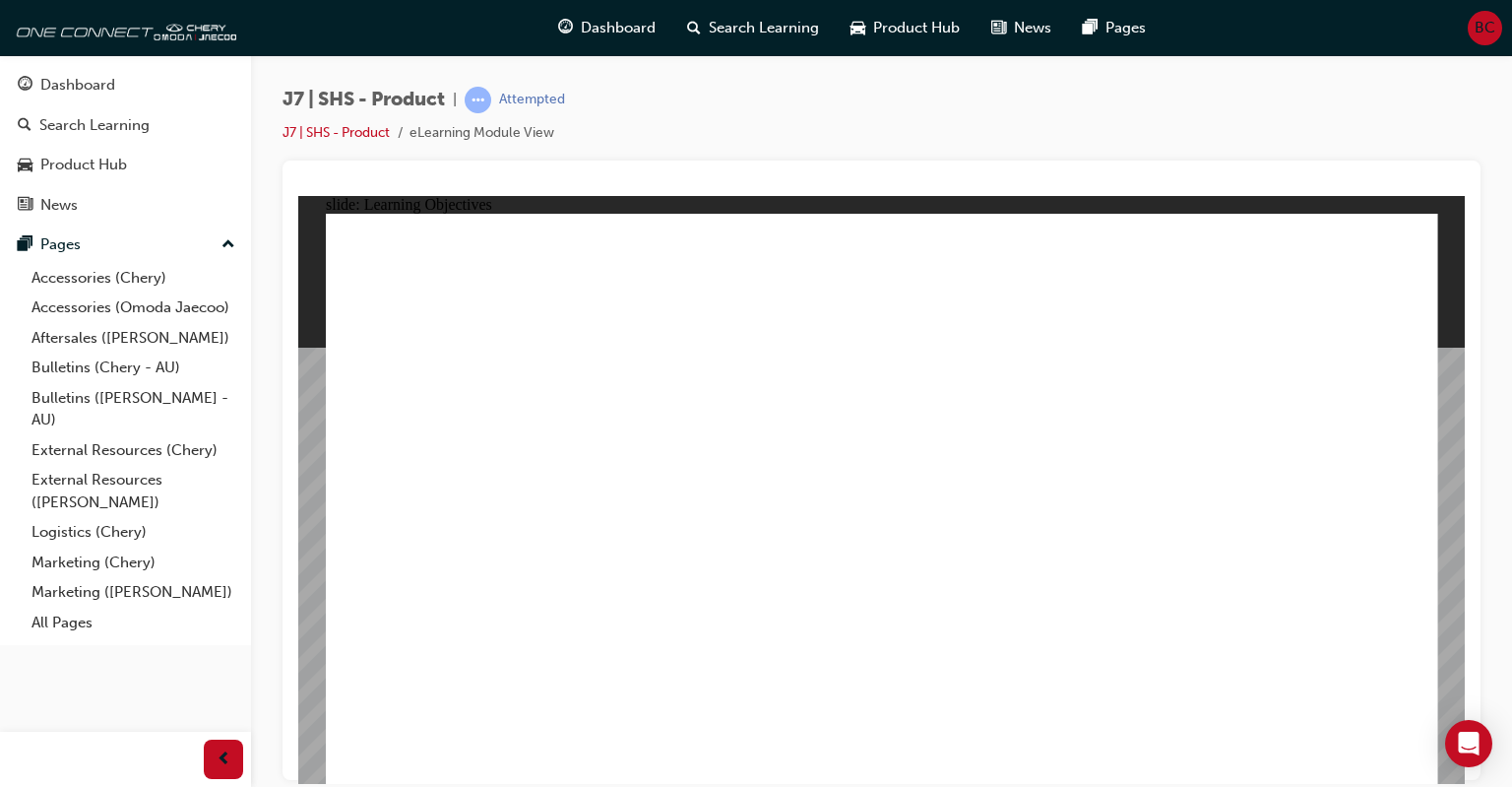 click 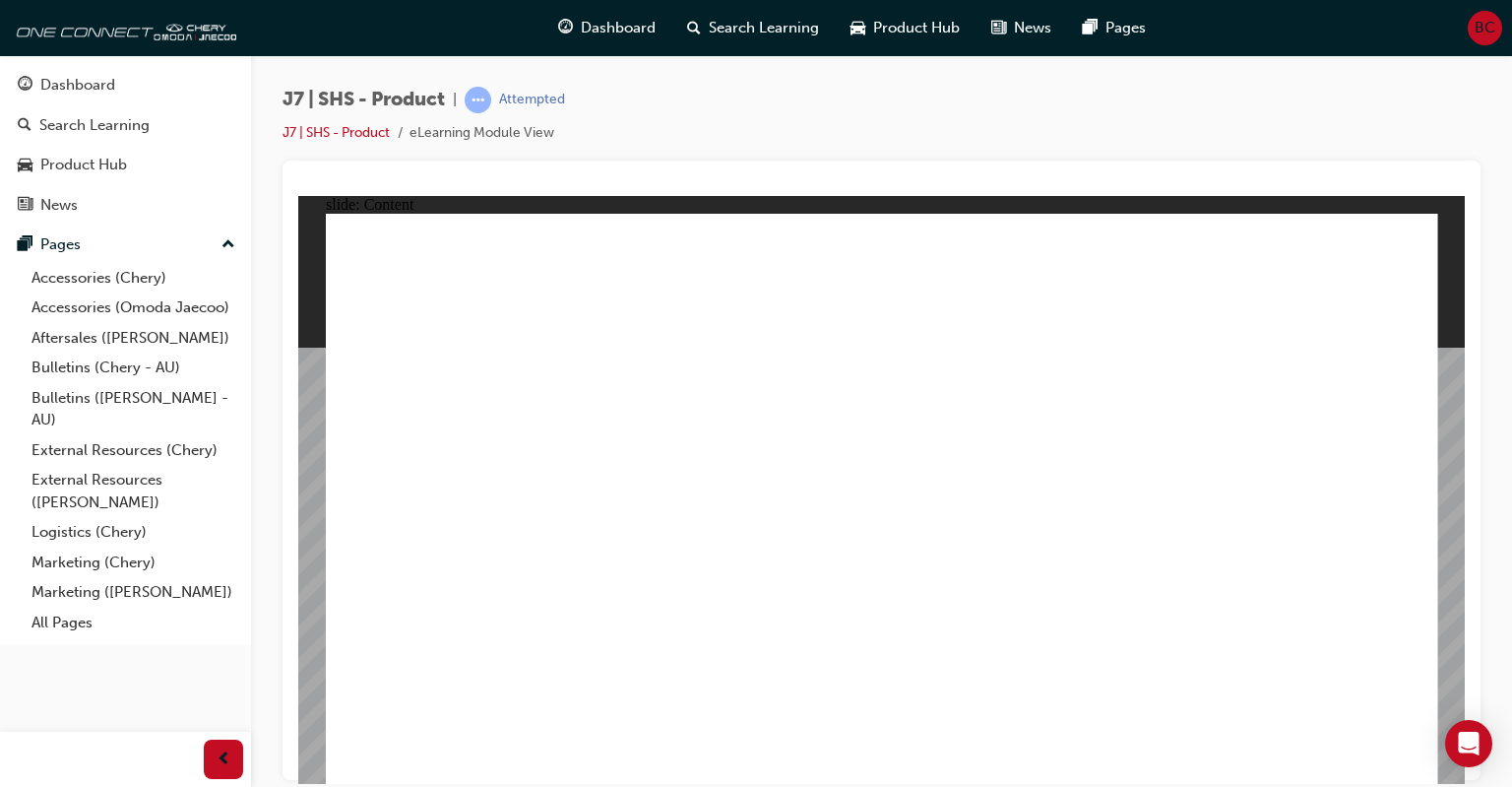 click 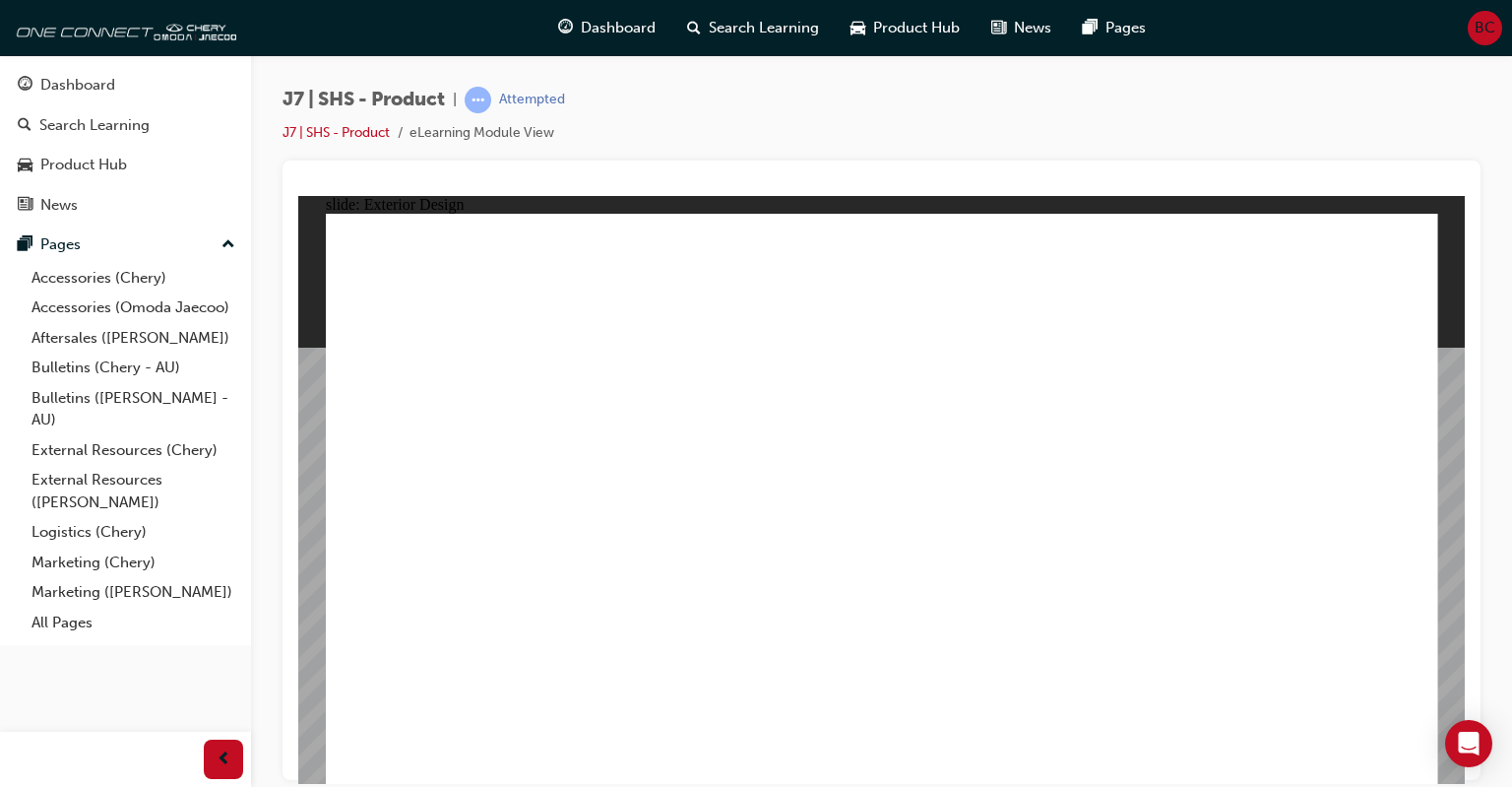 click 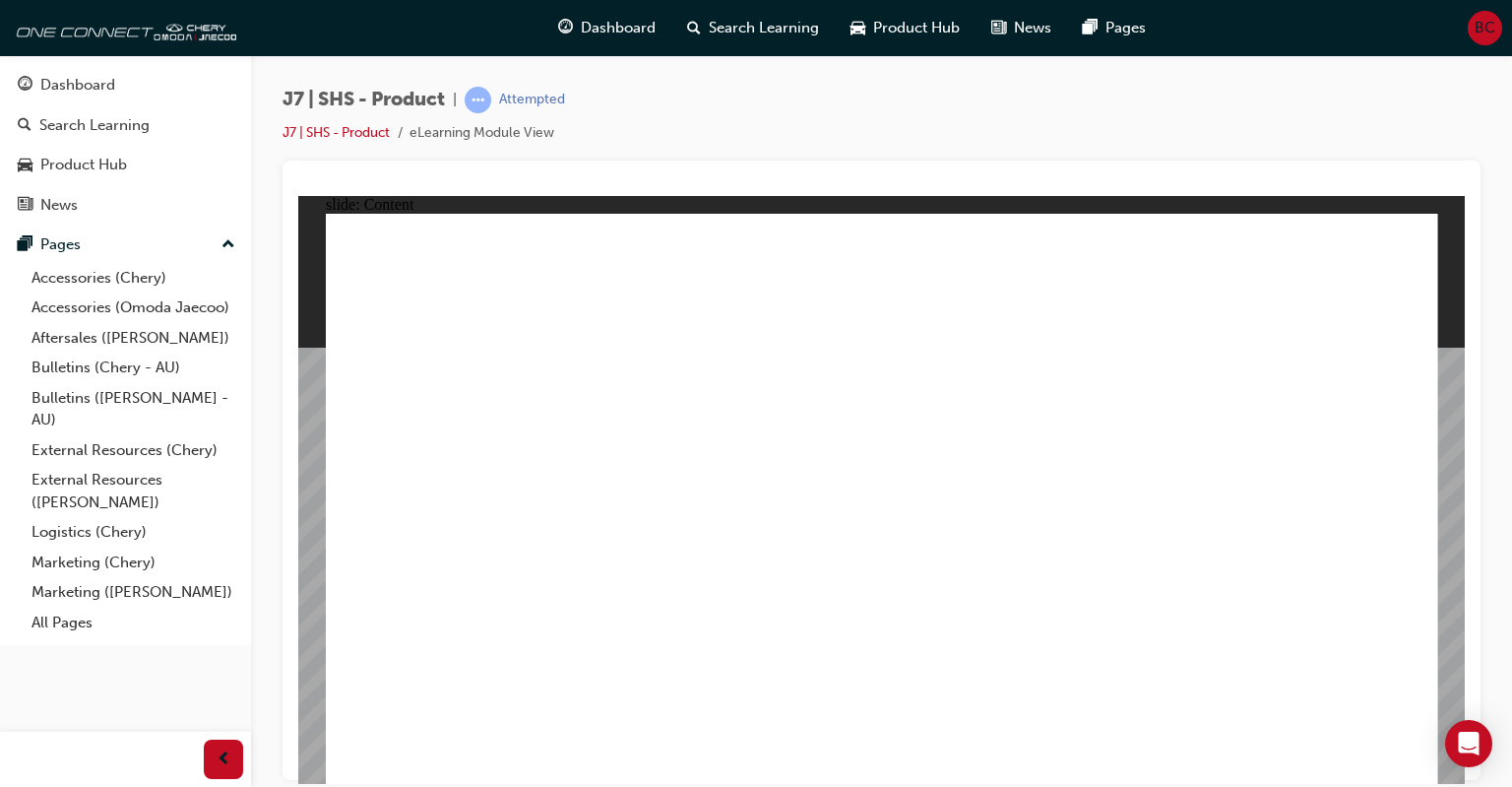 click 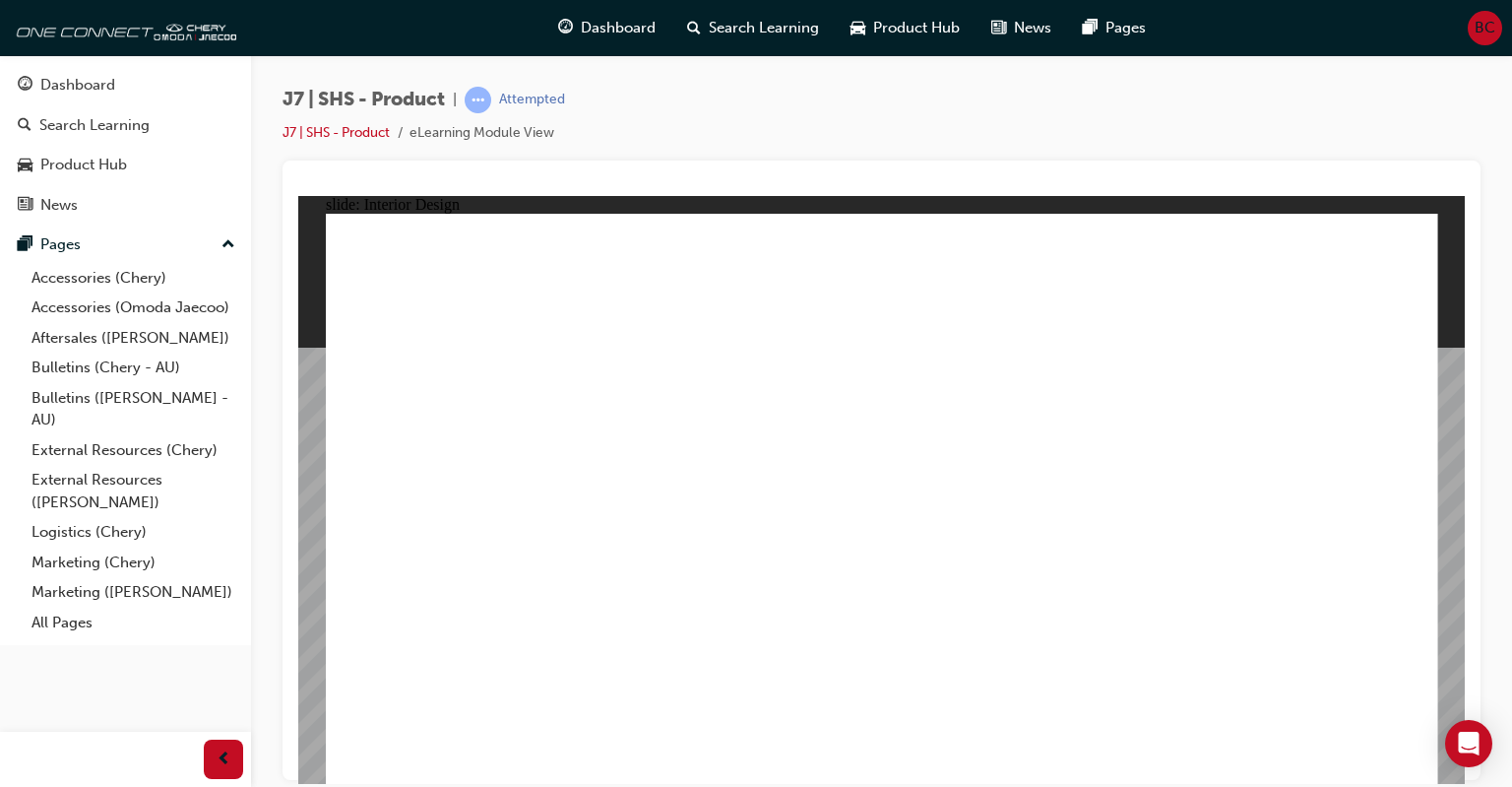 click 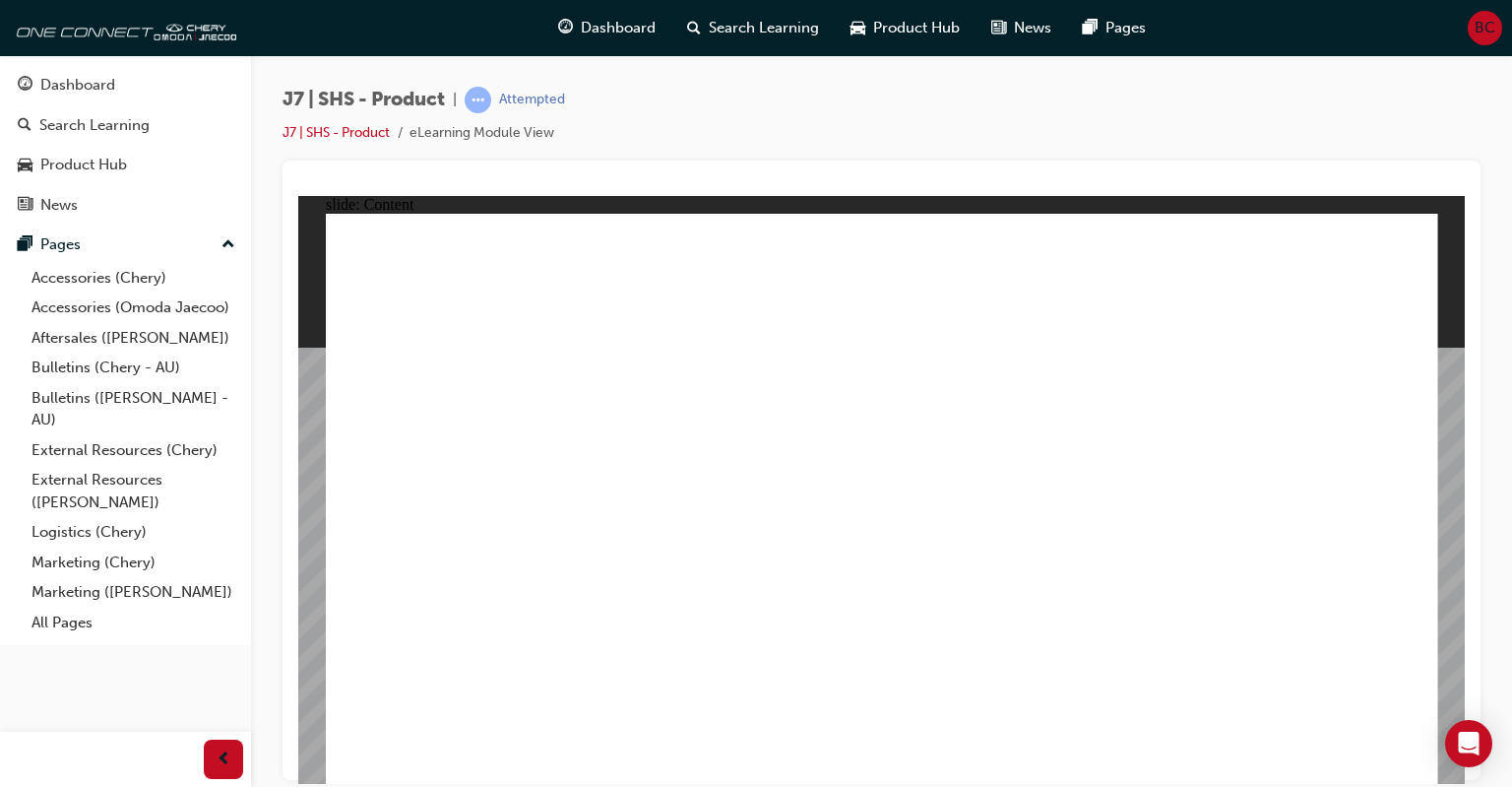 click 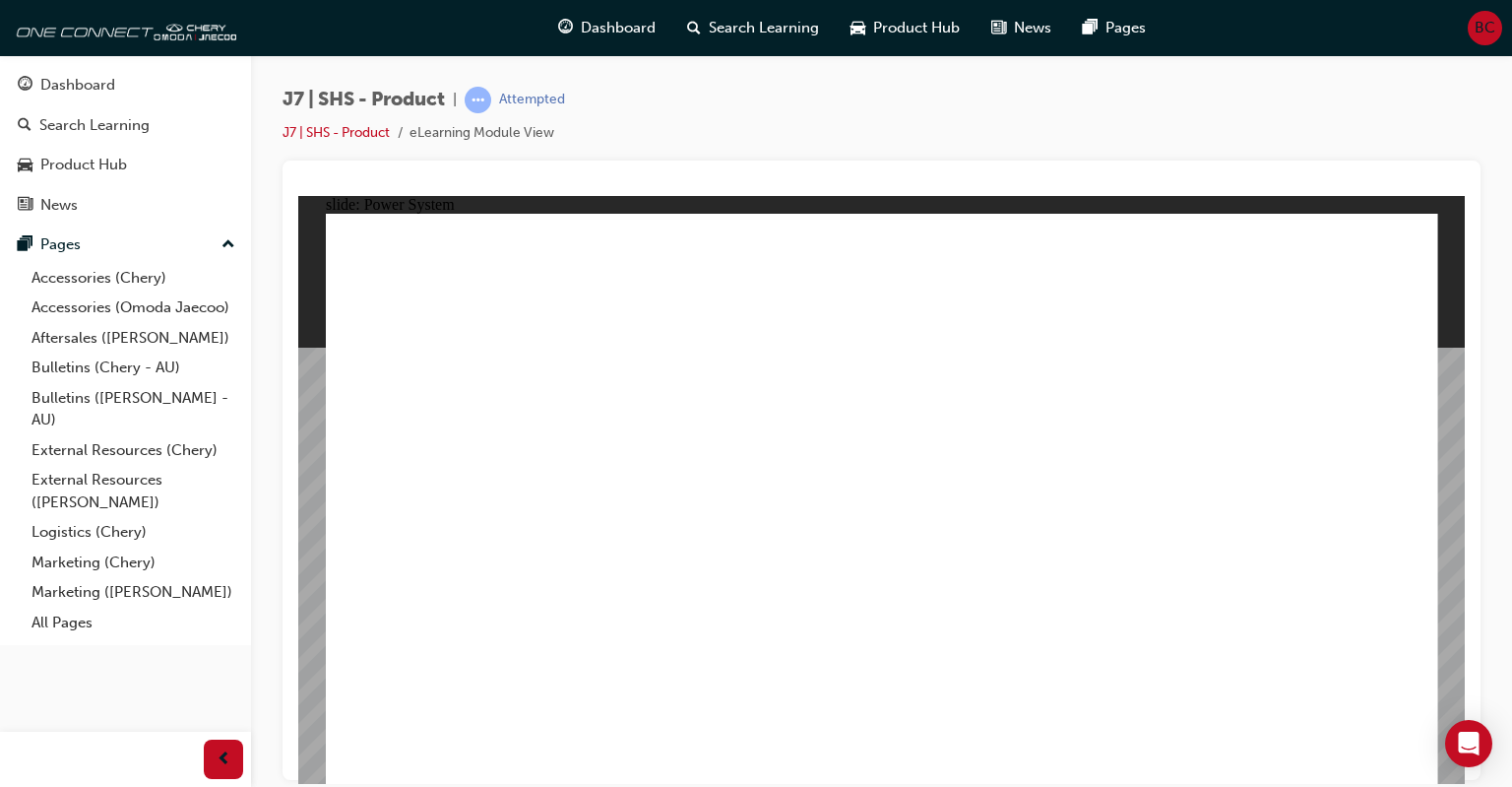 click 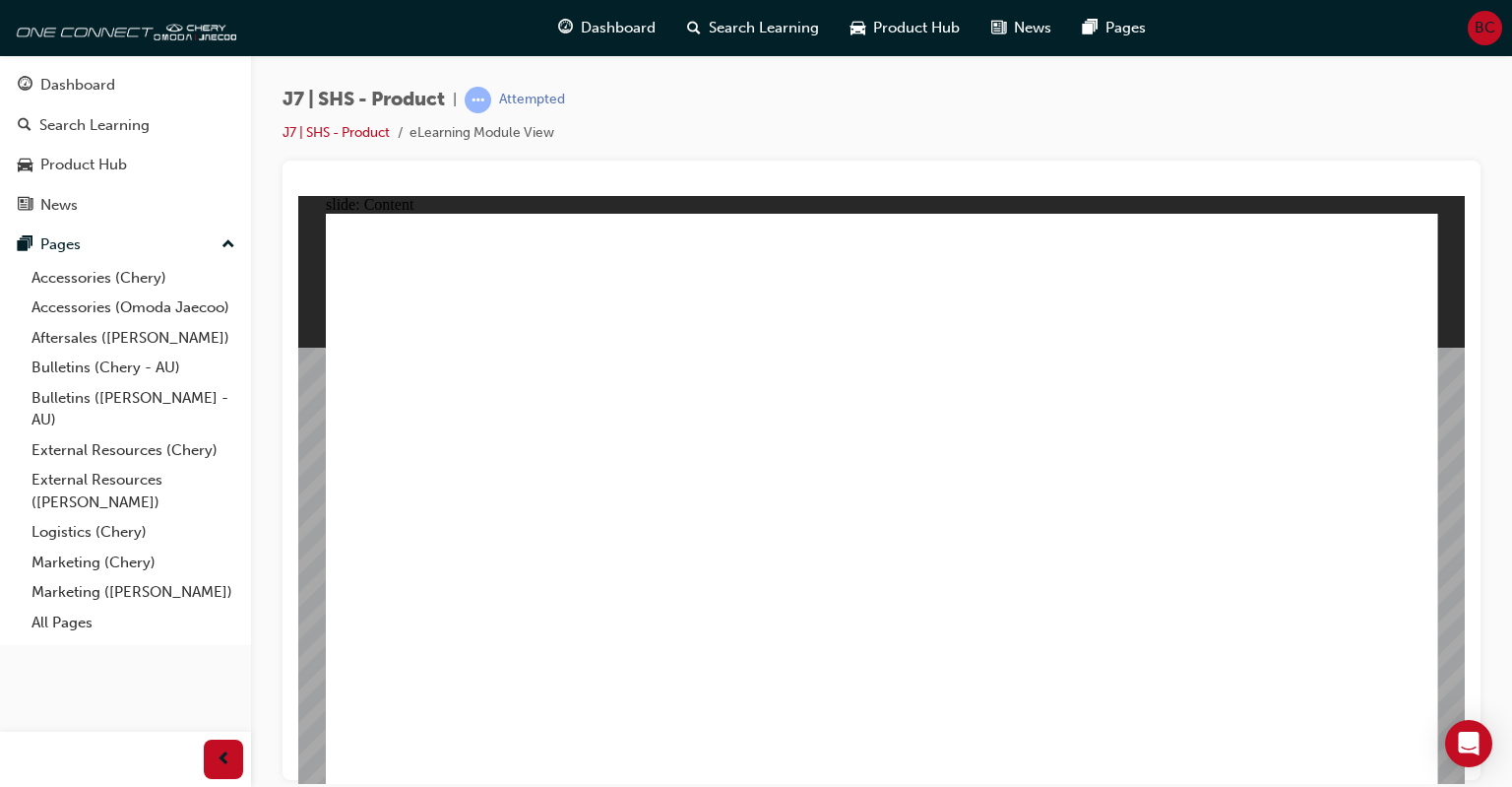 click 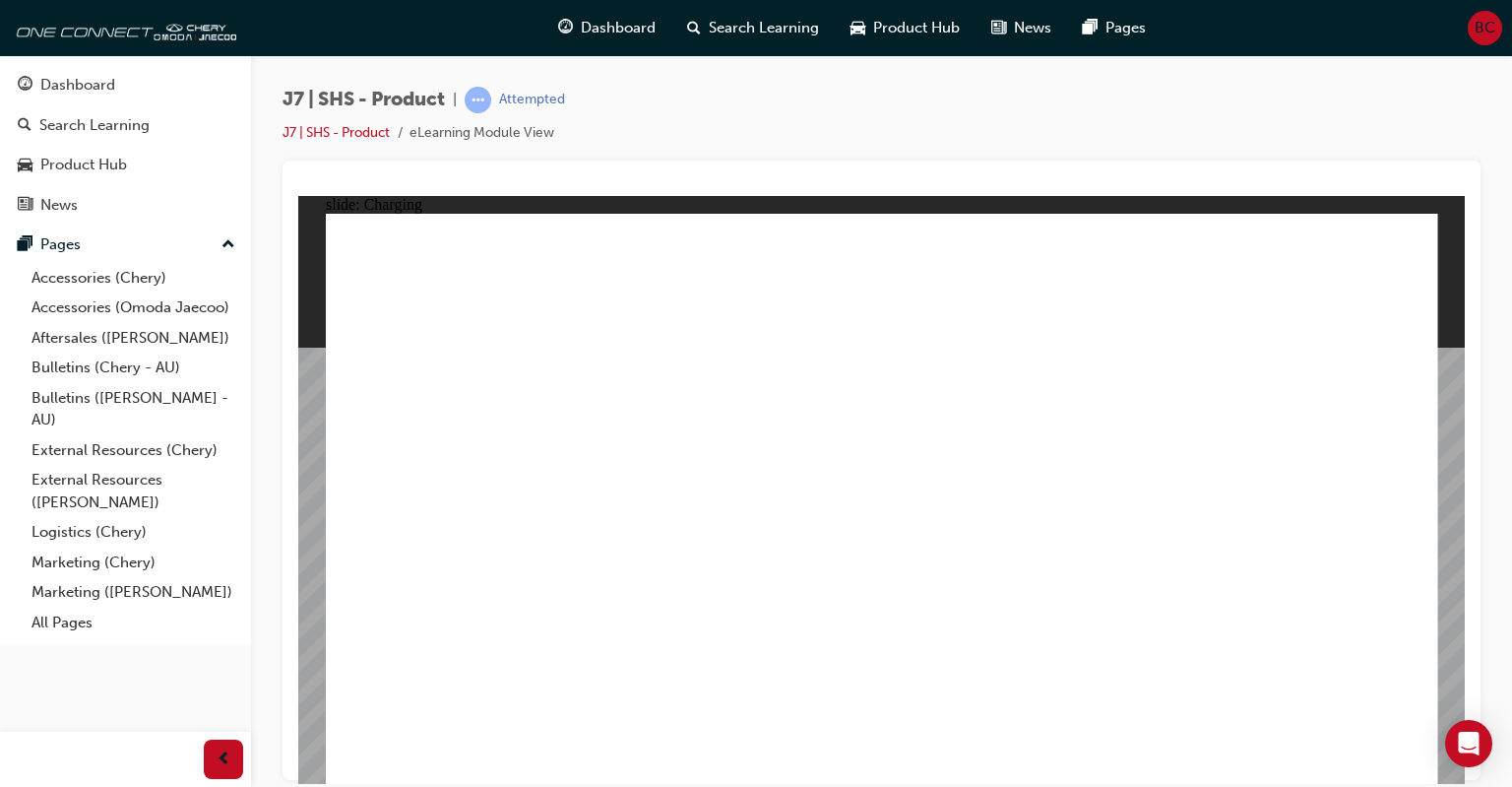 drag, startPoint x: 886, startPoint y: 514, endPoint x: 1031, endPoint y: 642, distance: 193.4141 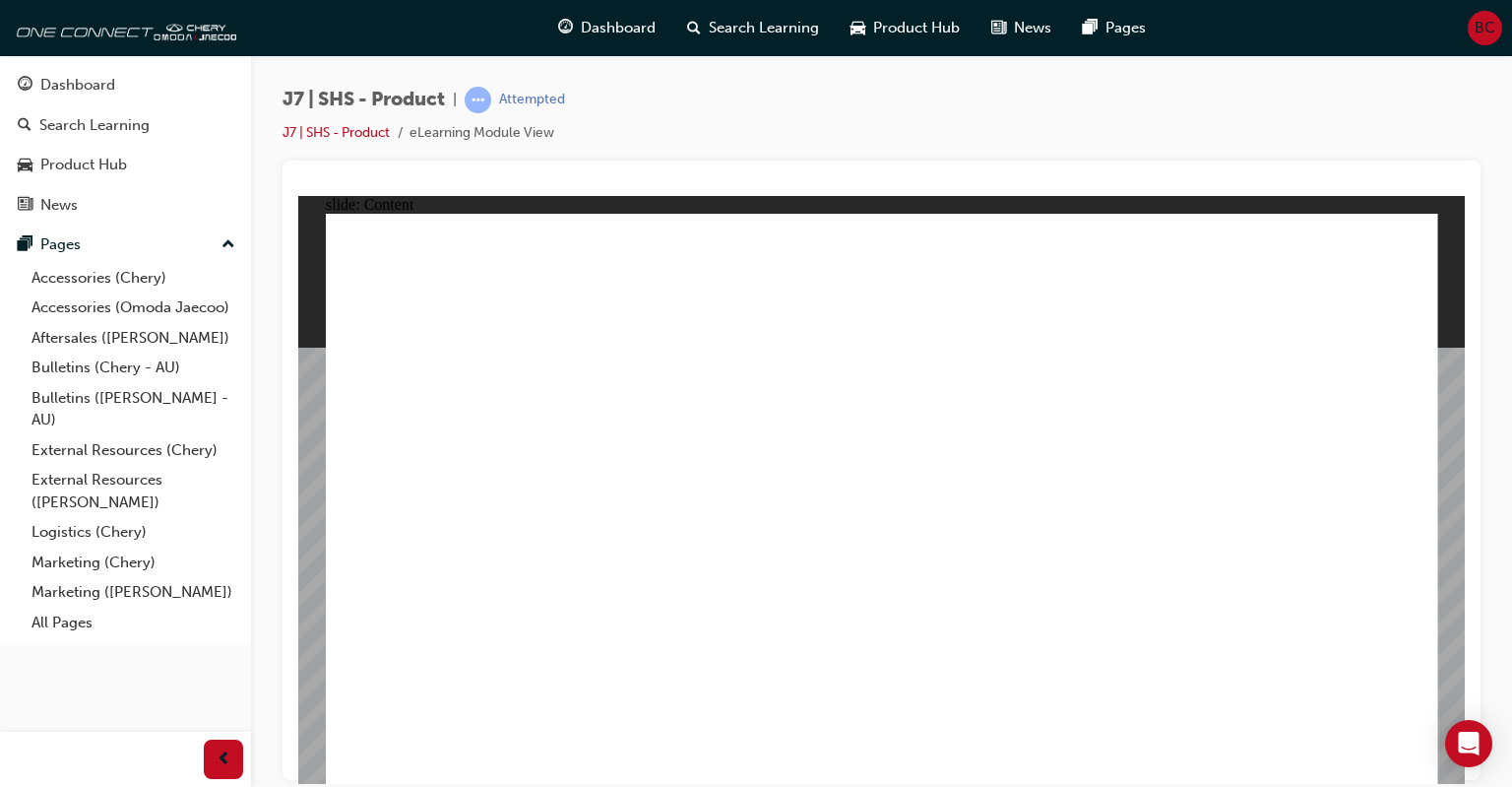 click 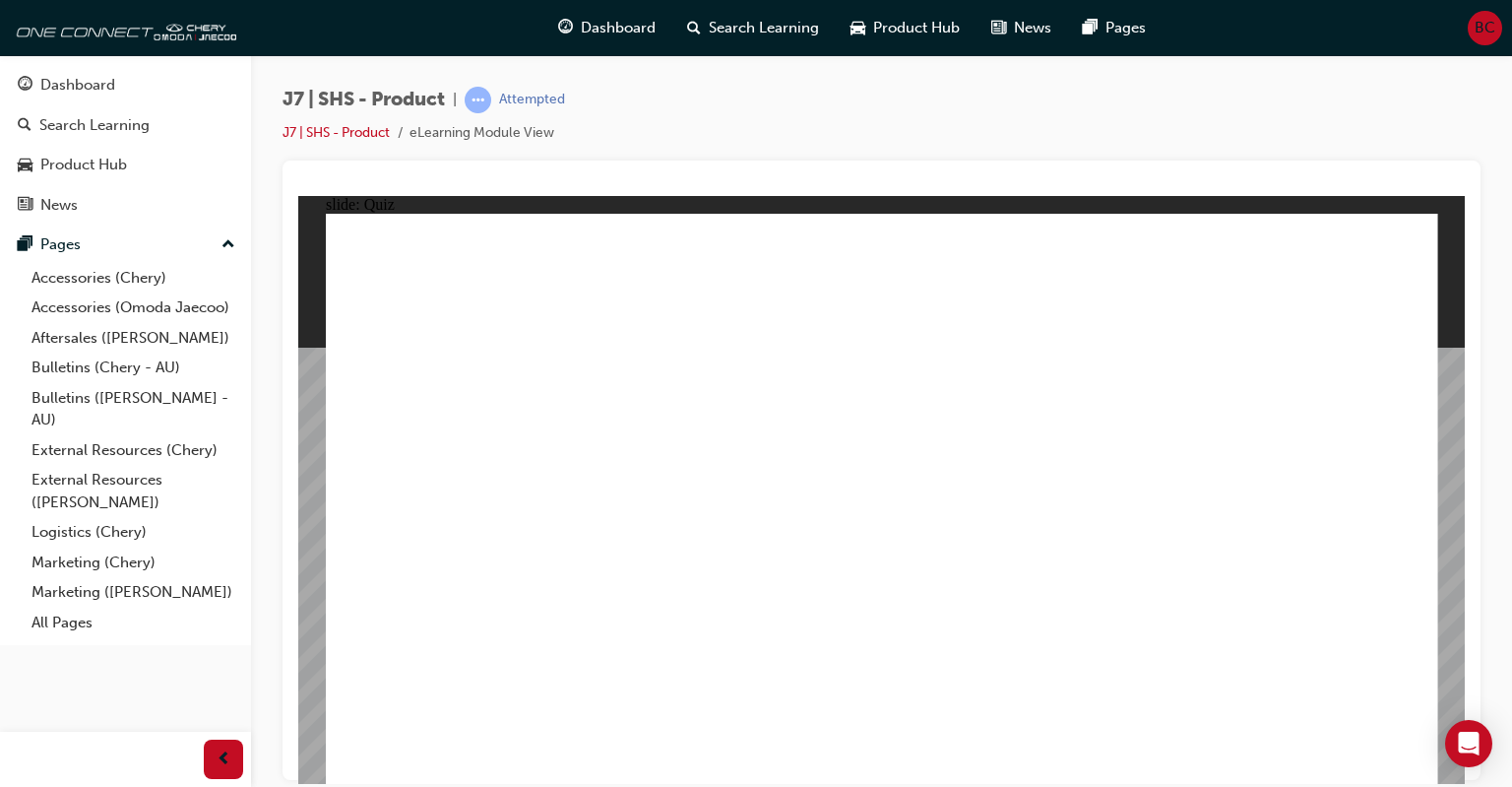 drag, startPoint x: 850, startPoint y: 432, endPoint x: 884, endPoint y: 564, distance: 136.30847 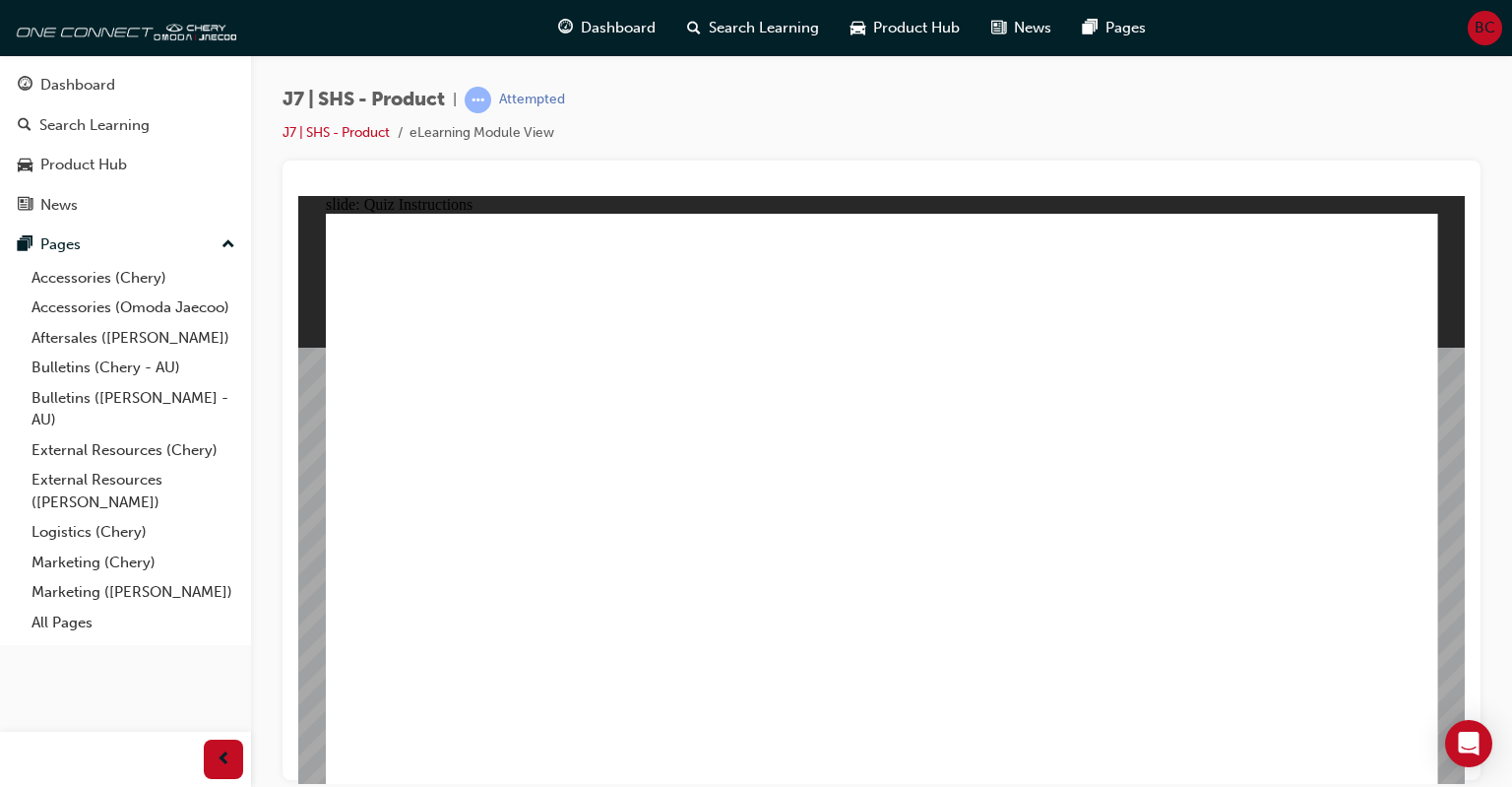 click 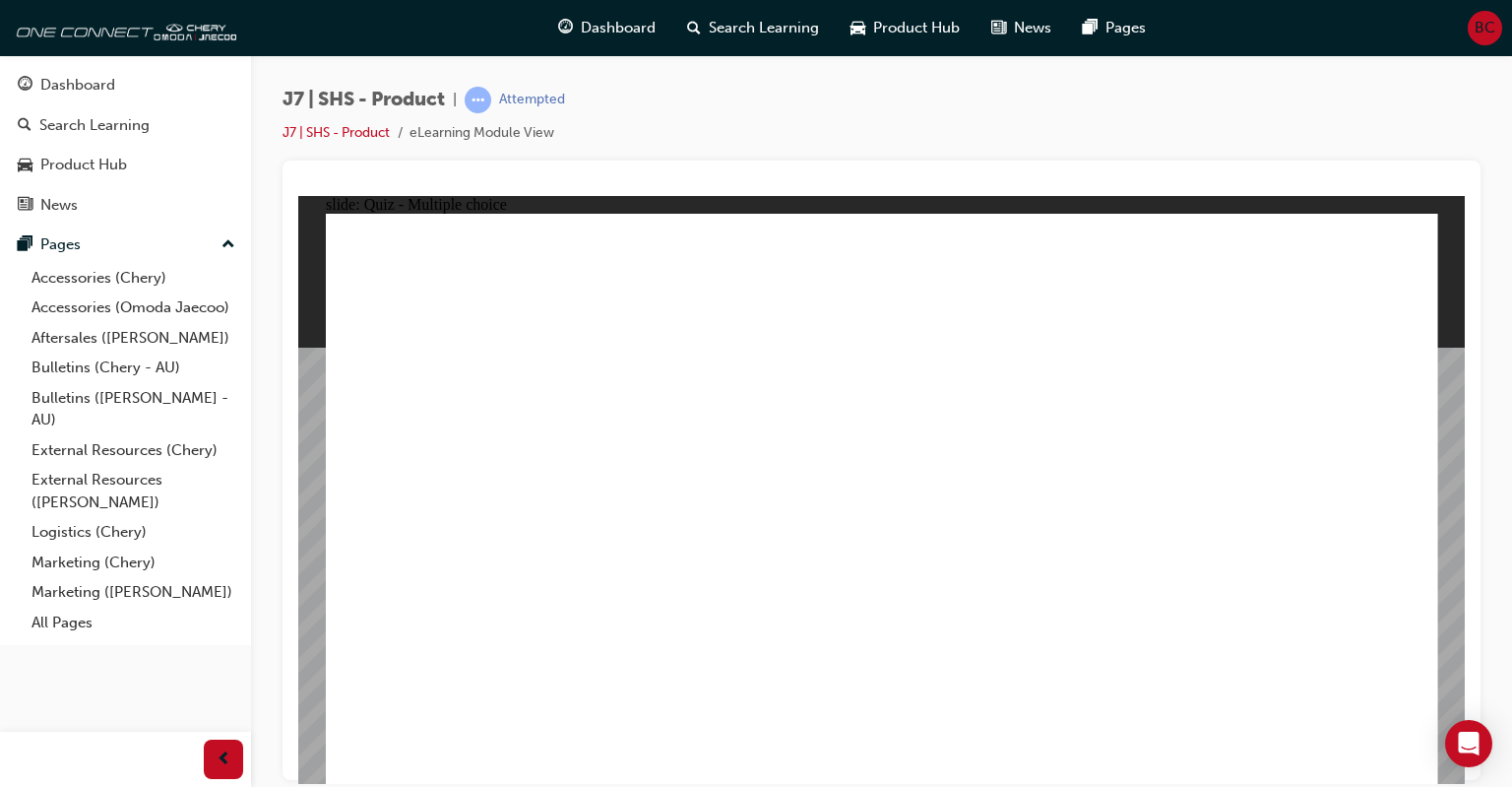 click 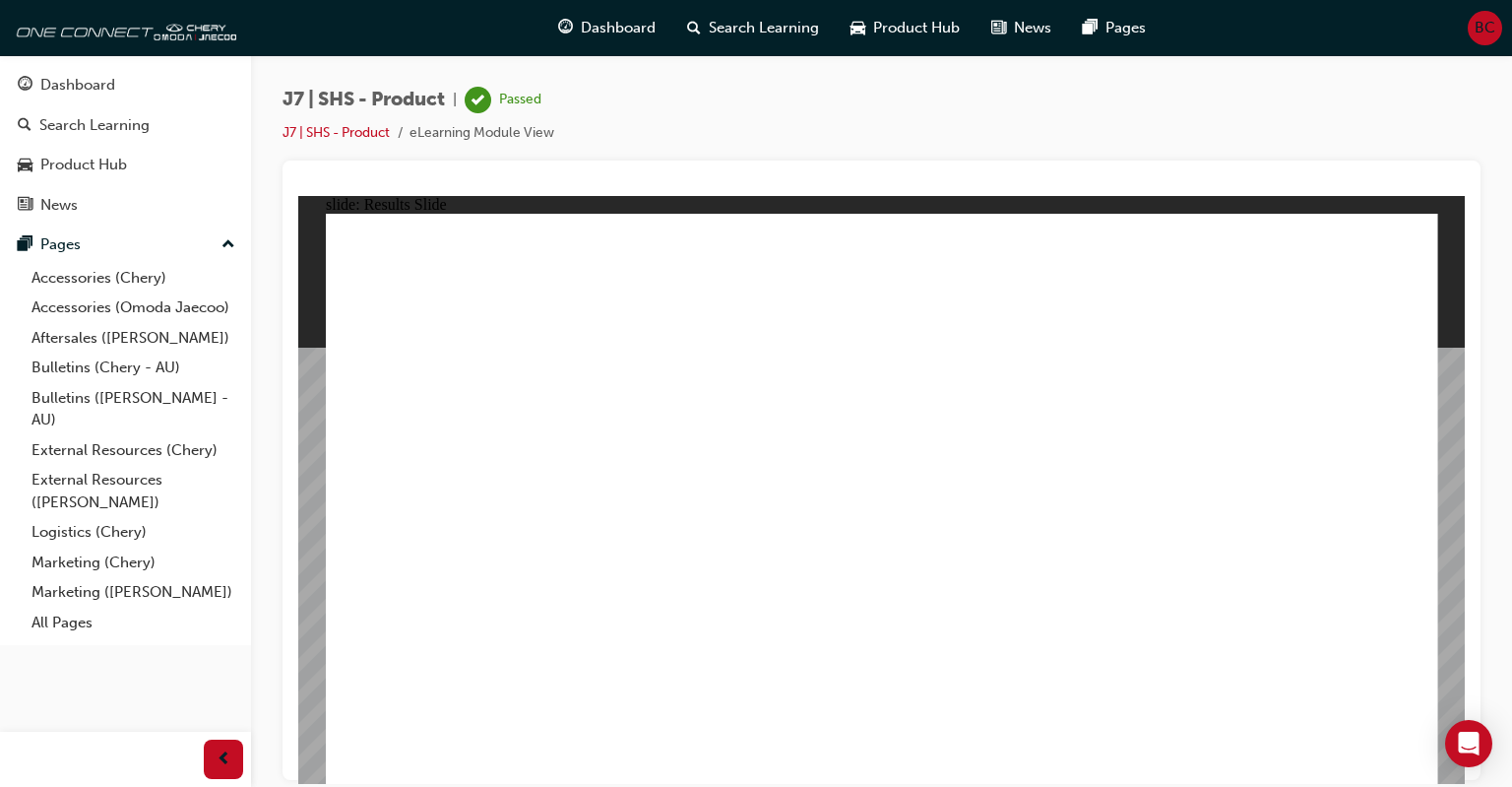 click 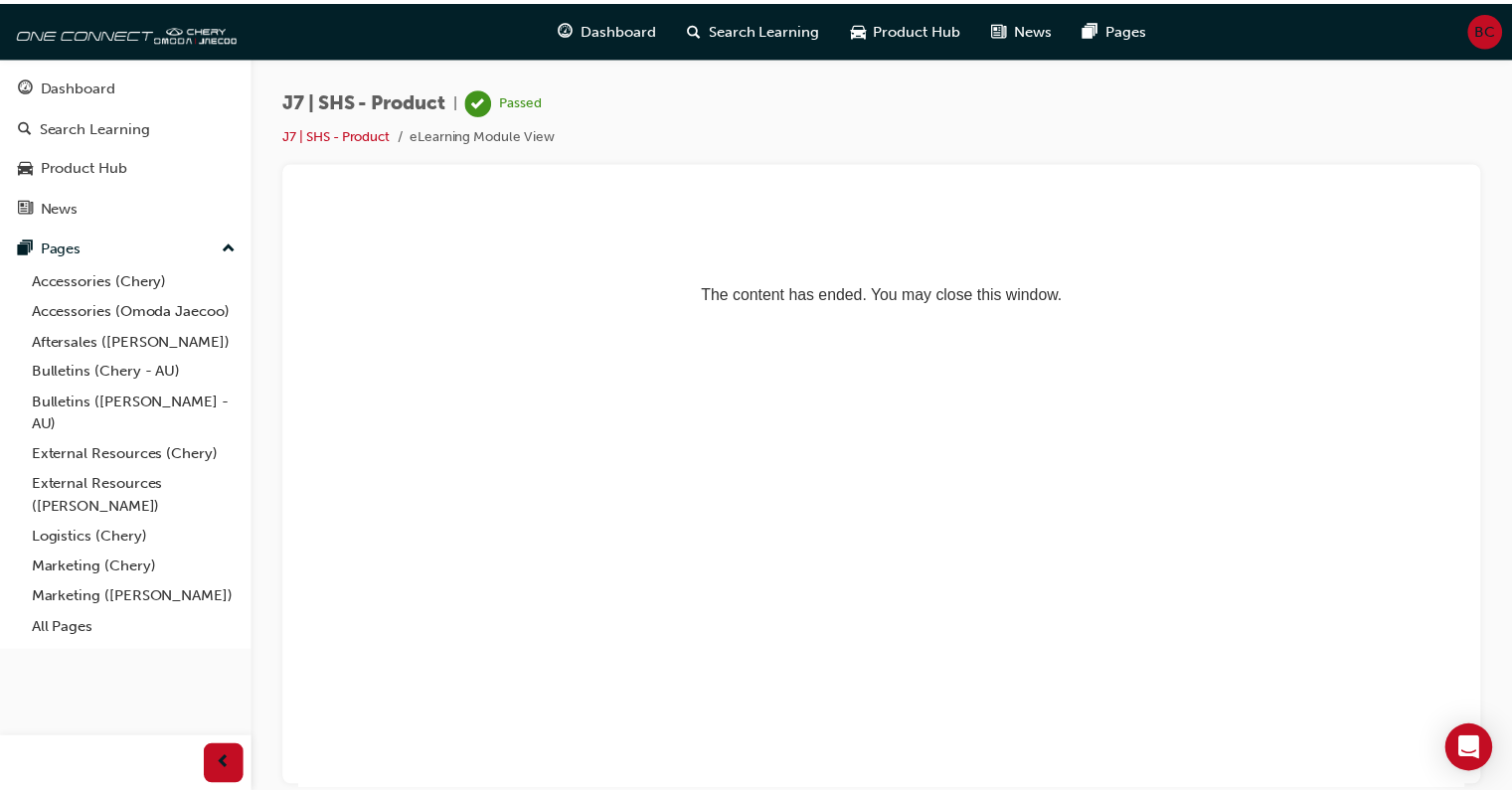 scroll, scrollTop: 0, scrollLeft: 0, axis: both 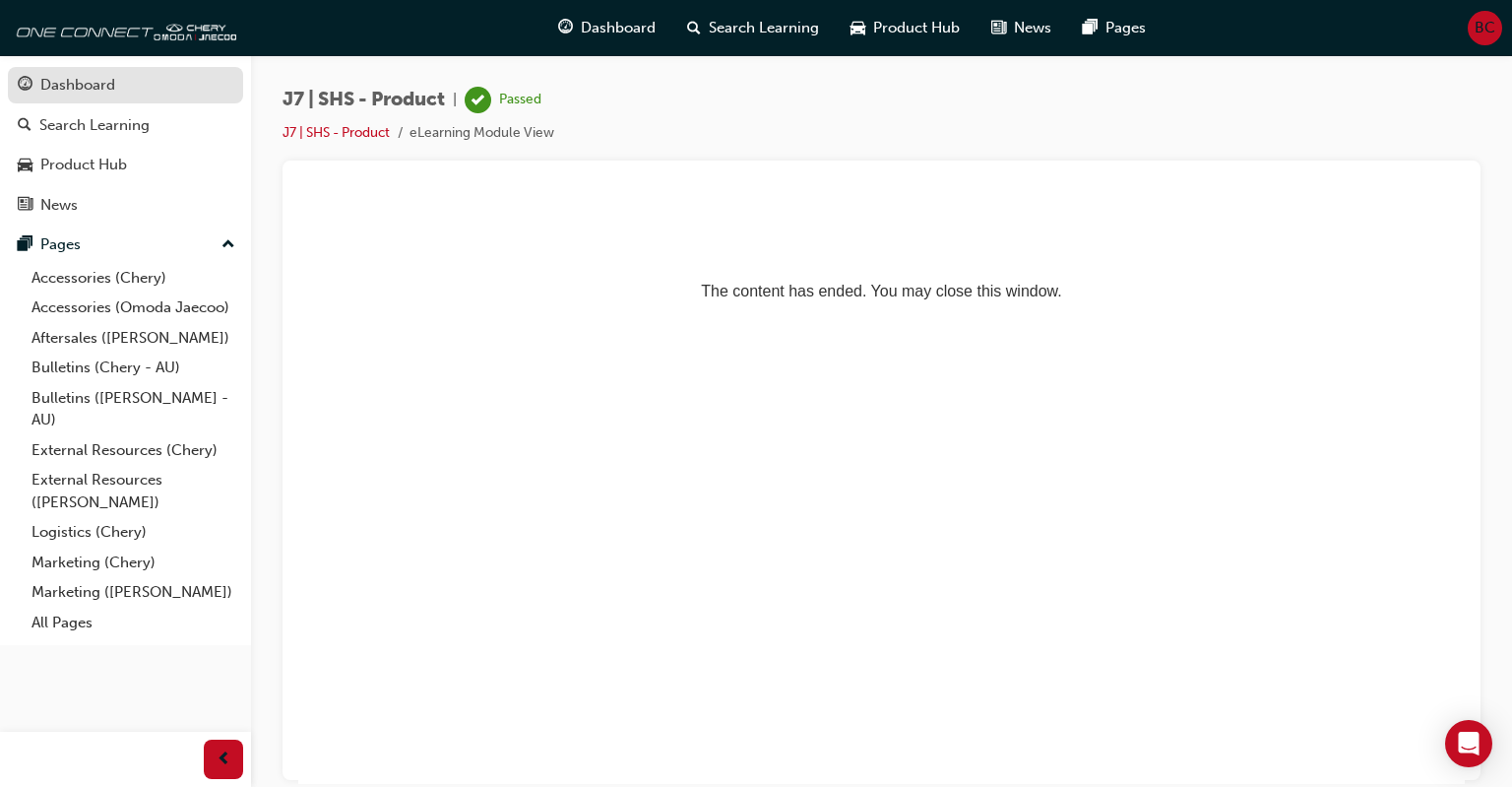 click on "Dashboard" at bounding box center [78, 85] 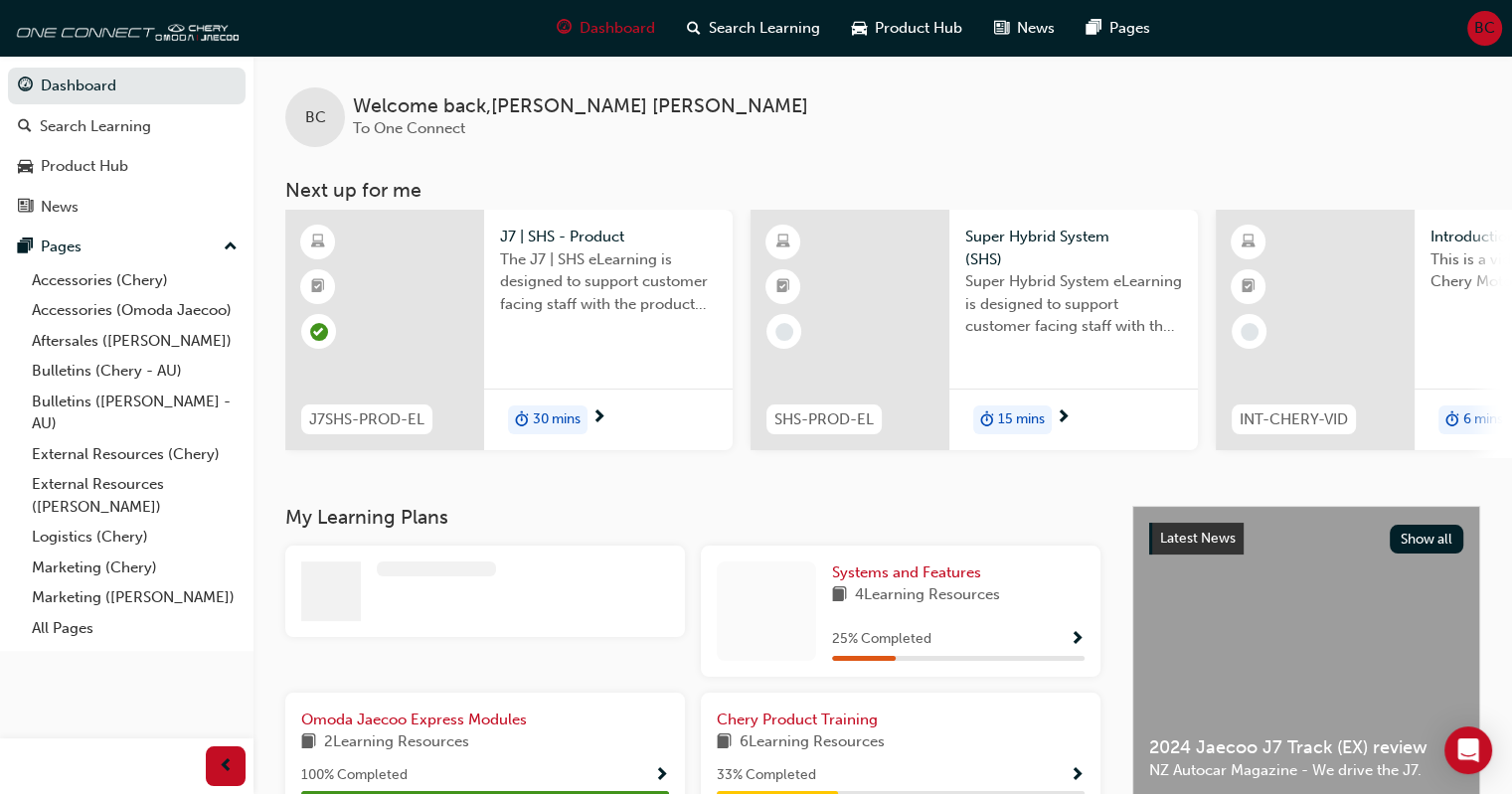 click at bounding box center (1315, 330) 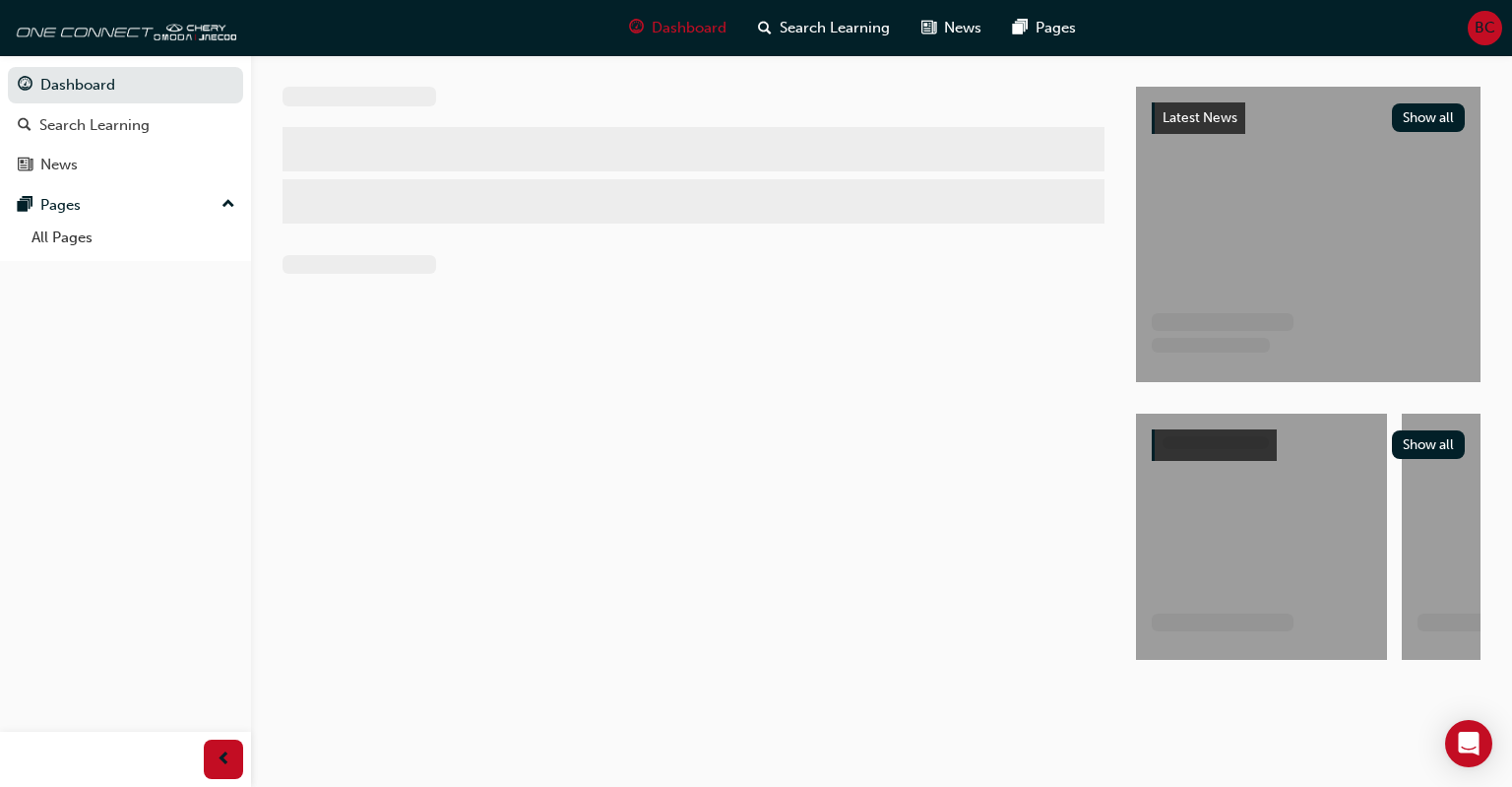 scroll, scrollTop: 0, scrollLeft: 0, axis: both 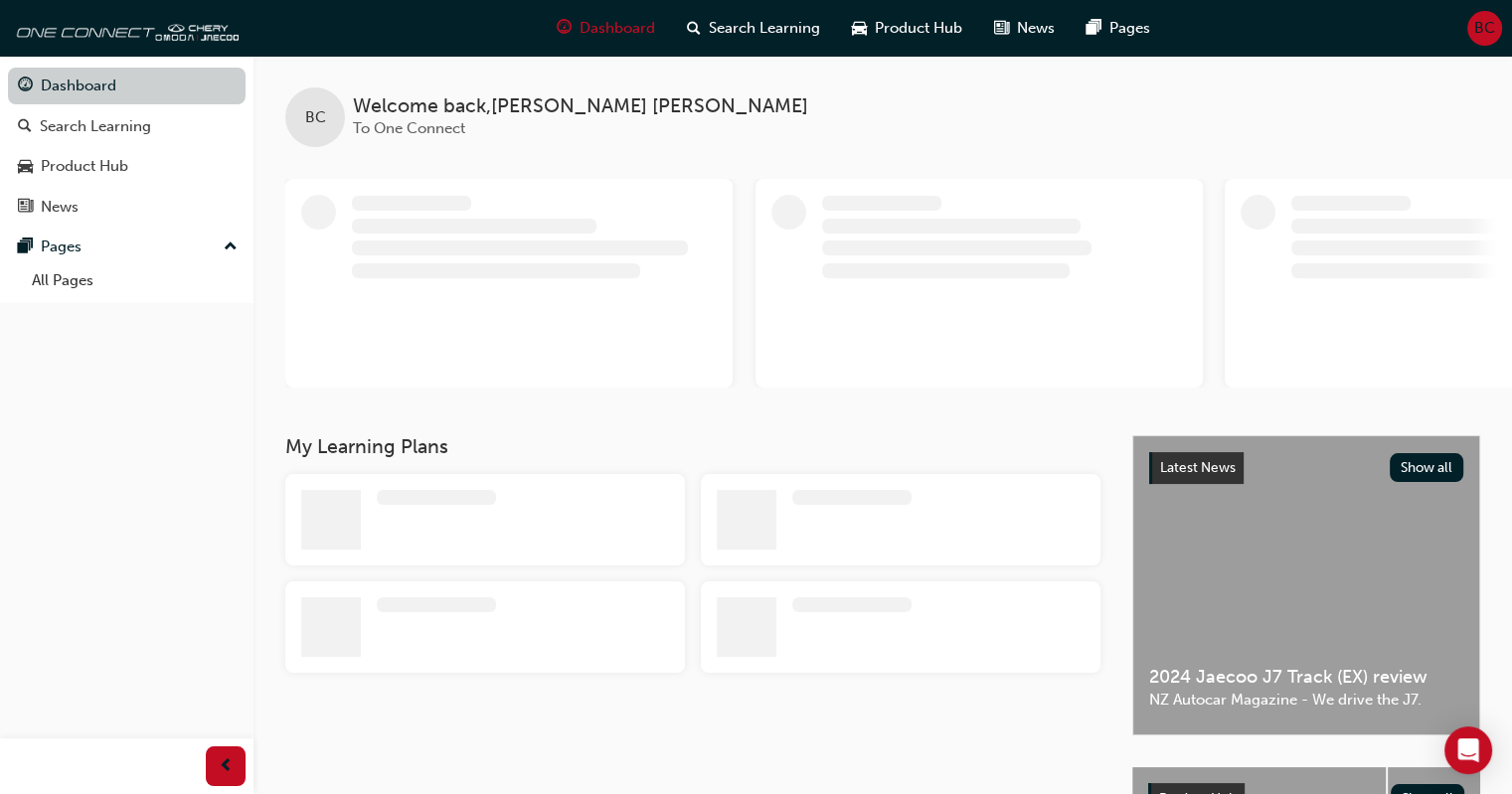 click on "Dashboard" at bounding box center (126, 85) 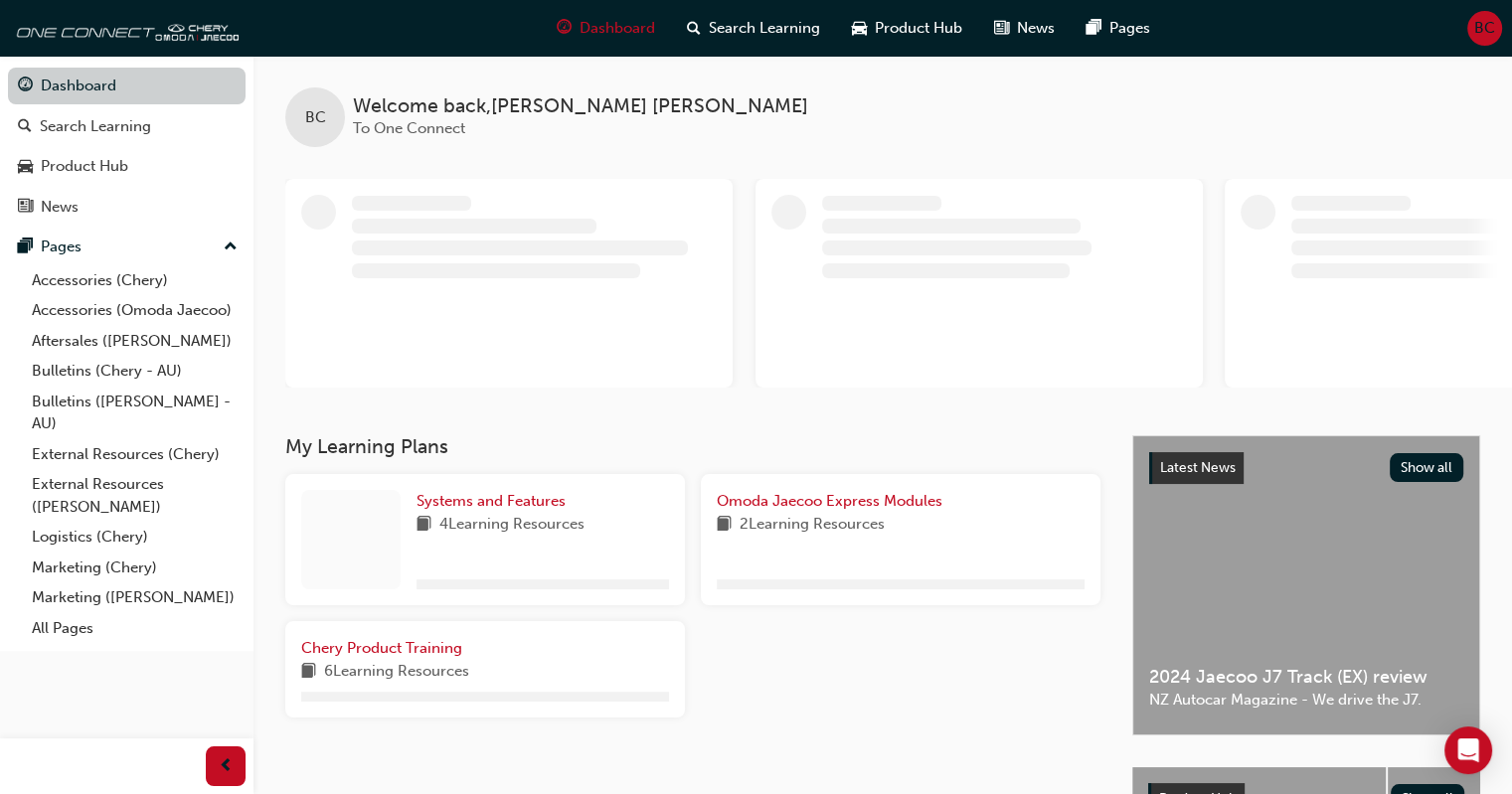 click on "Dashboard" at bounding box center (126, 85) 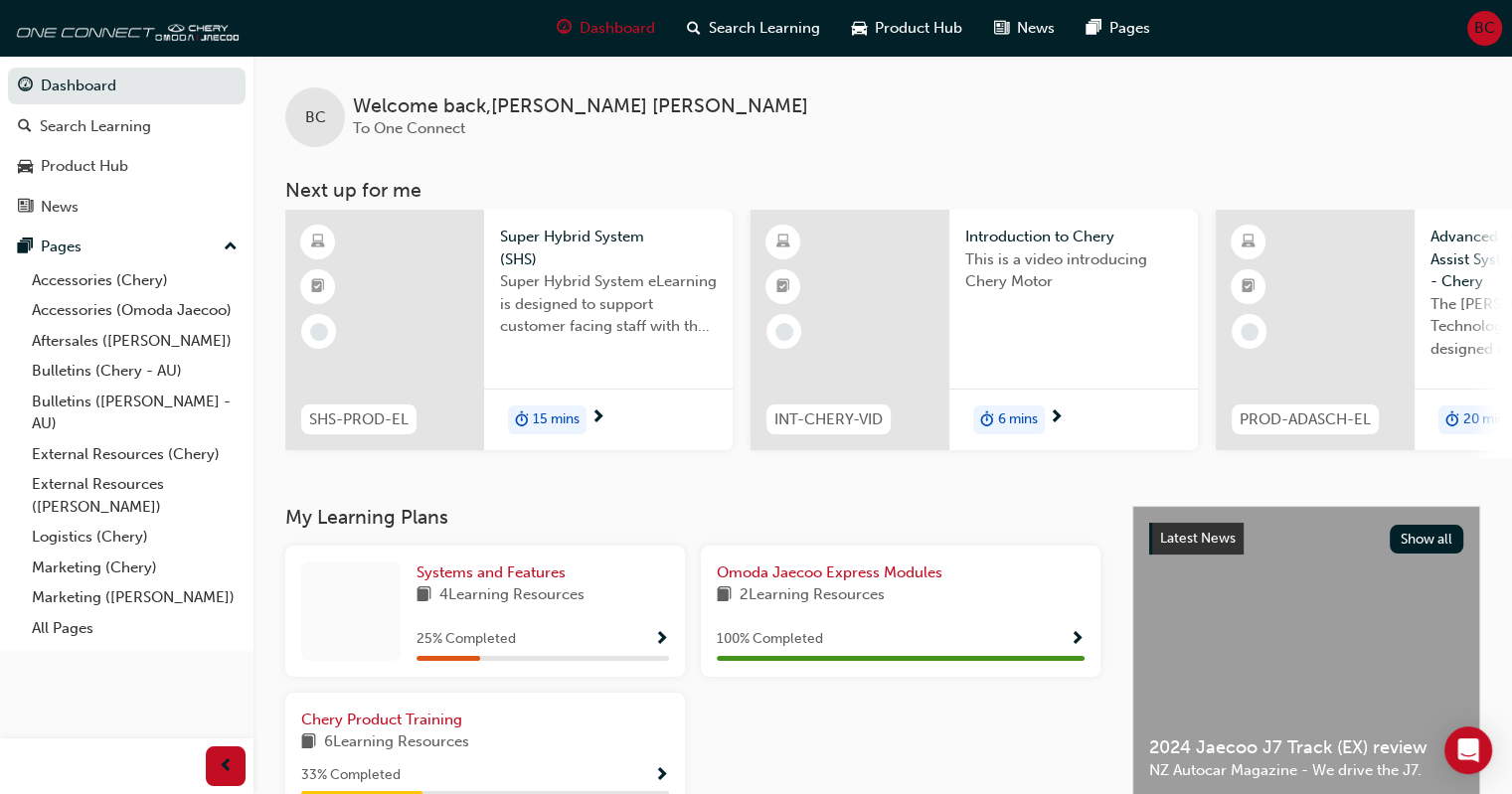 click at bounding box center [850, 330] 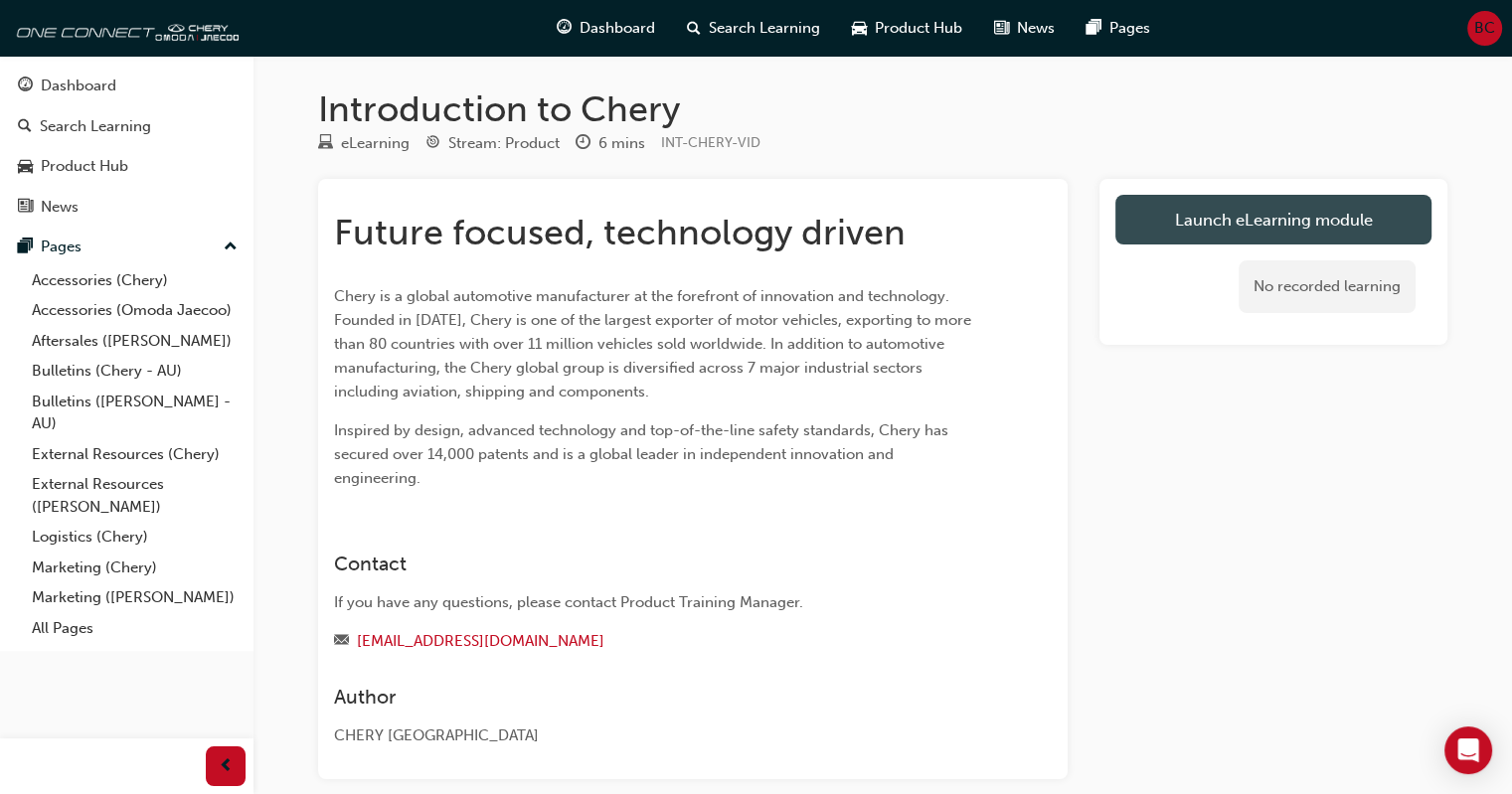 click on "Launch eLearning module" at bounding box center [1273, 220] 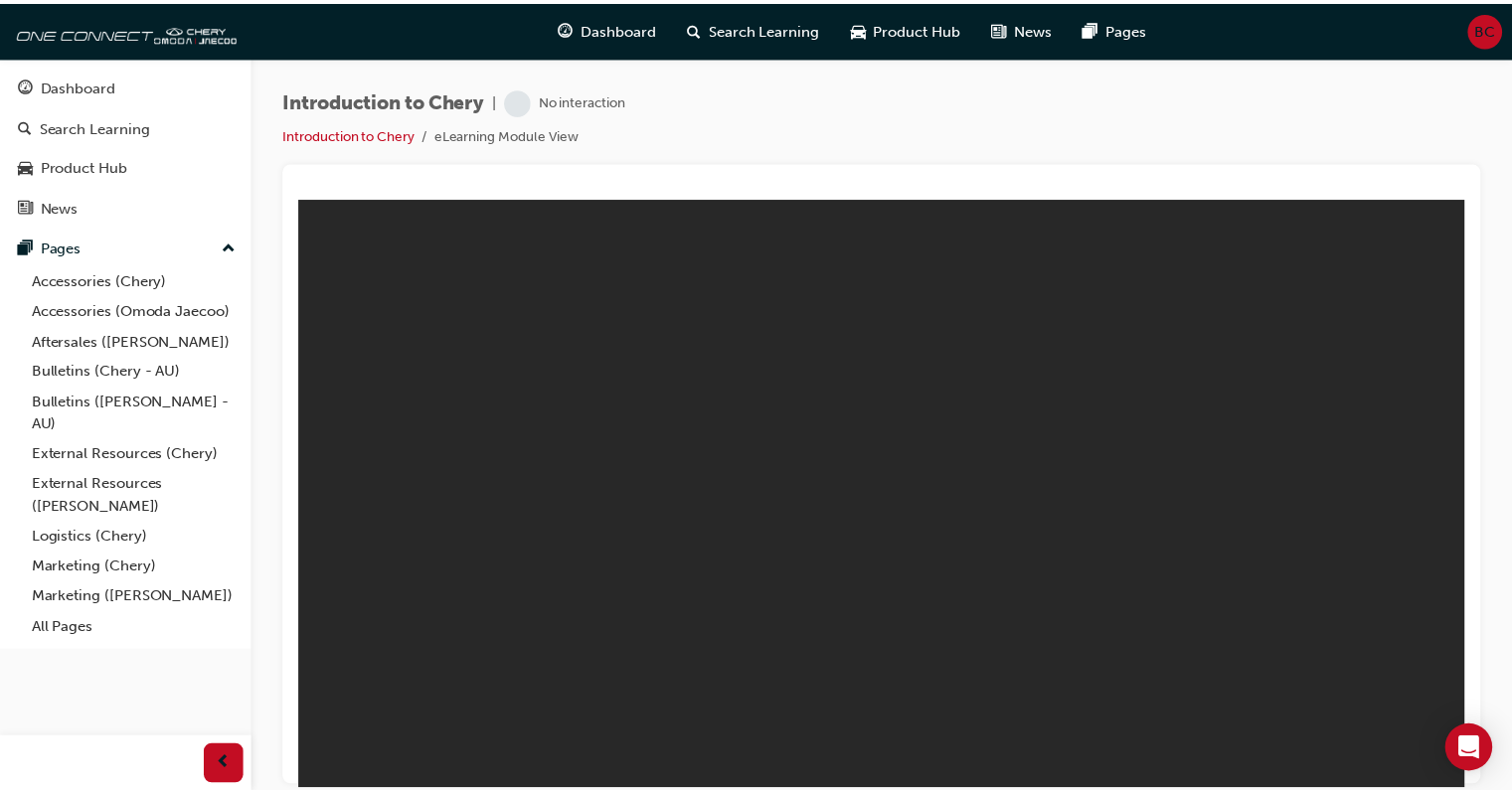 scroll, scrollTop: 0, scrollLeft: 0, axis: both 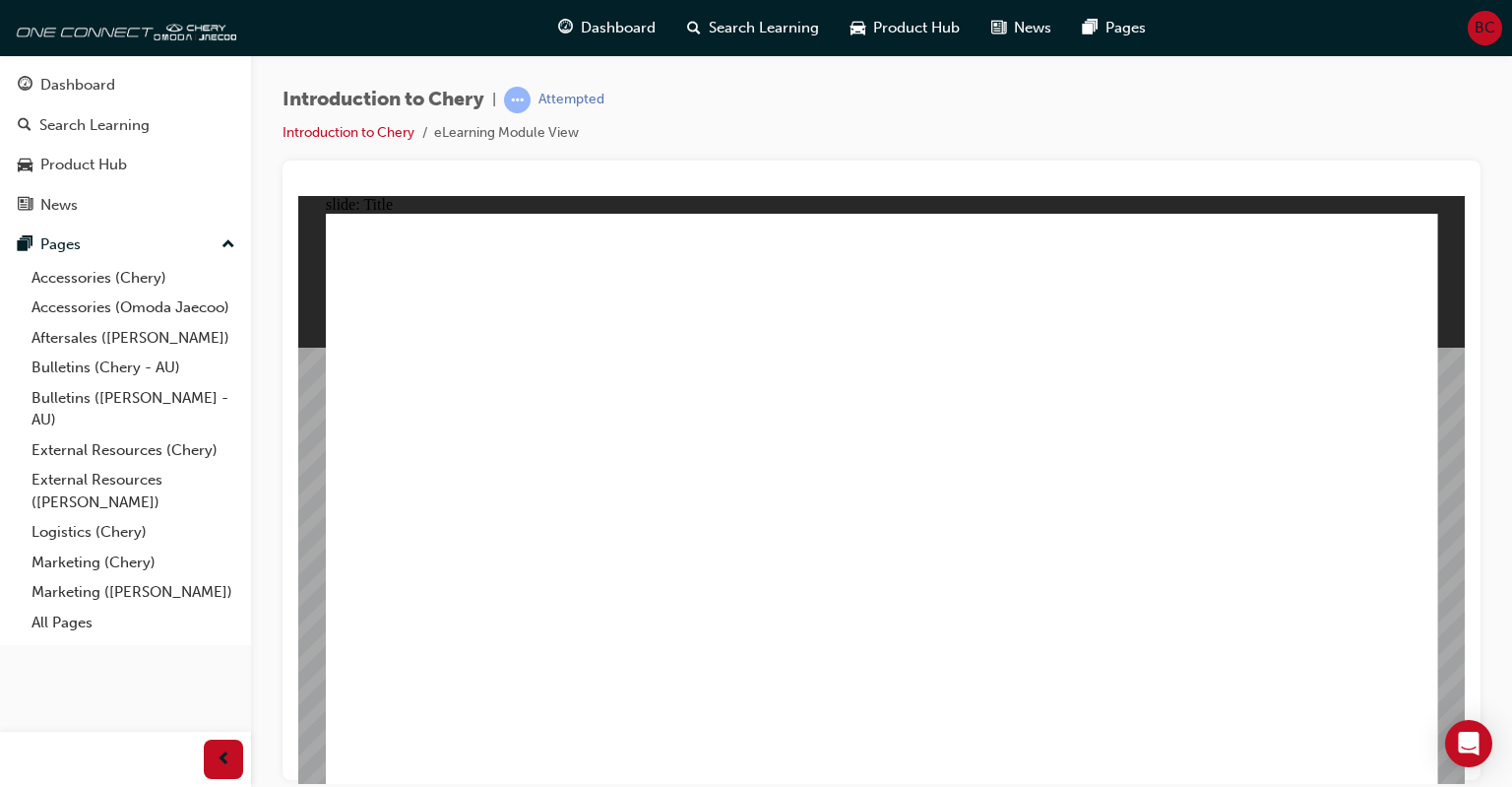 click 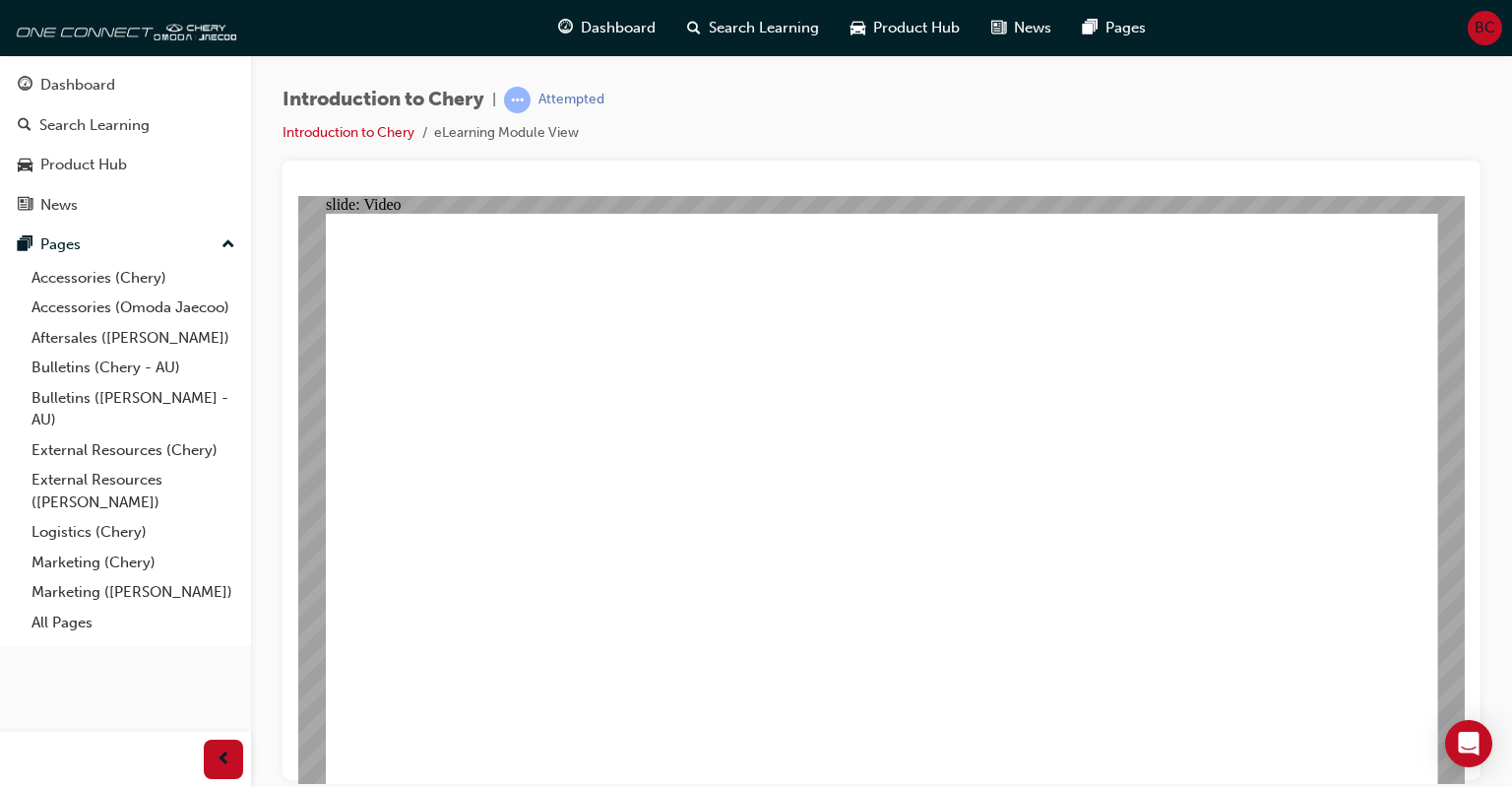 type on "311" 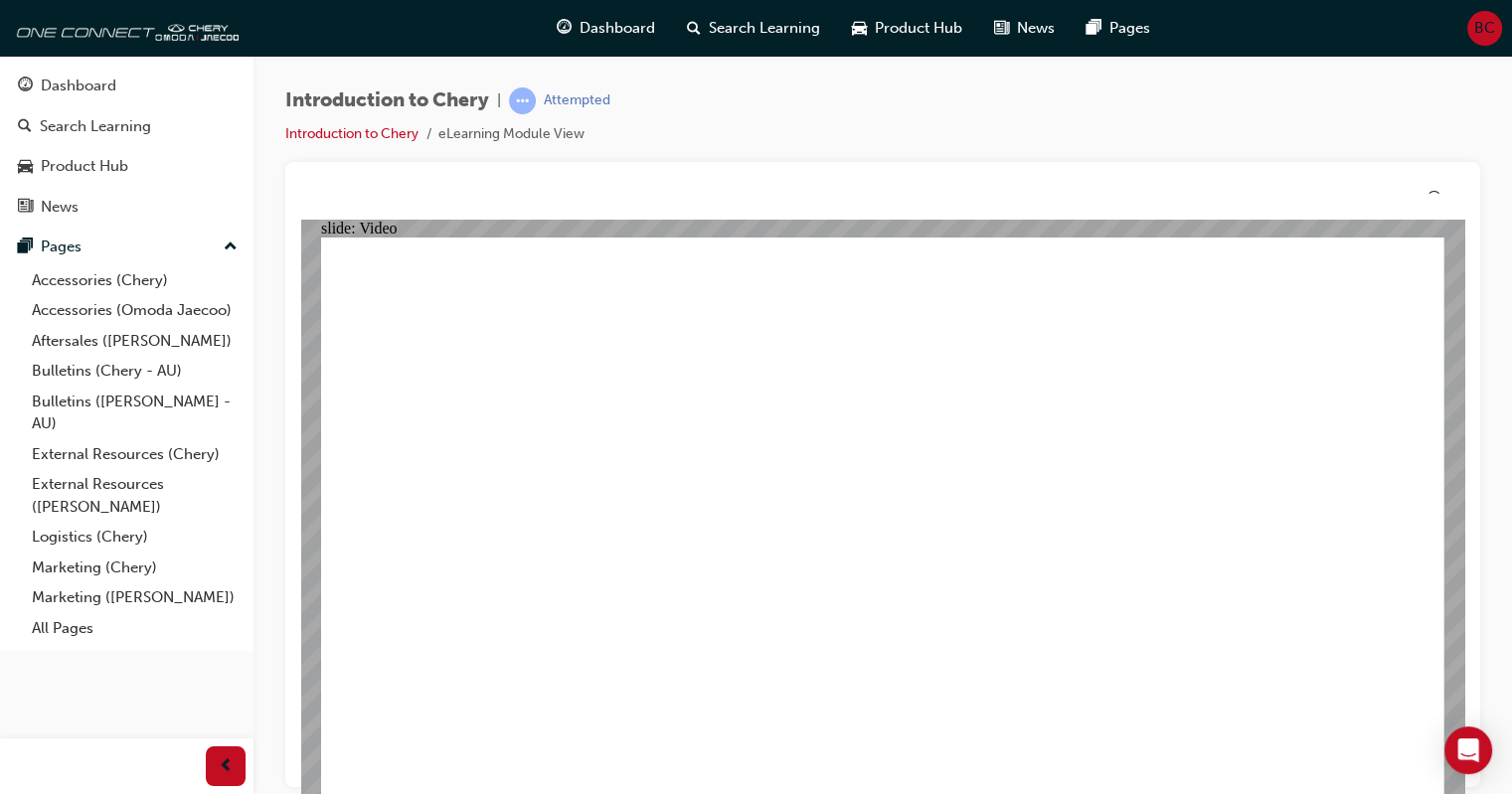 drag, startPoint x: 1439, startPoint y: 106, endPoint x: 1419, endPoint y: 202, distance: 98.061205 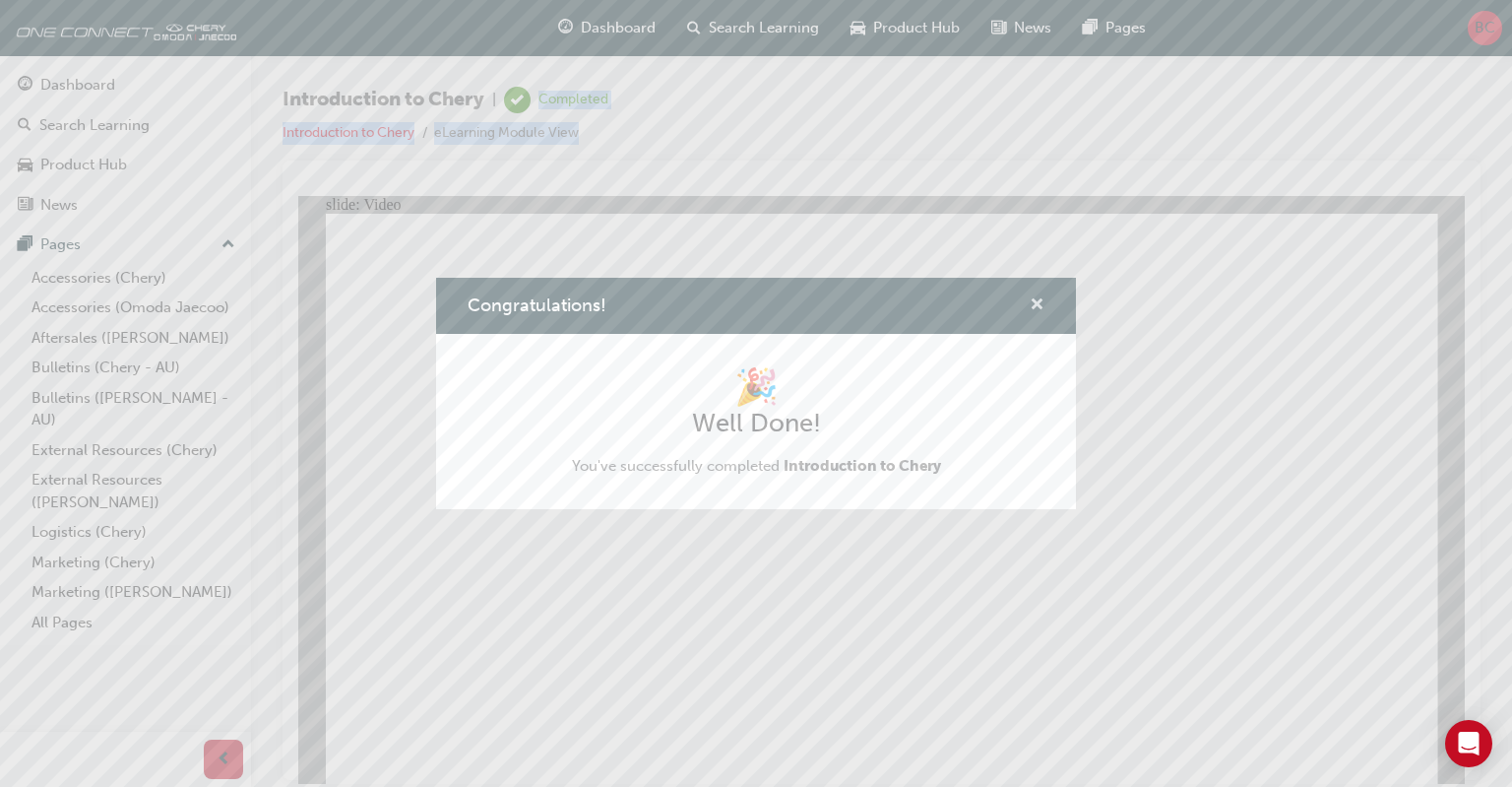 click at bounding box center [1037, 306] 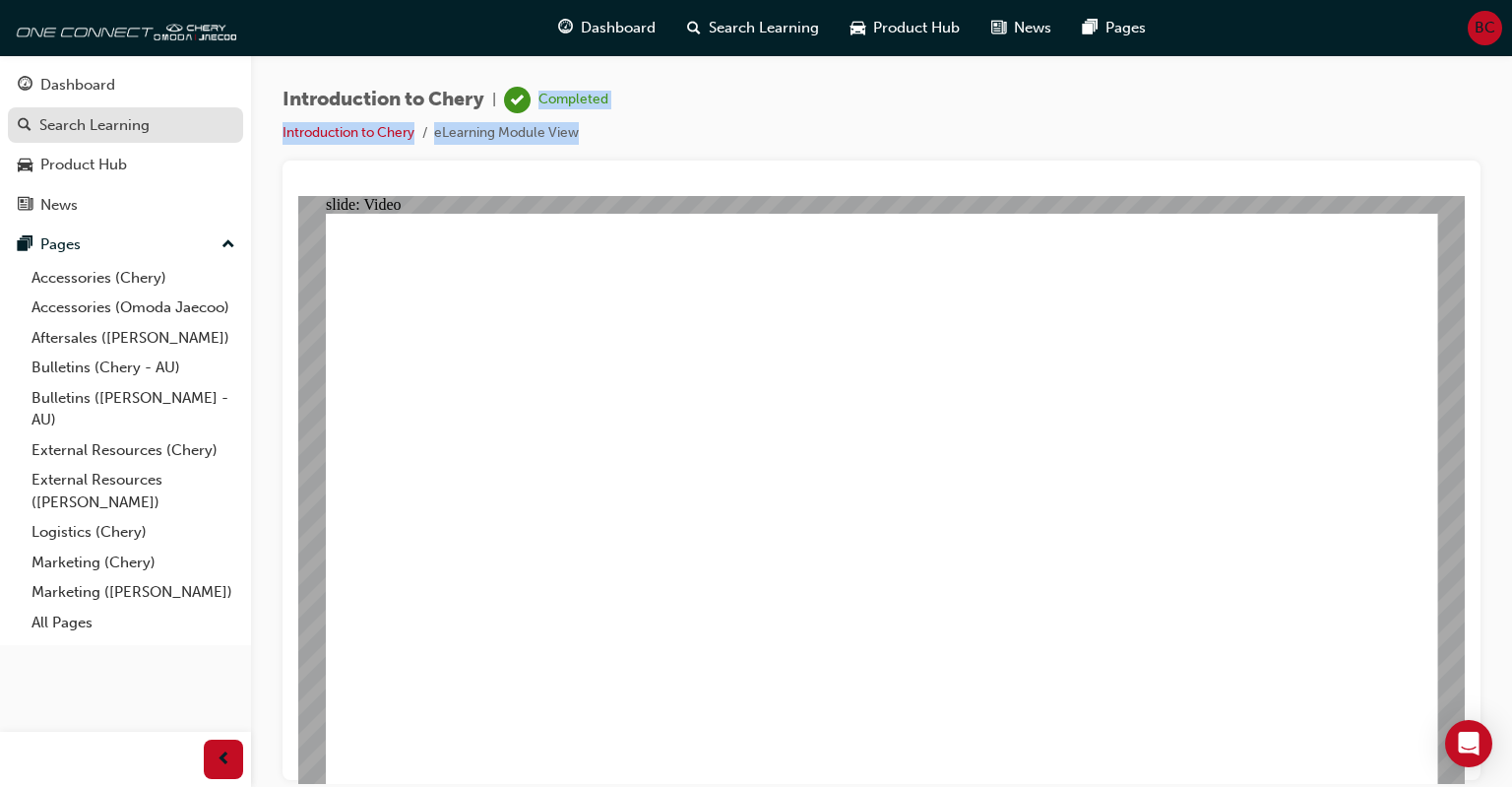 click on "Dashboard" at bounding box center (78, 85) 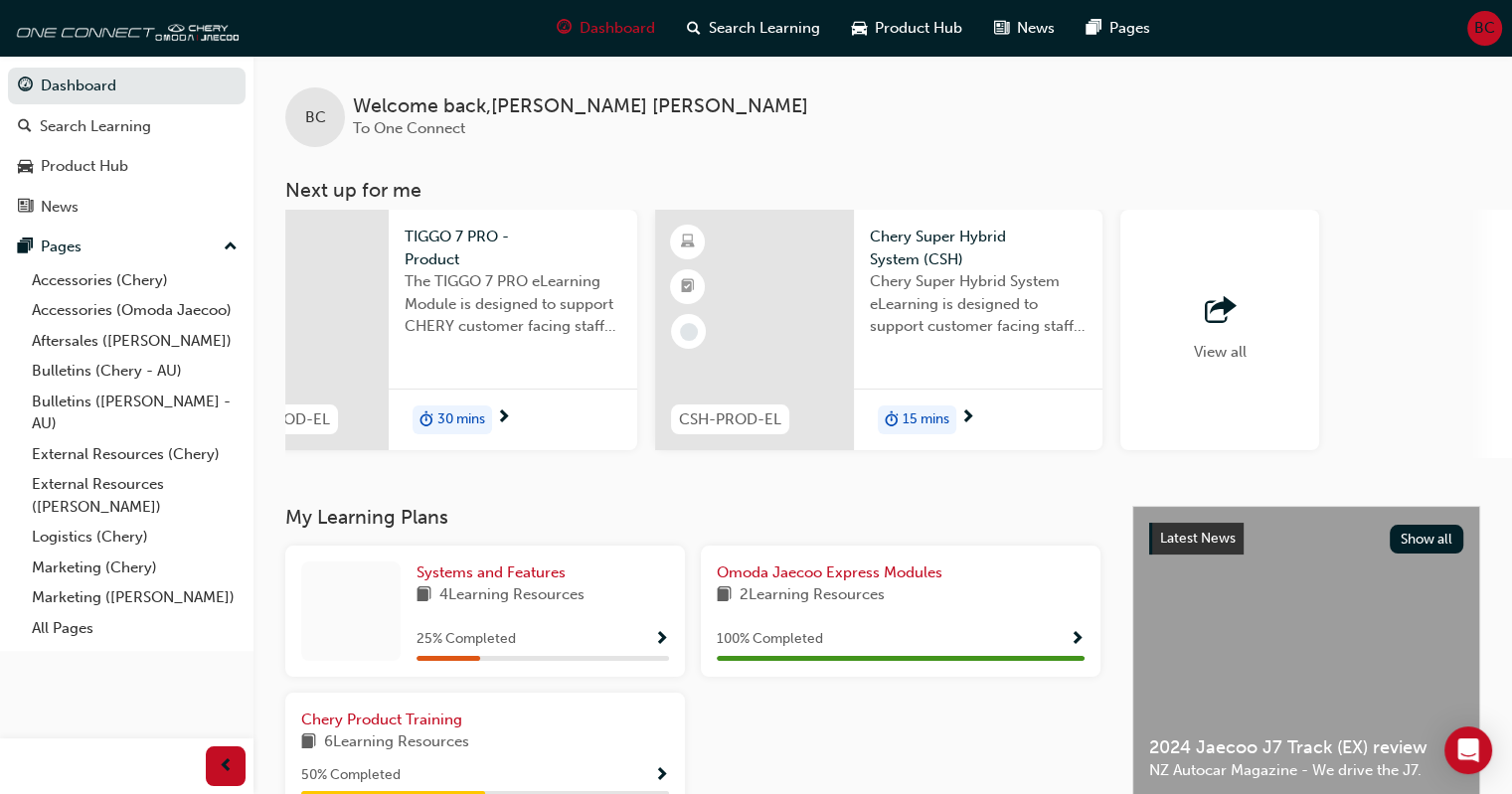 scroll, scrollTop: 0, scrollLeft: 1562, axis: horizontal 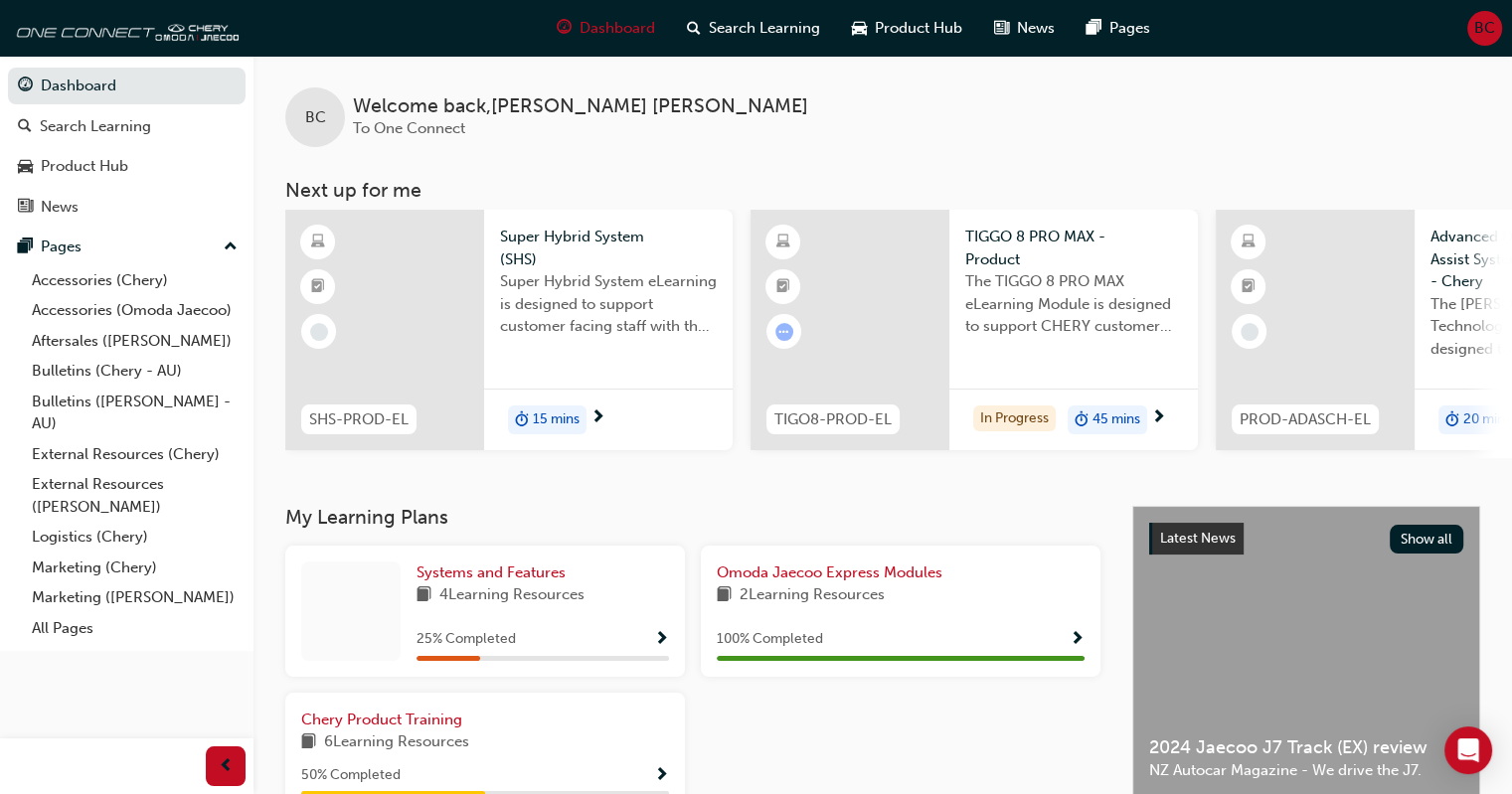 click at bounding box center (385, 330) 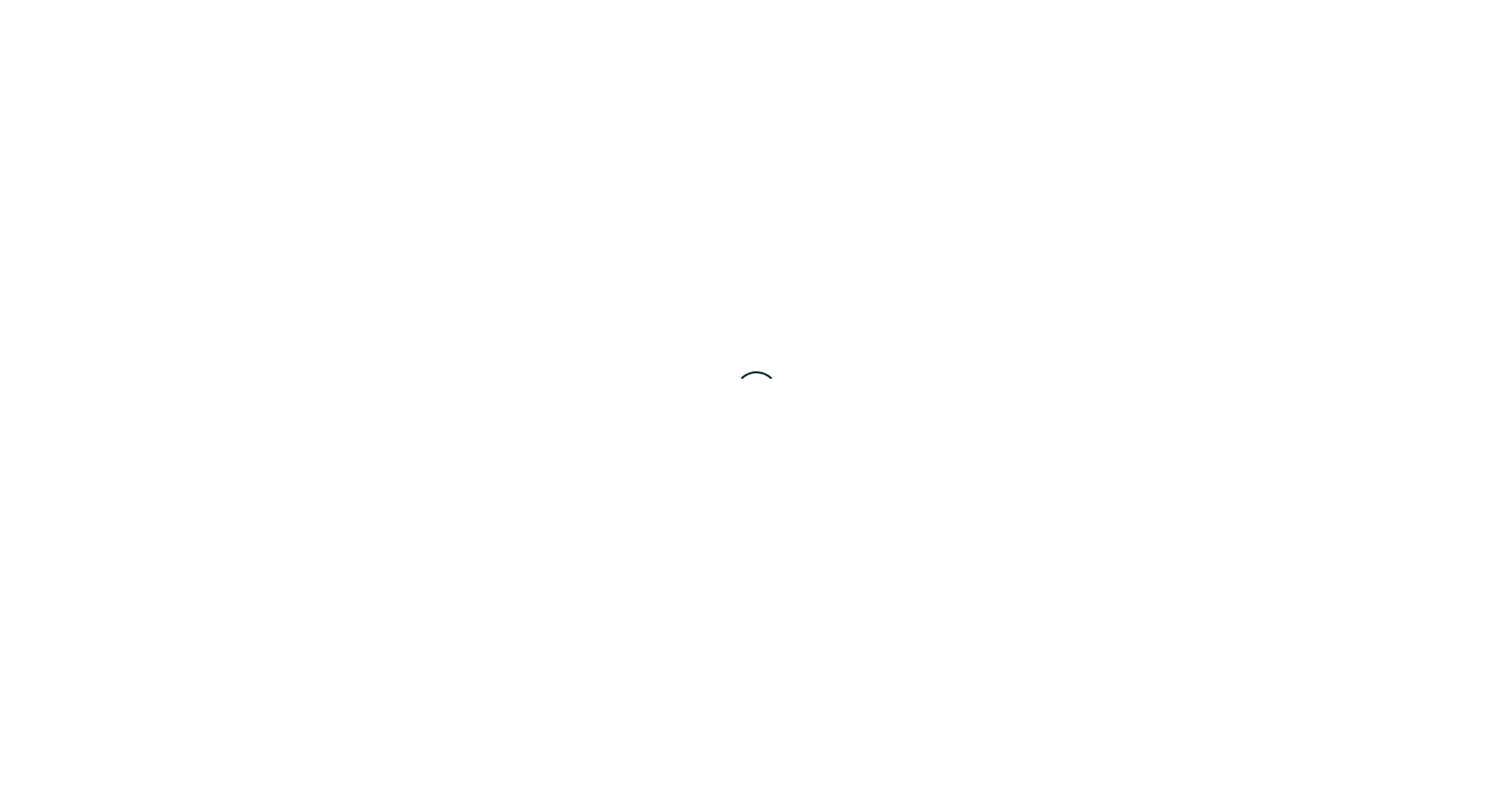 scroll, scrollTop: 0, scrollLeft: 0, axis: both 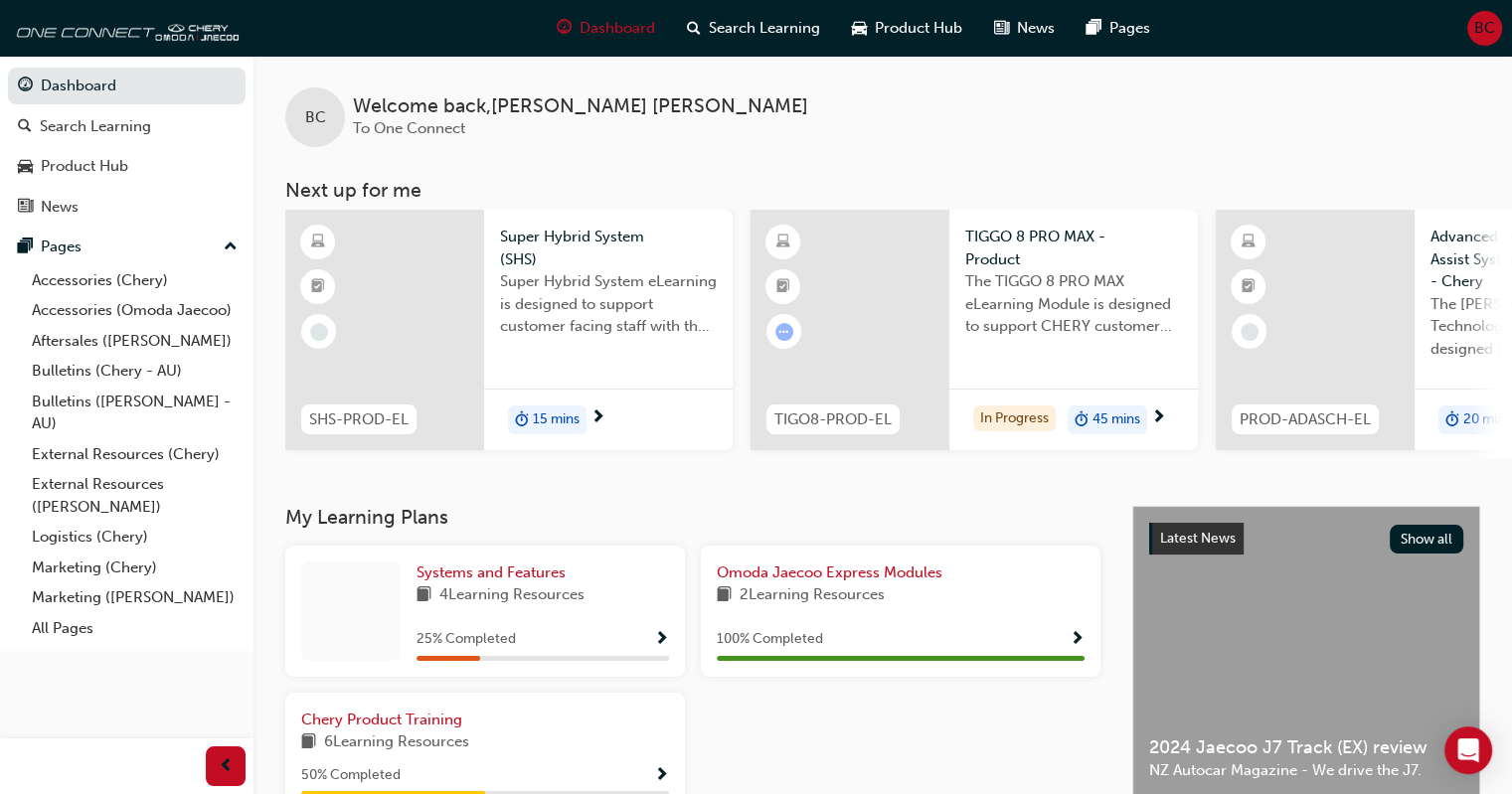 click at bounding box center (385, 330) 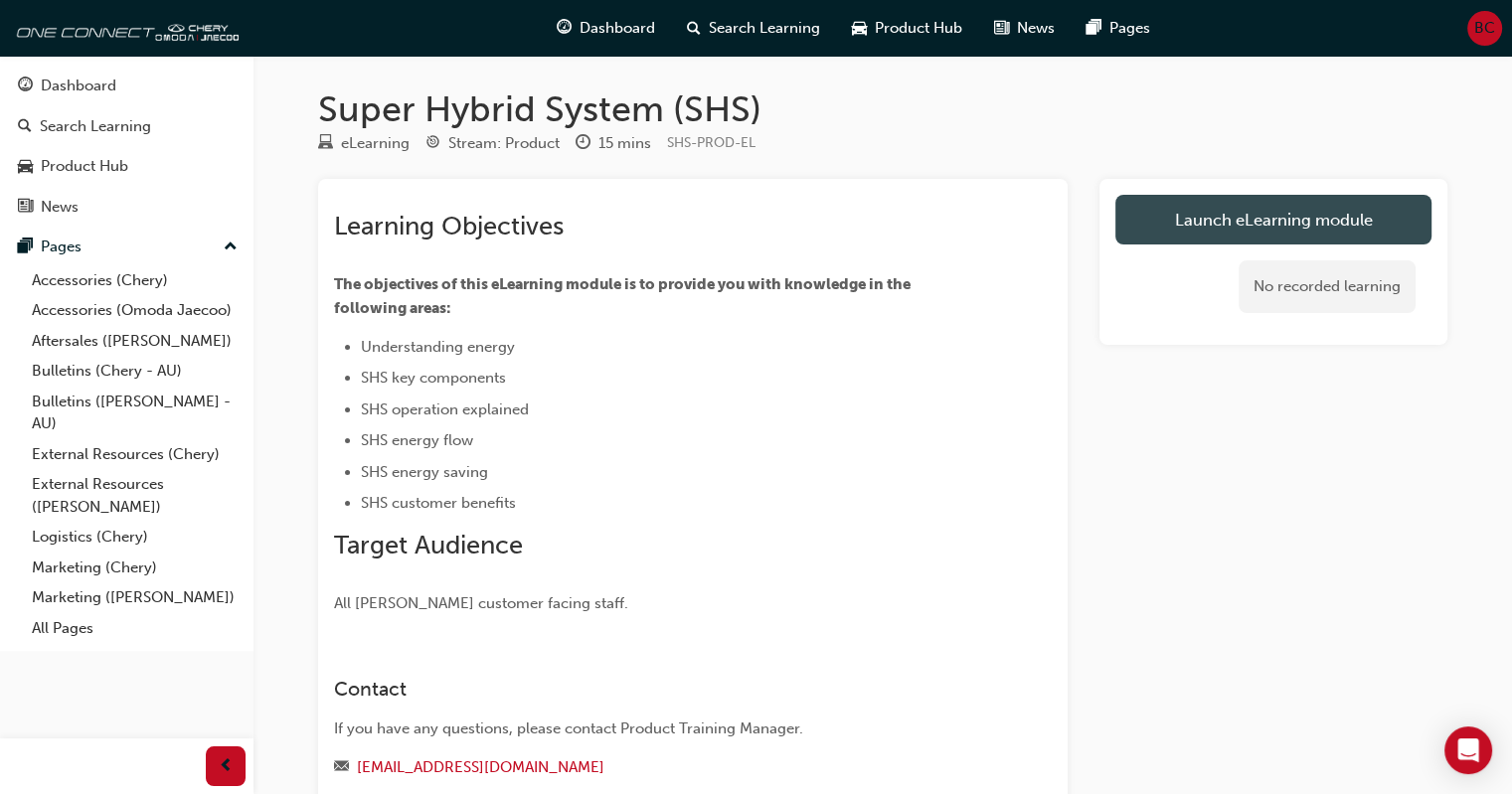 click on "Launch eLearning module" at bounding box center [1273, 220] 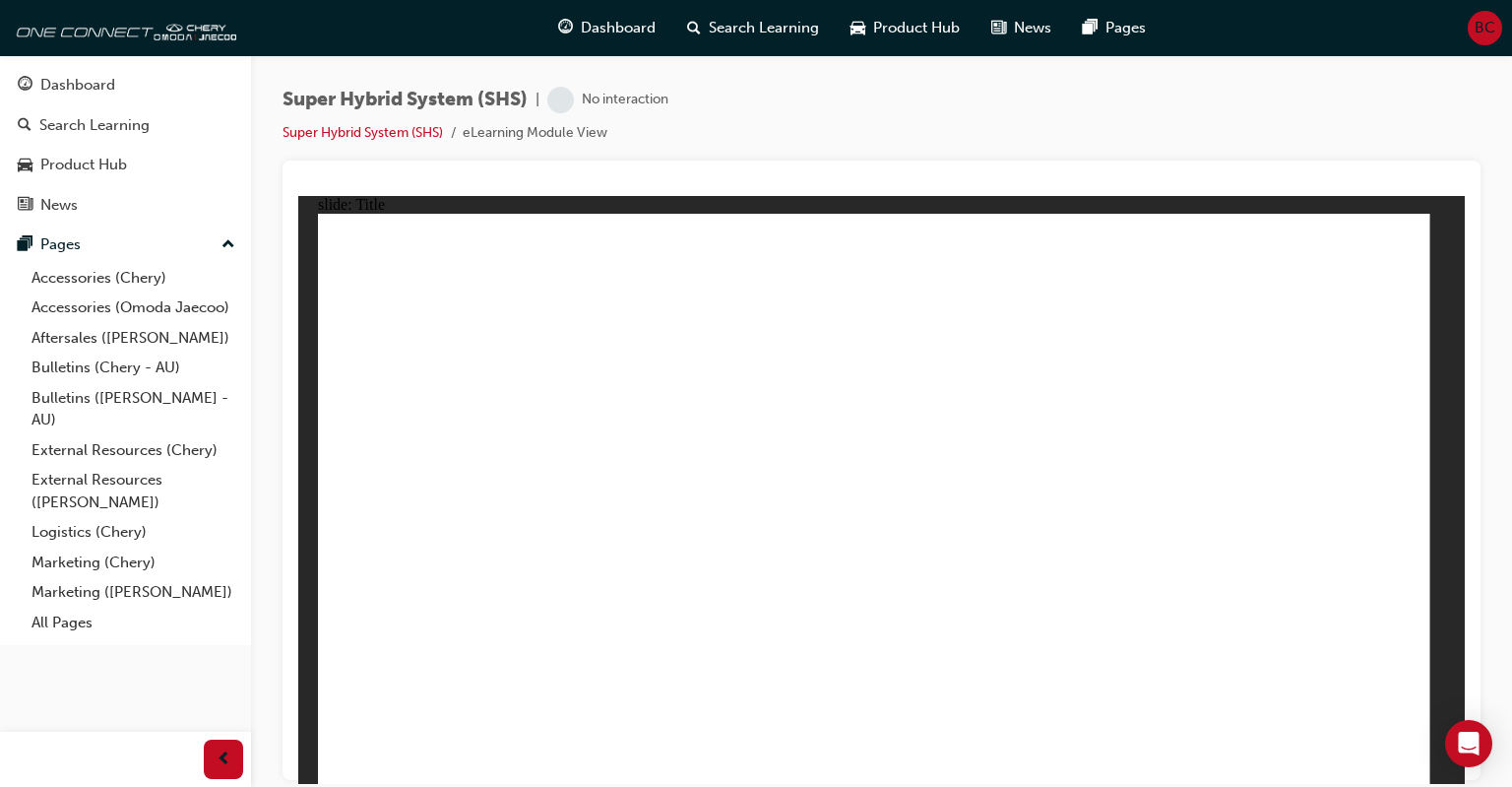 scroll, scrollTop: 0, scrollLeft: 0, axis: both 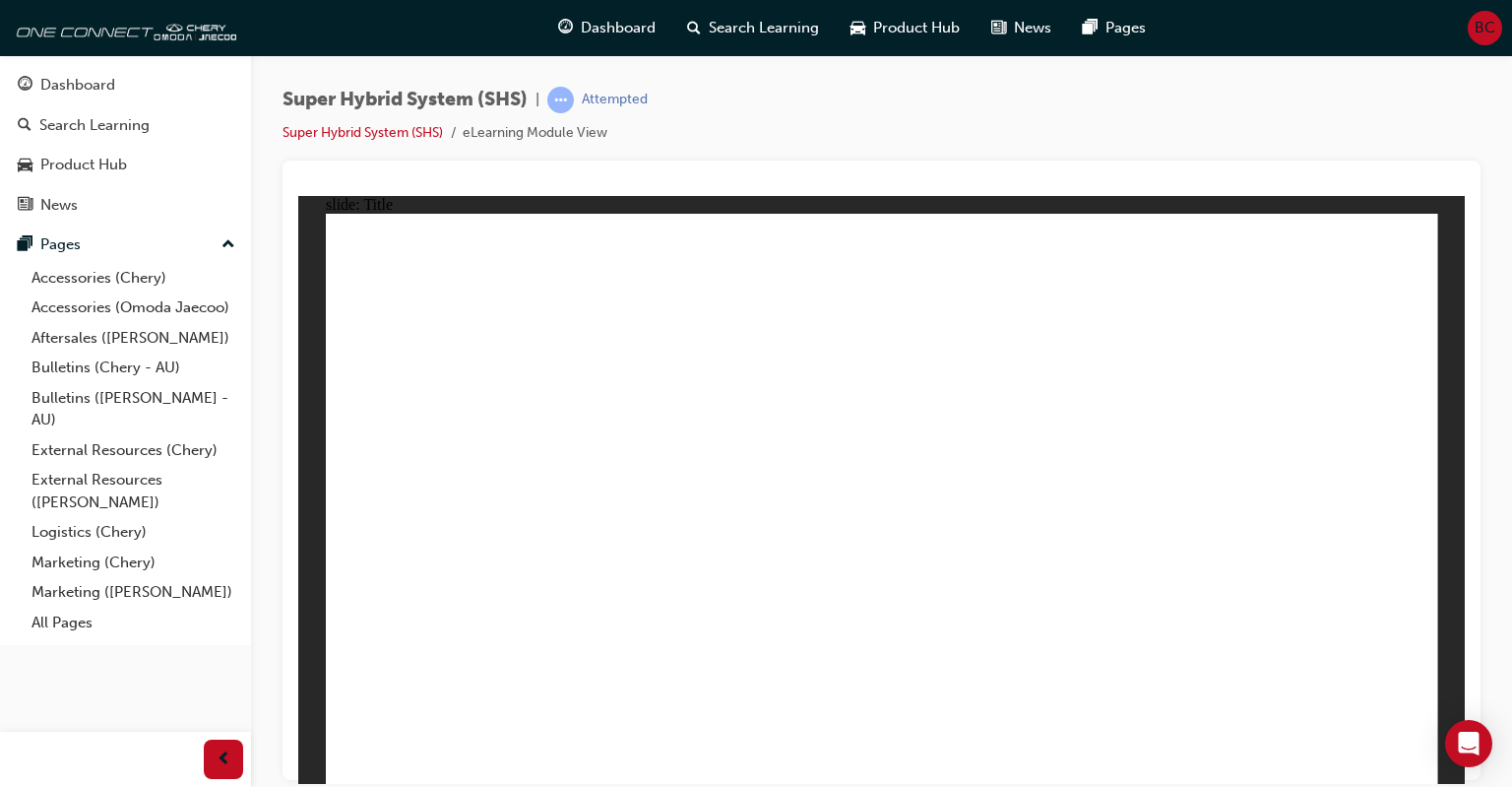 click 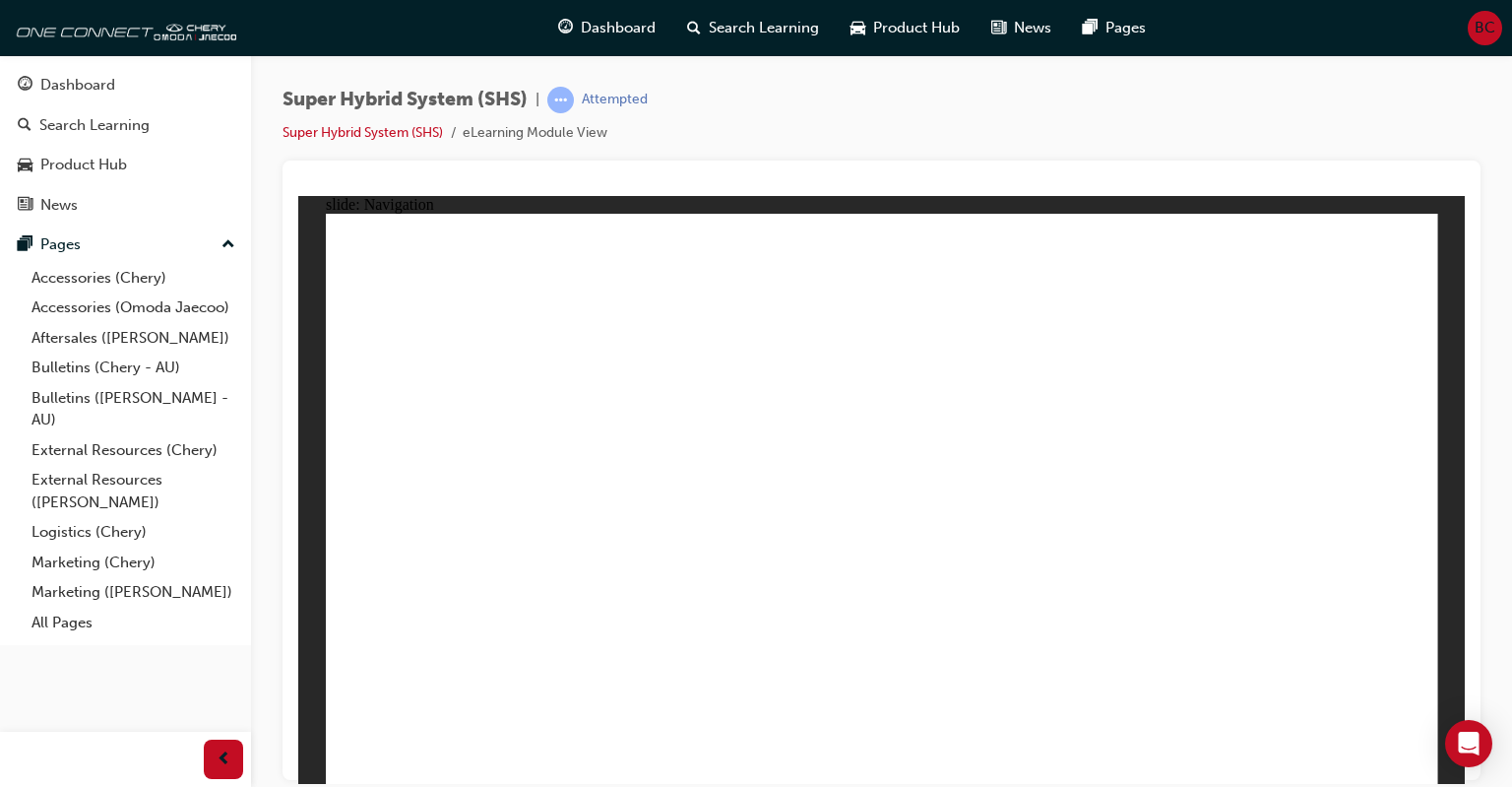 click 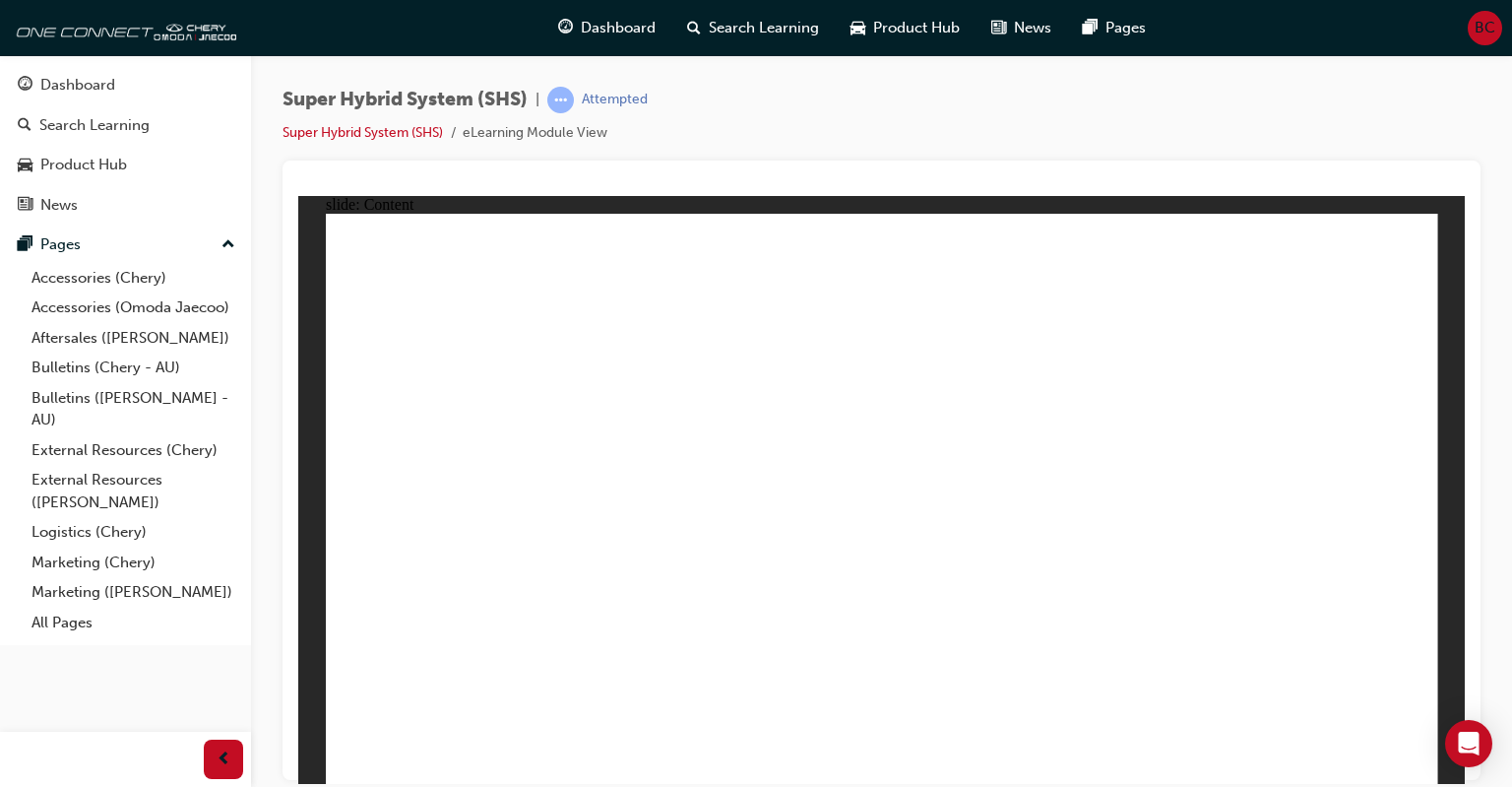 click 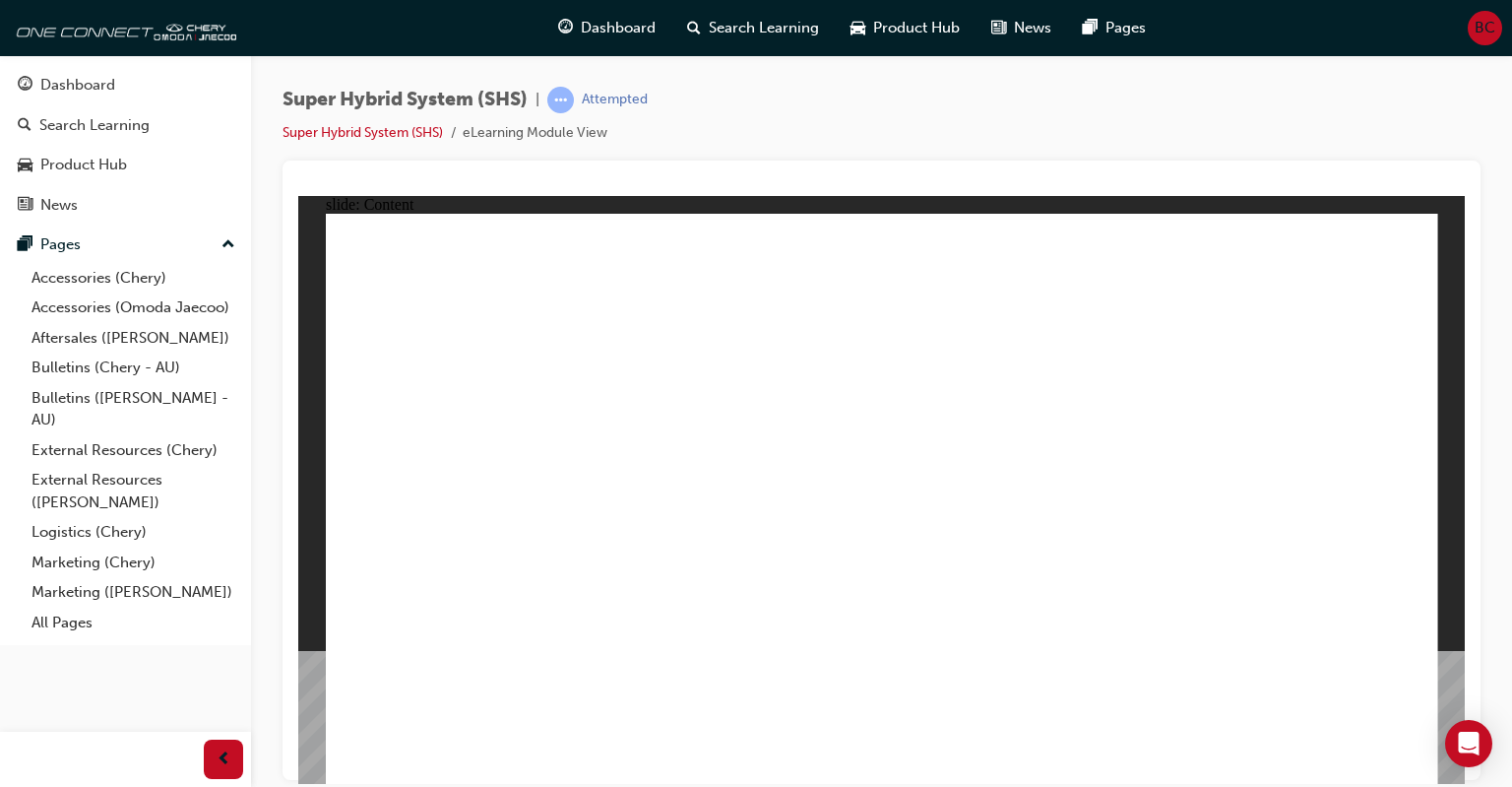 click 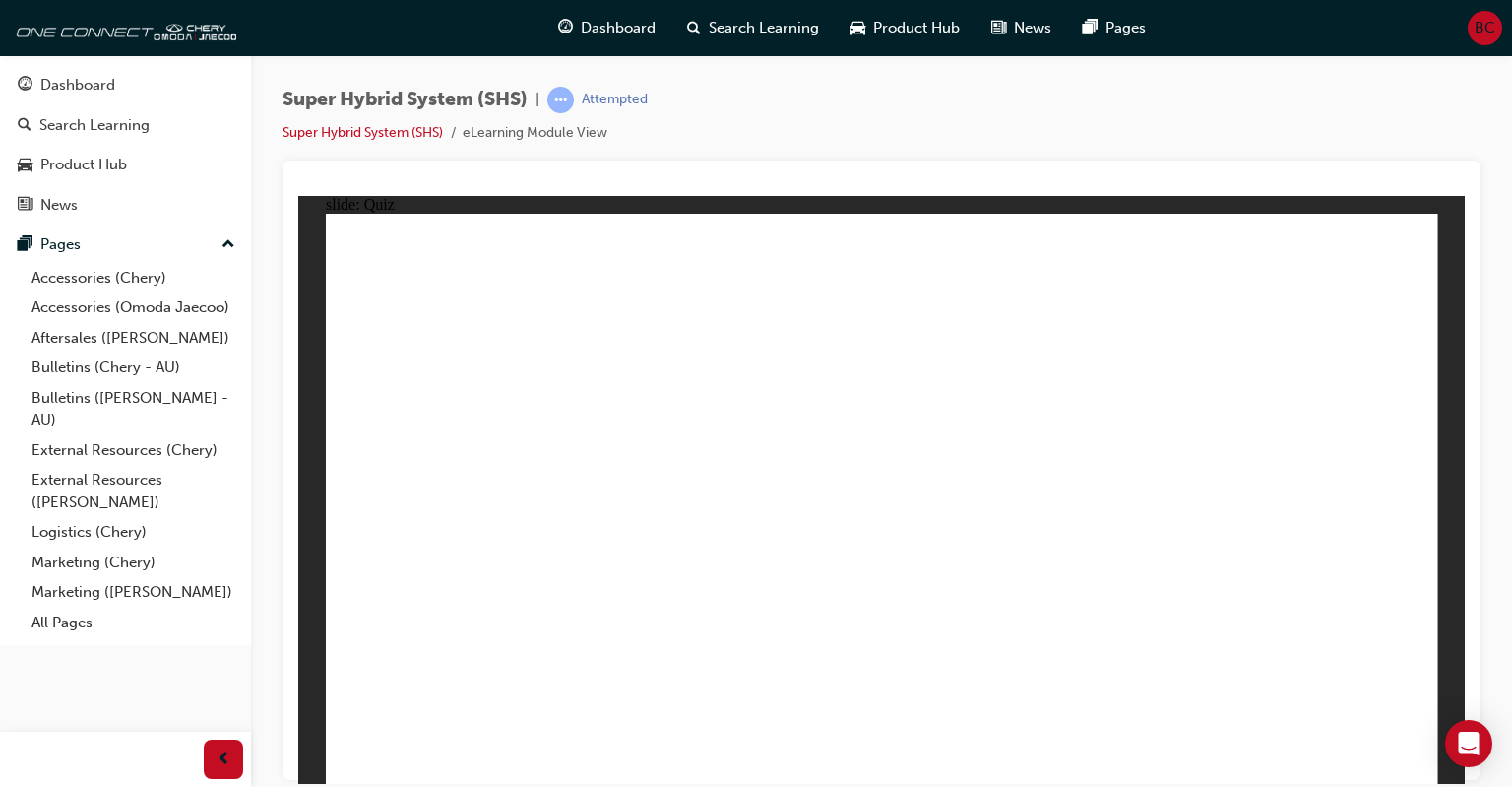 click 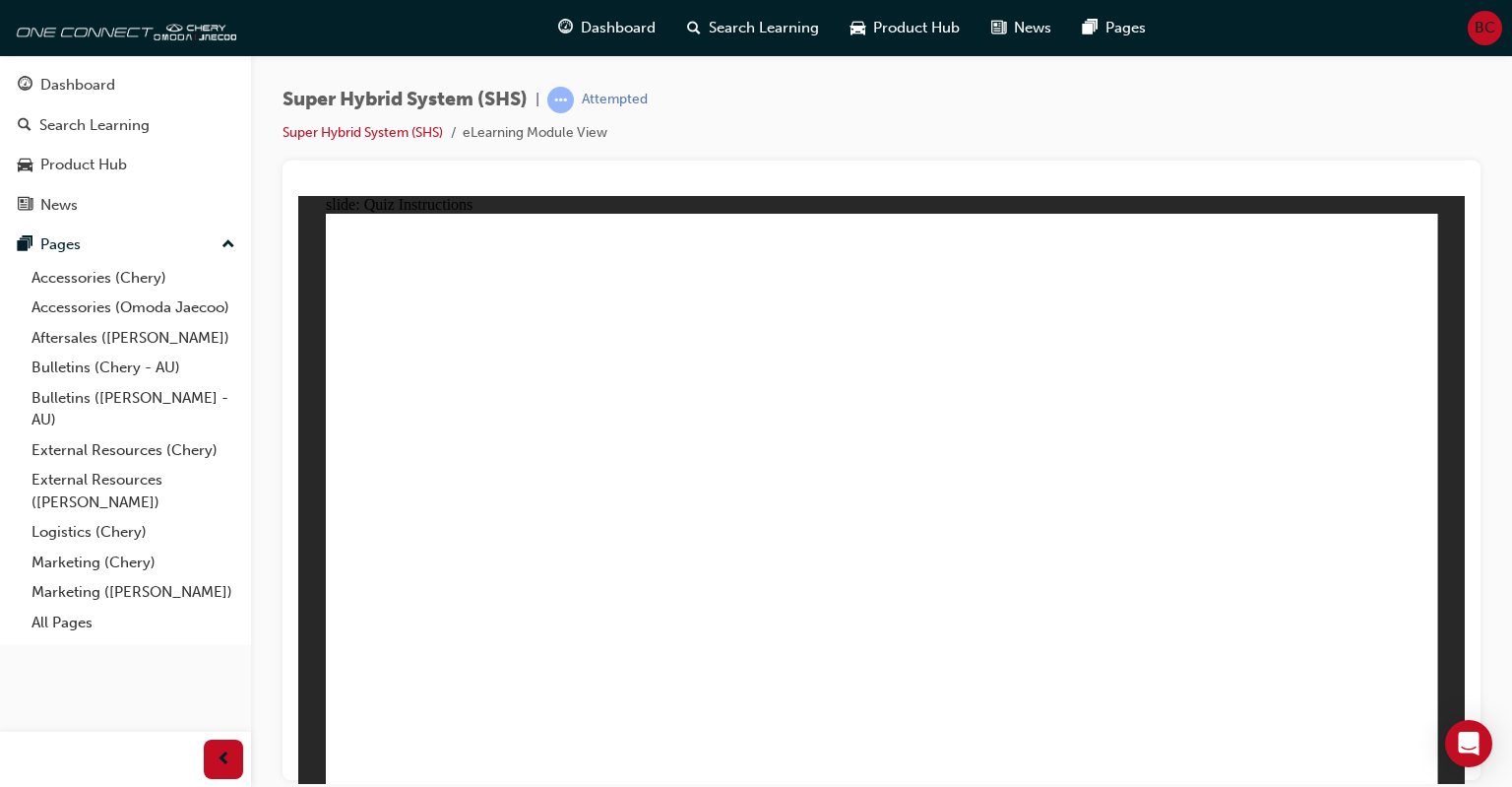click 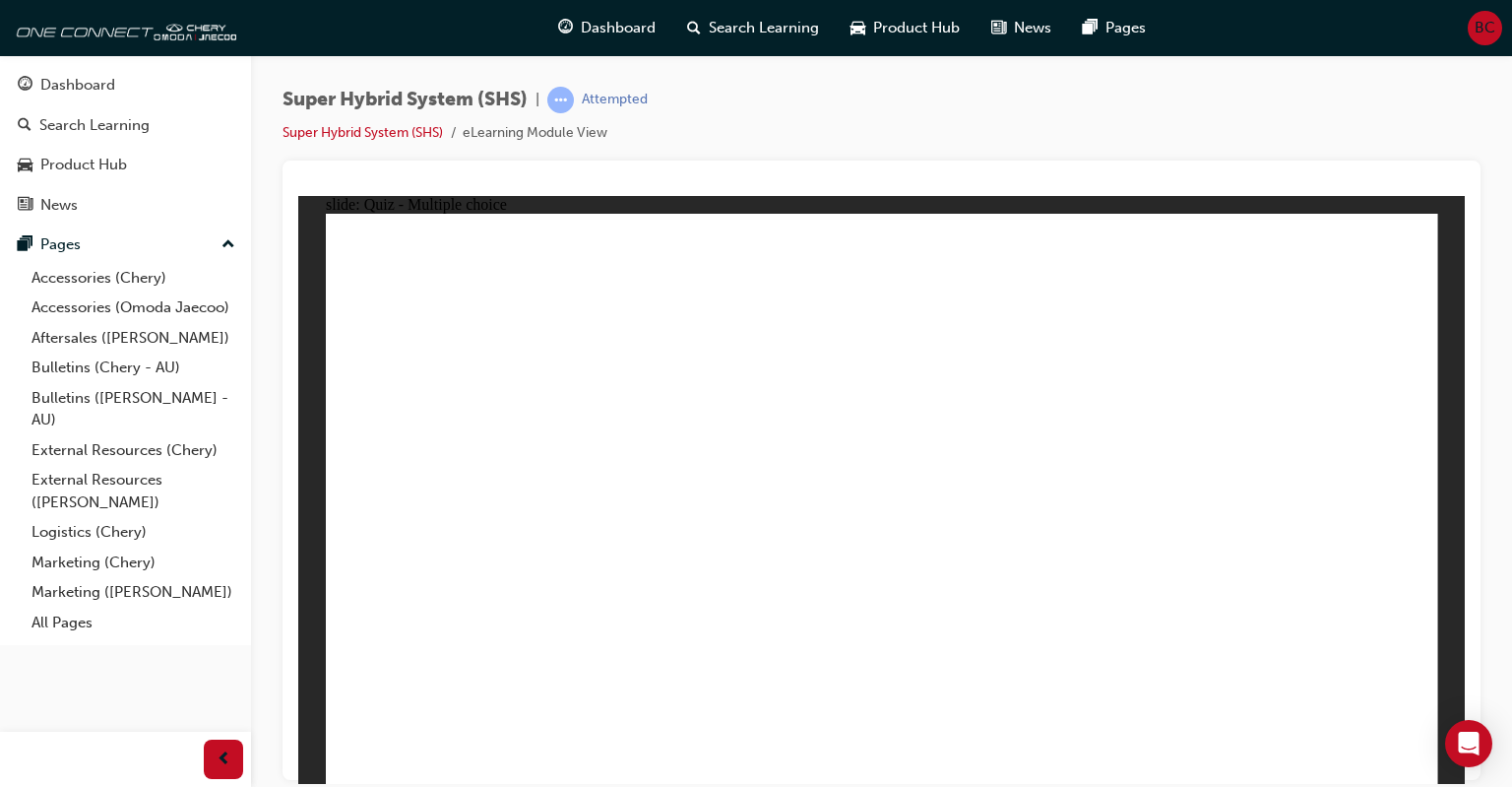 click 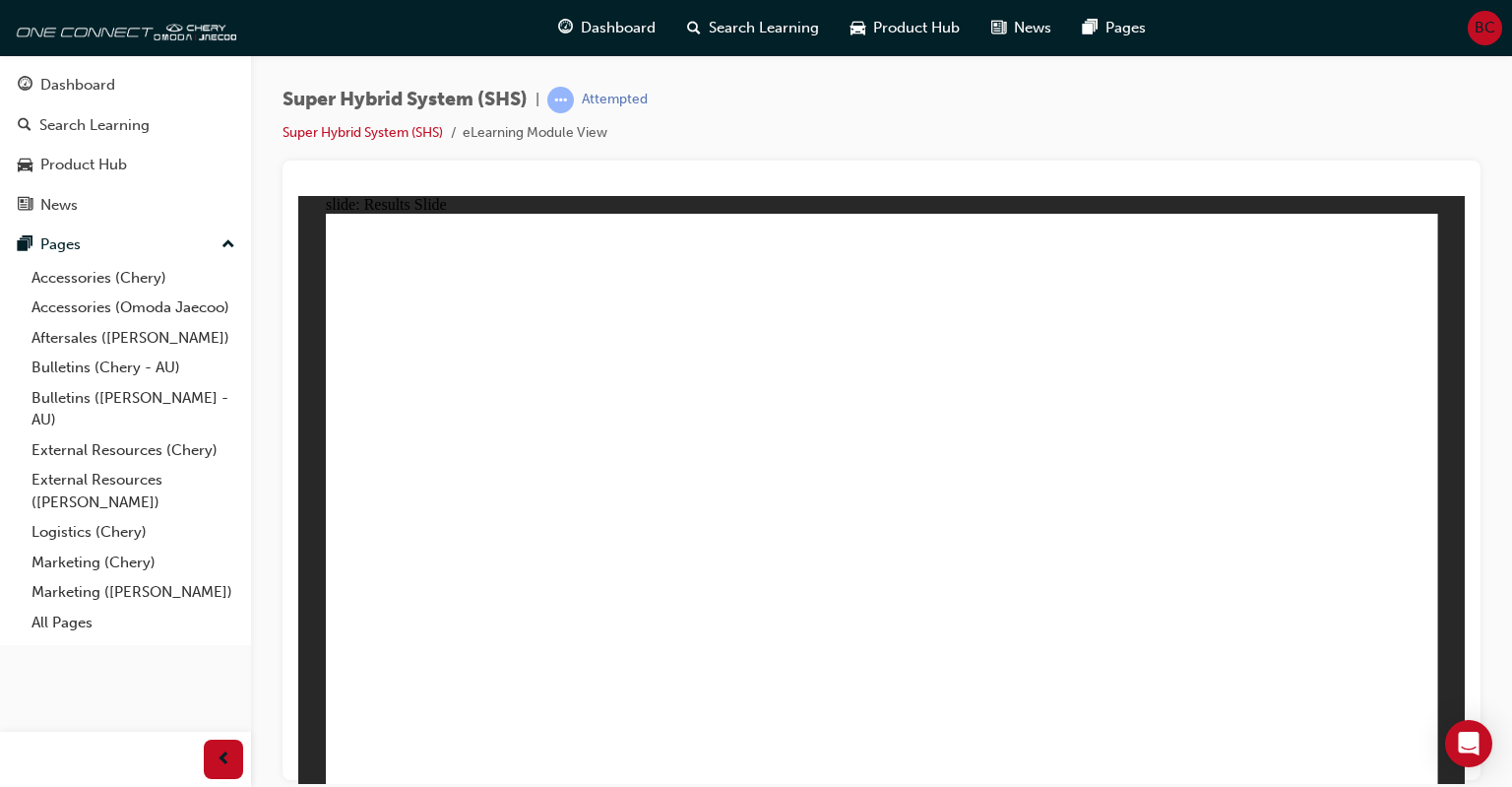 click 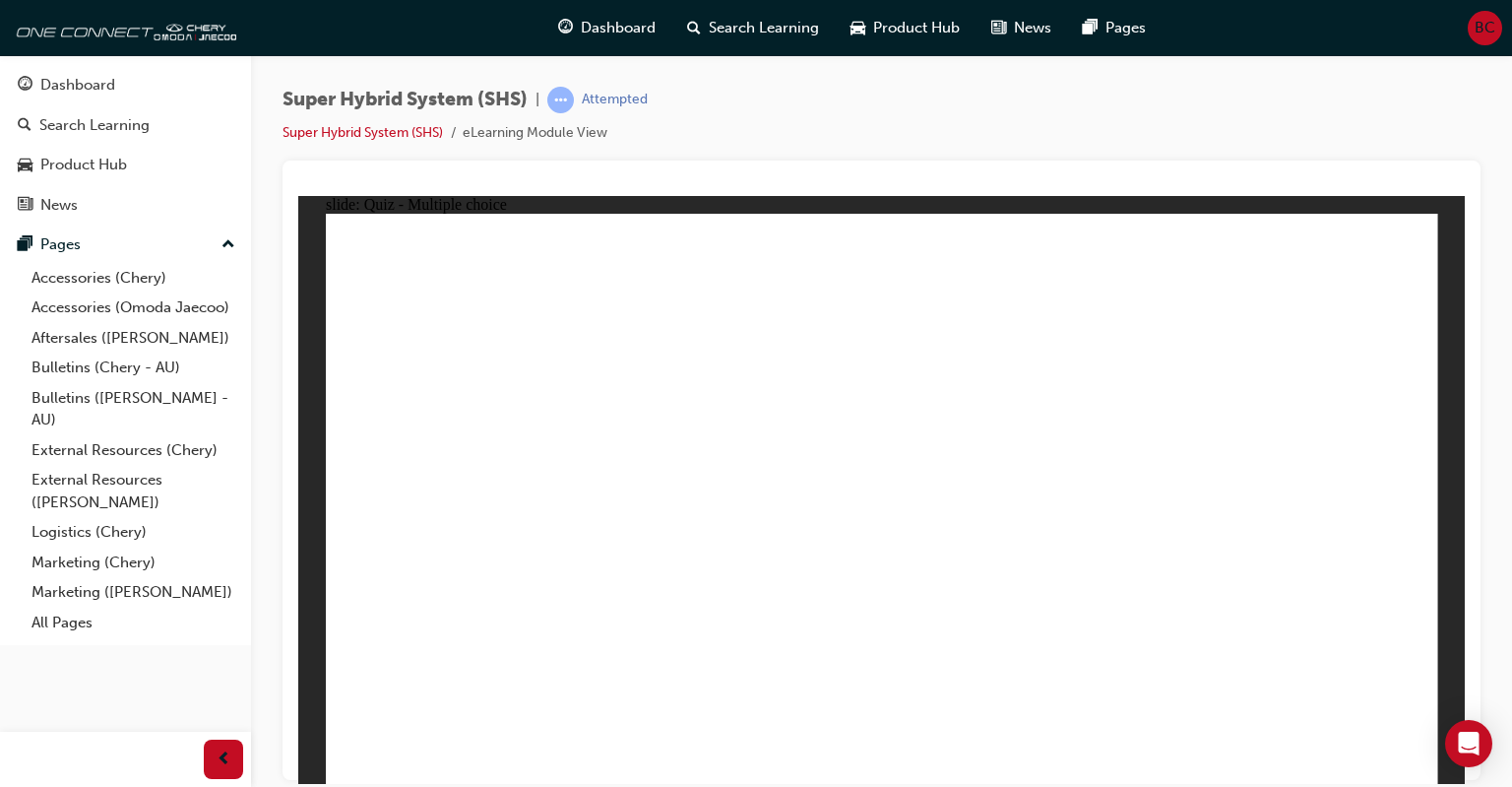 click 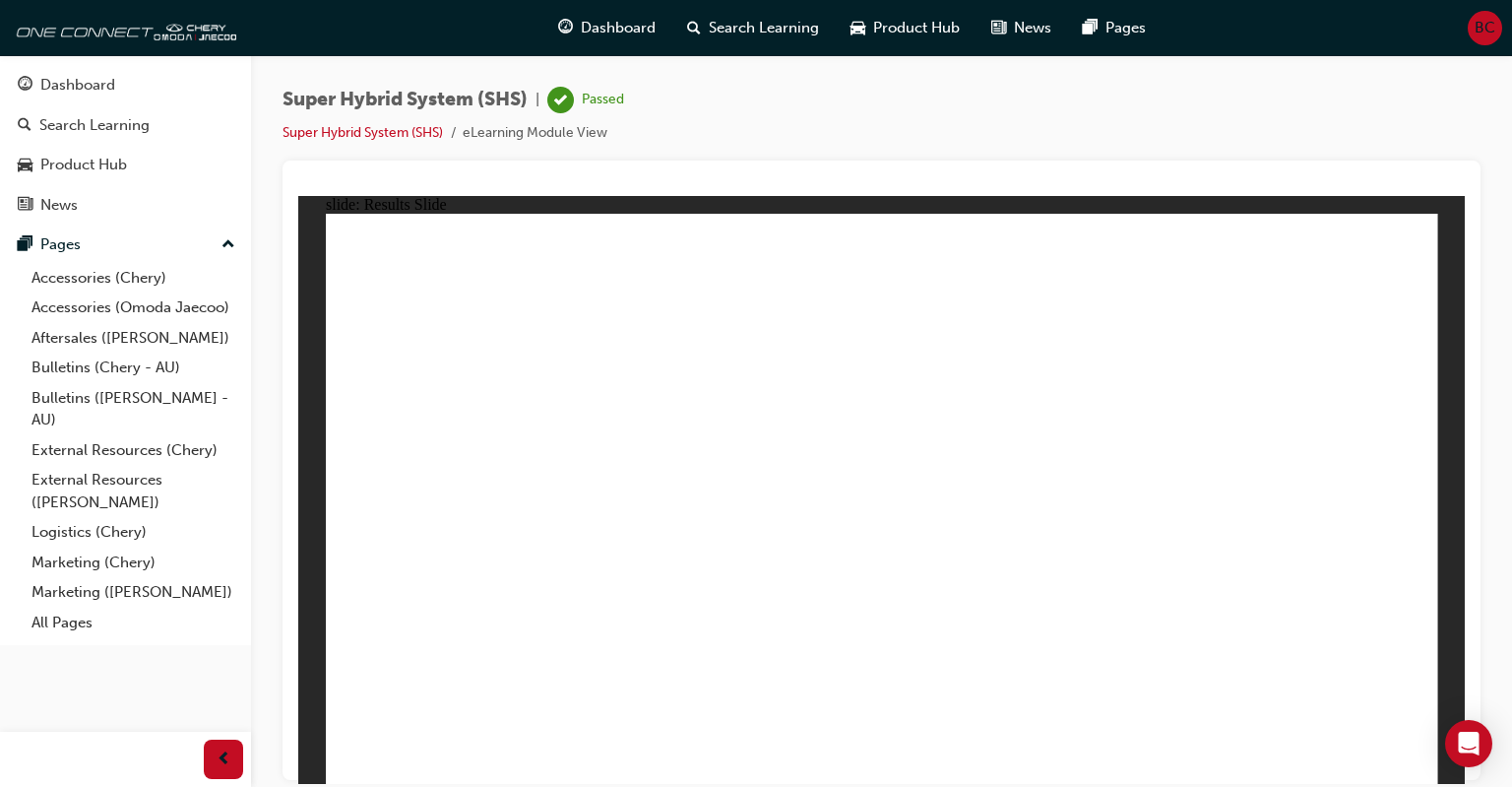 click 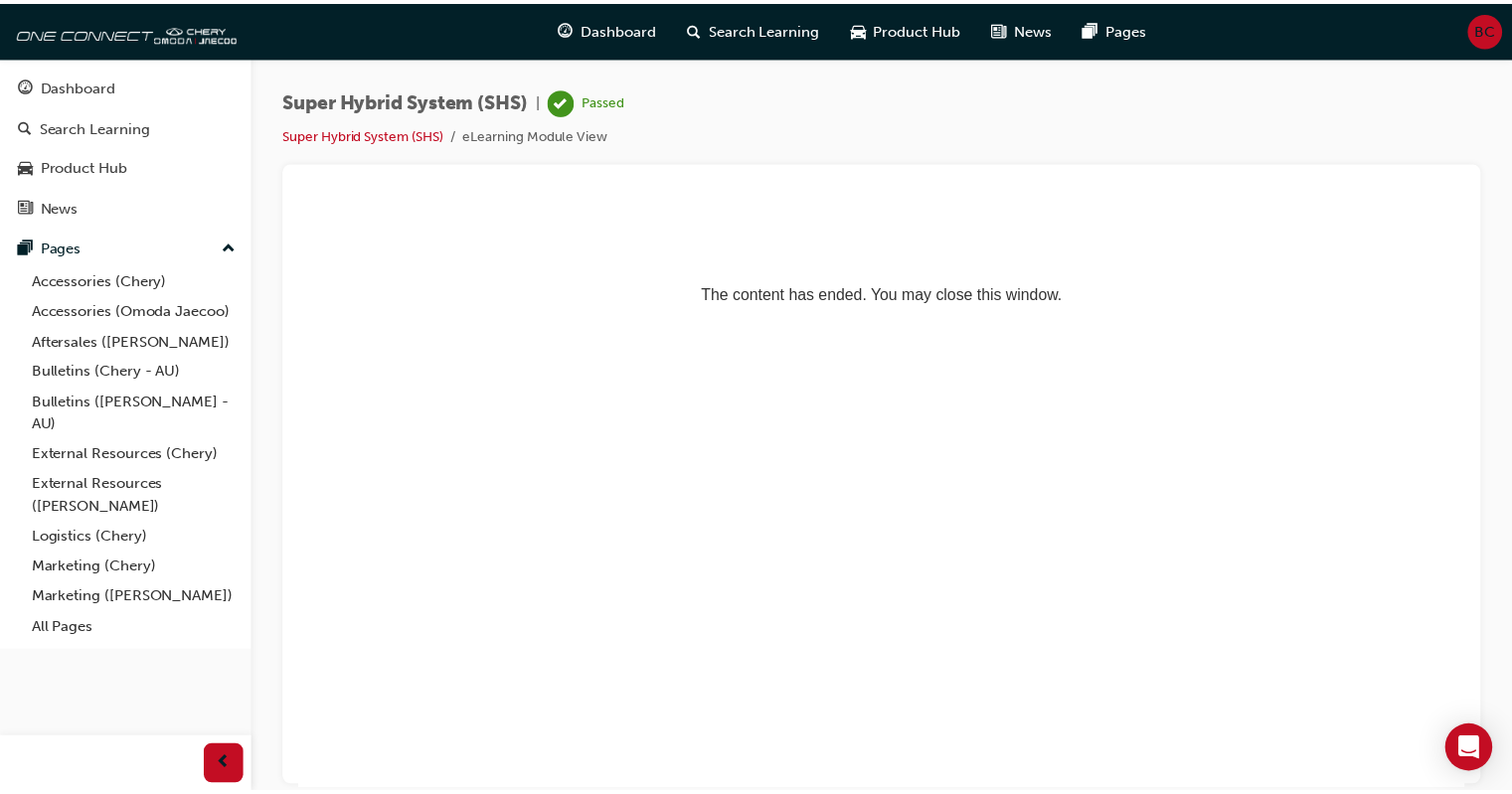 scroll, scrollTop: 0, scrollLeft: 0, axis: both 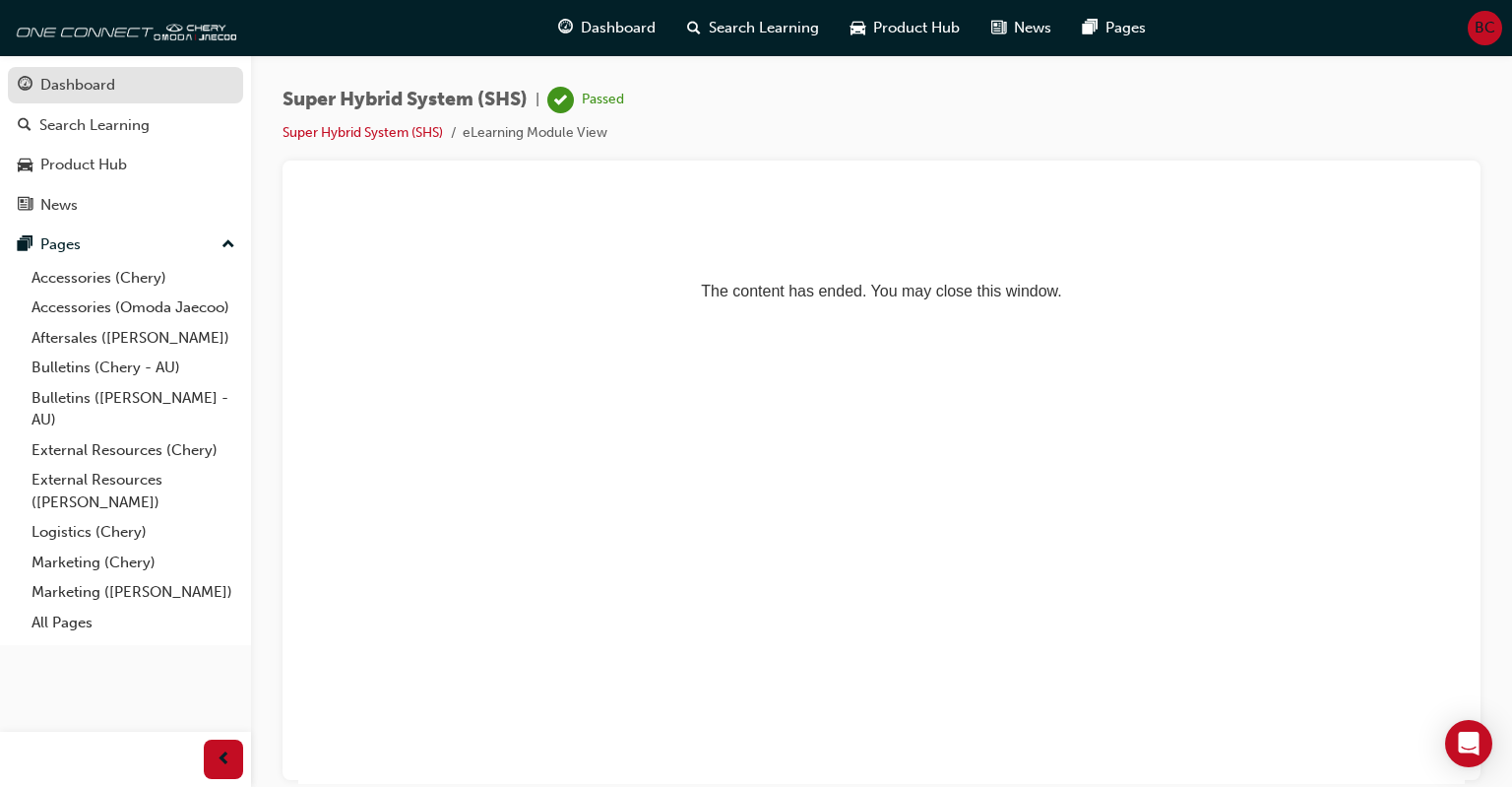 drag, startPoint x: 46, startPoint y: 78, endPoint x: 76, endPoint y: 112, distance: 45.34314 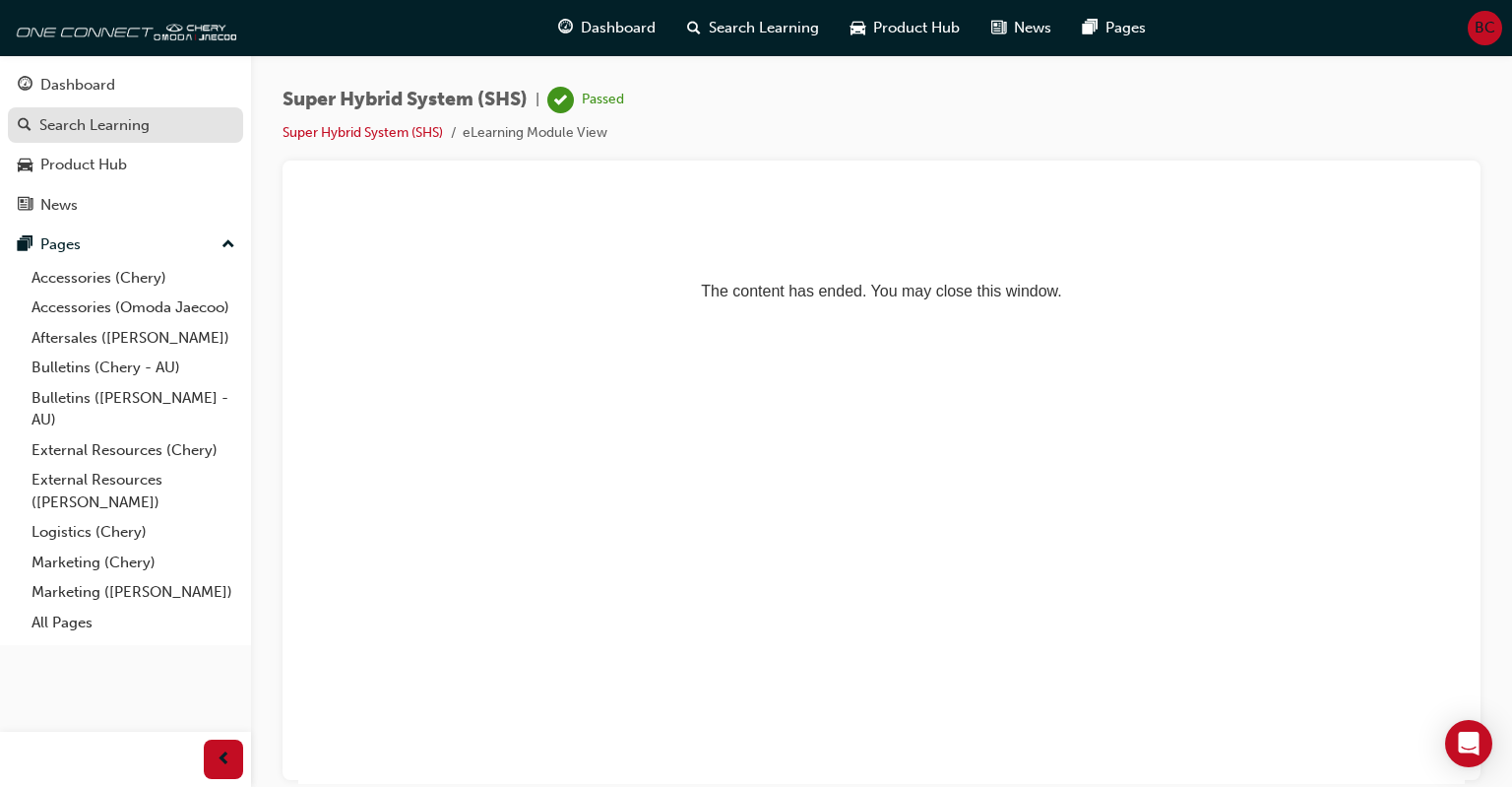 click on "Dashboard" at bounding box center [78, 85] 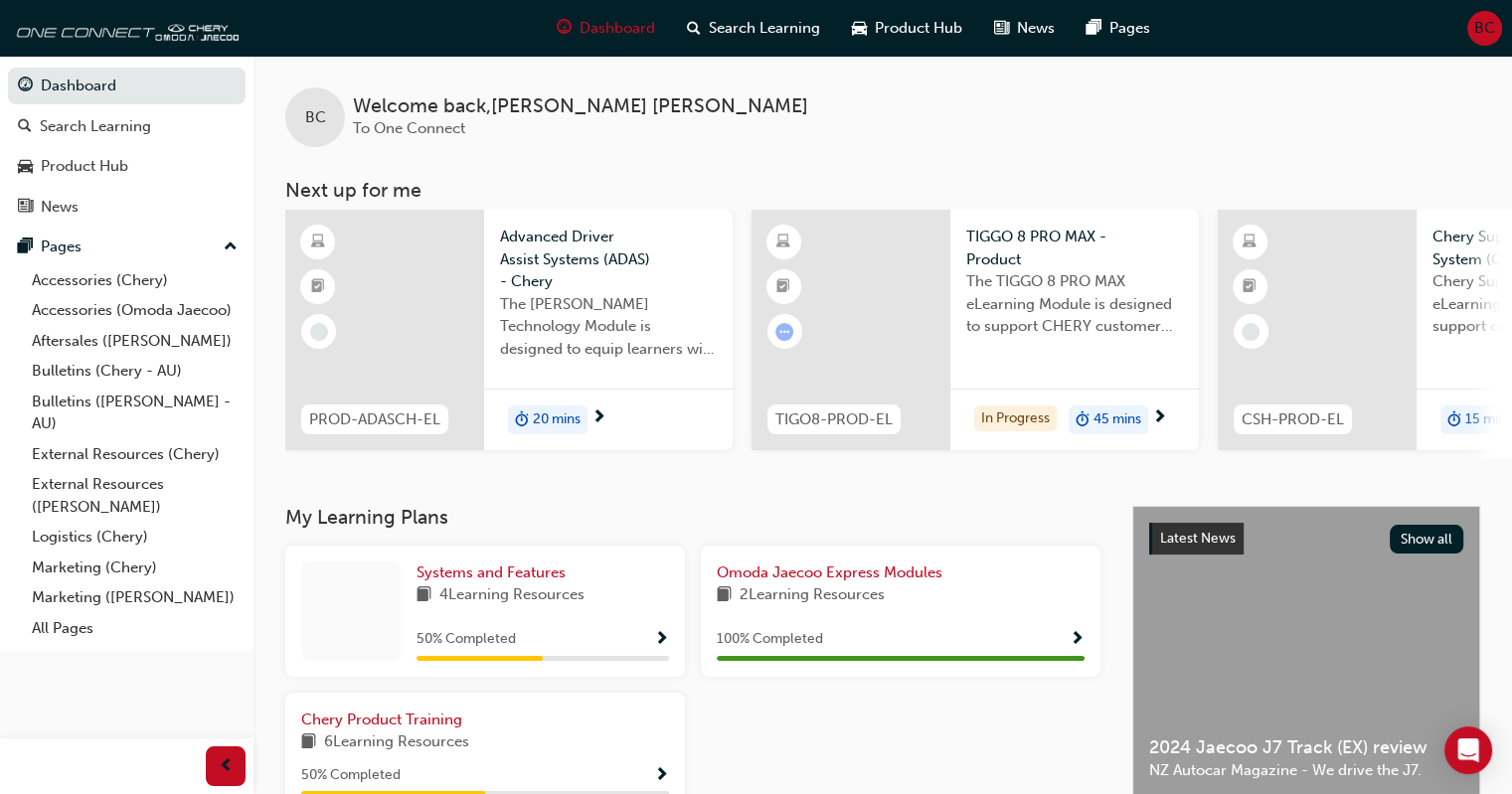 click at bounding box center [385, 330] 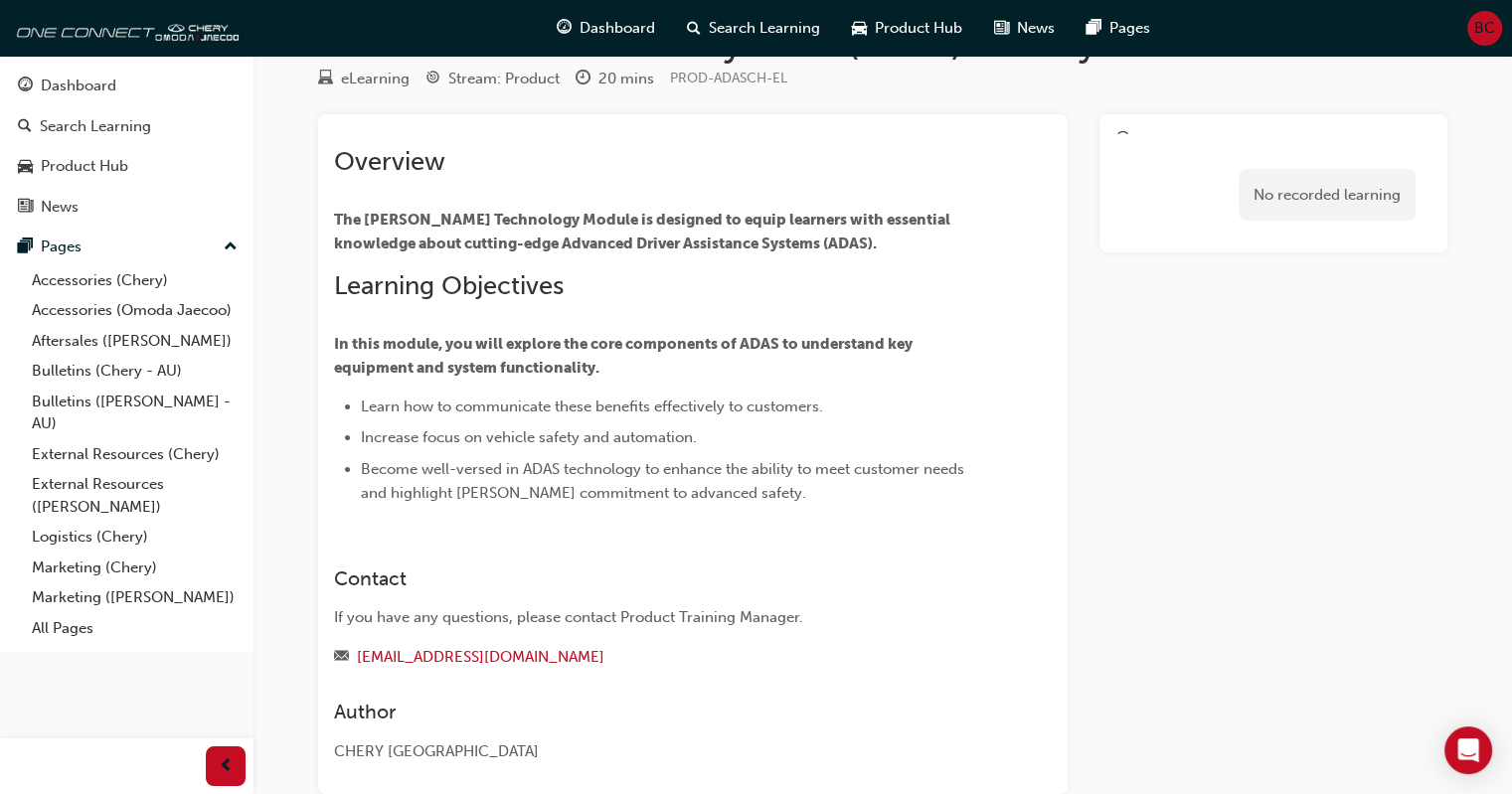 scroll, scrollTop: 99, scrollLeft: 0, axis: vertical 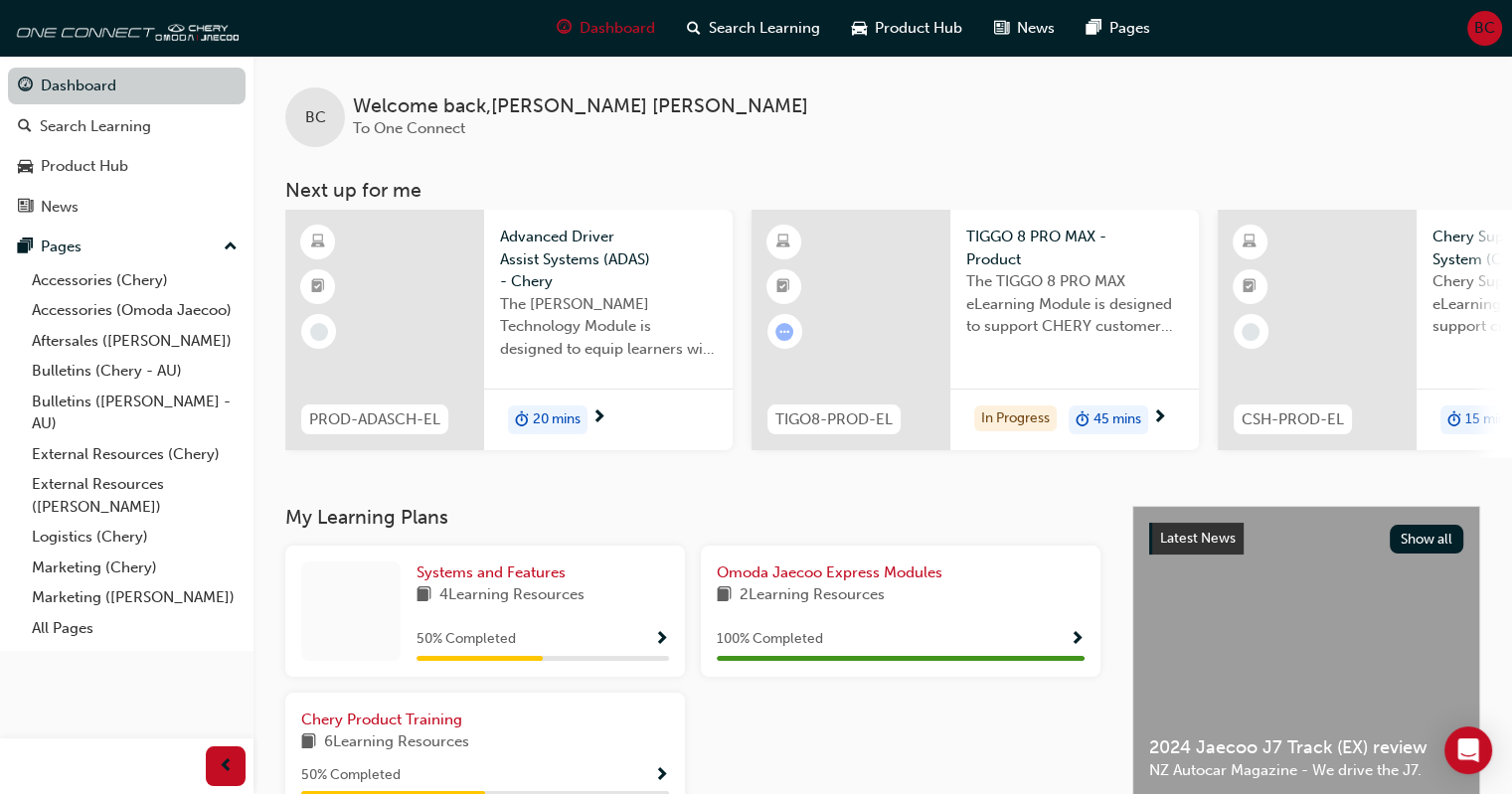 click on "Dashboard" at bounding box center (126, 85) 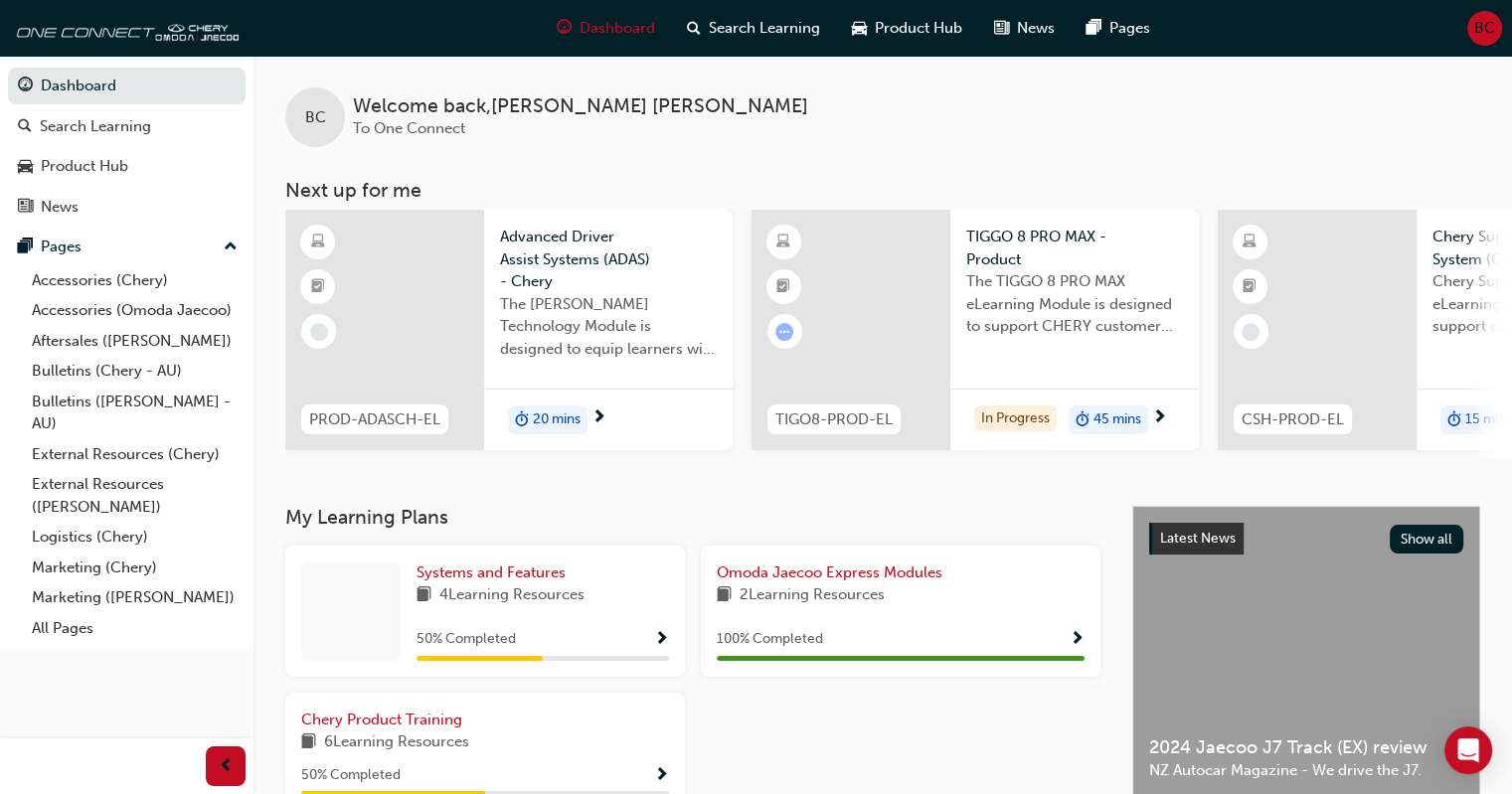 click on "PROD-ADASCH-EL" at bounding box center [375, 419] 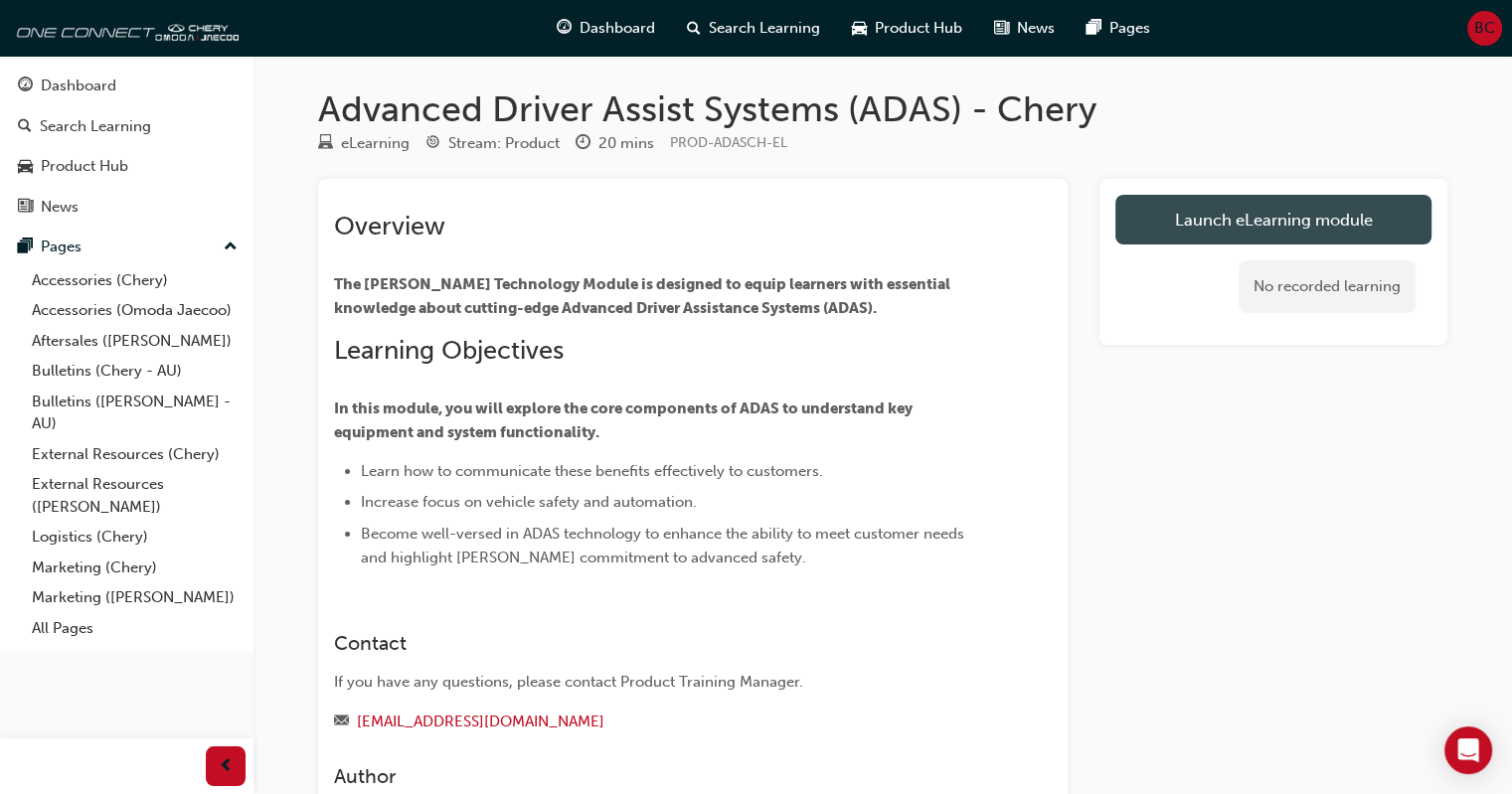 click on "Launch eLearning module" at bounding box center [1273, 220] 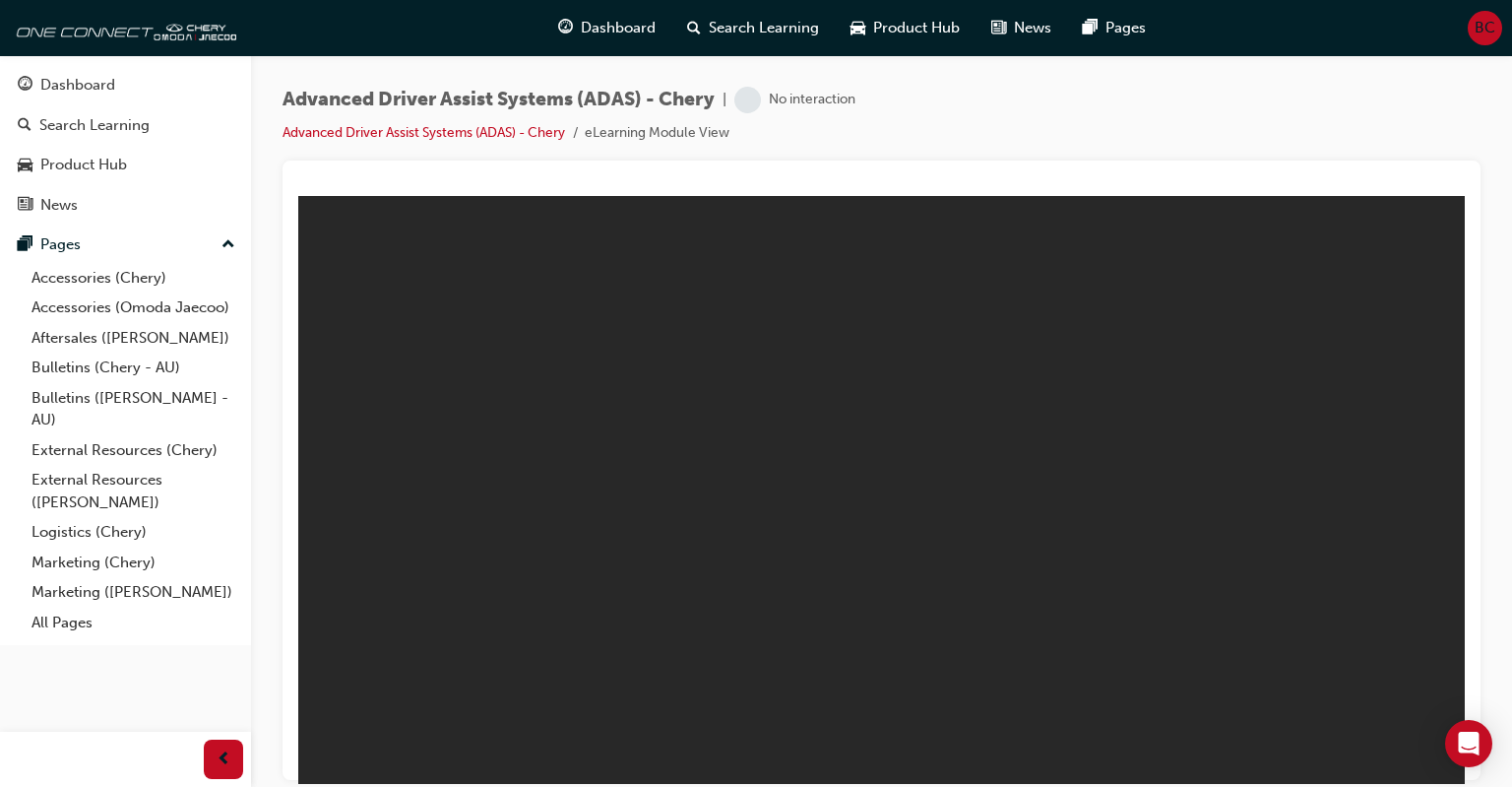 scroll, scrollTop: 0, scrollLeft: 0, axis: both 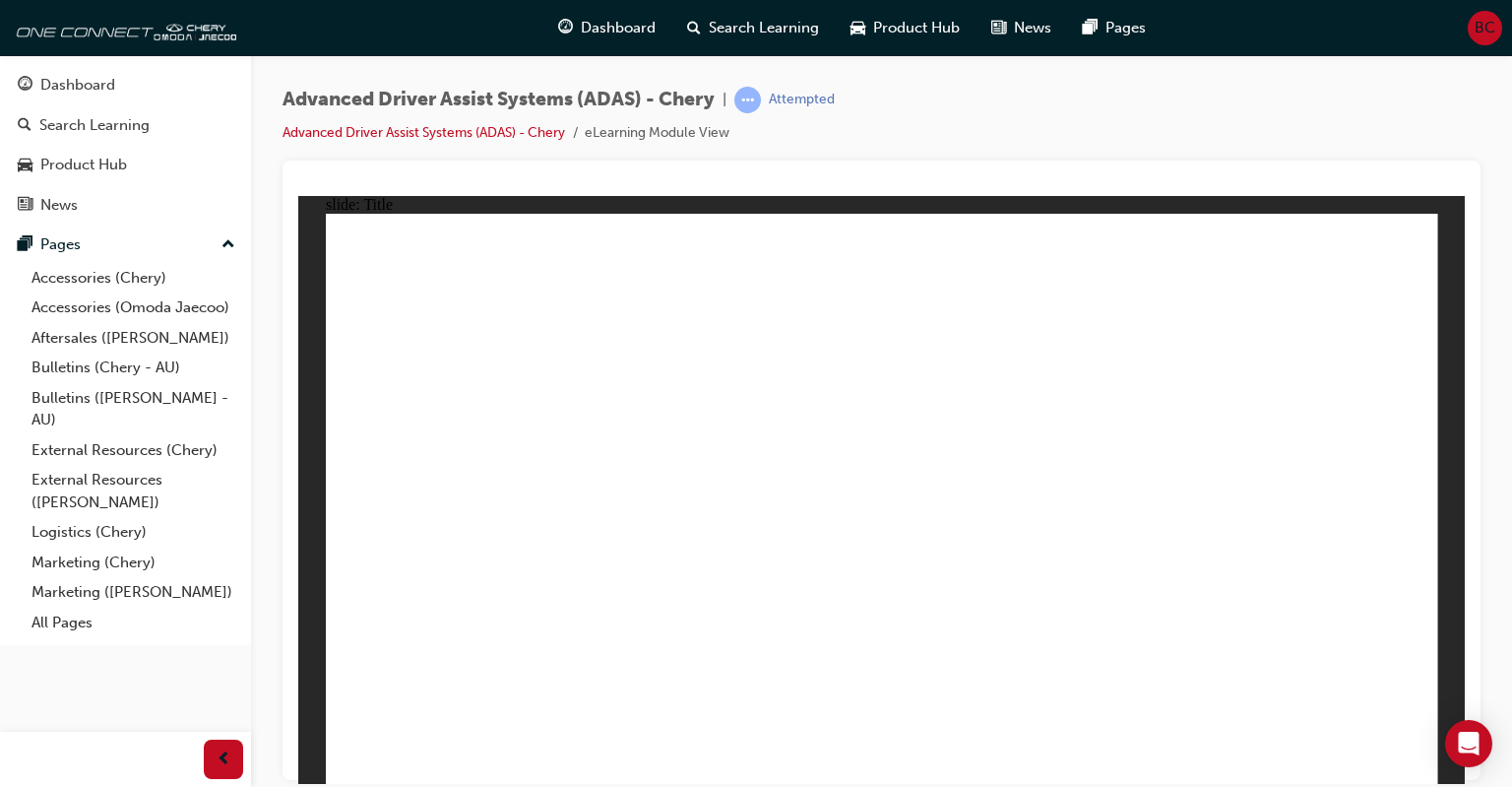 click 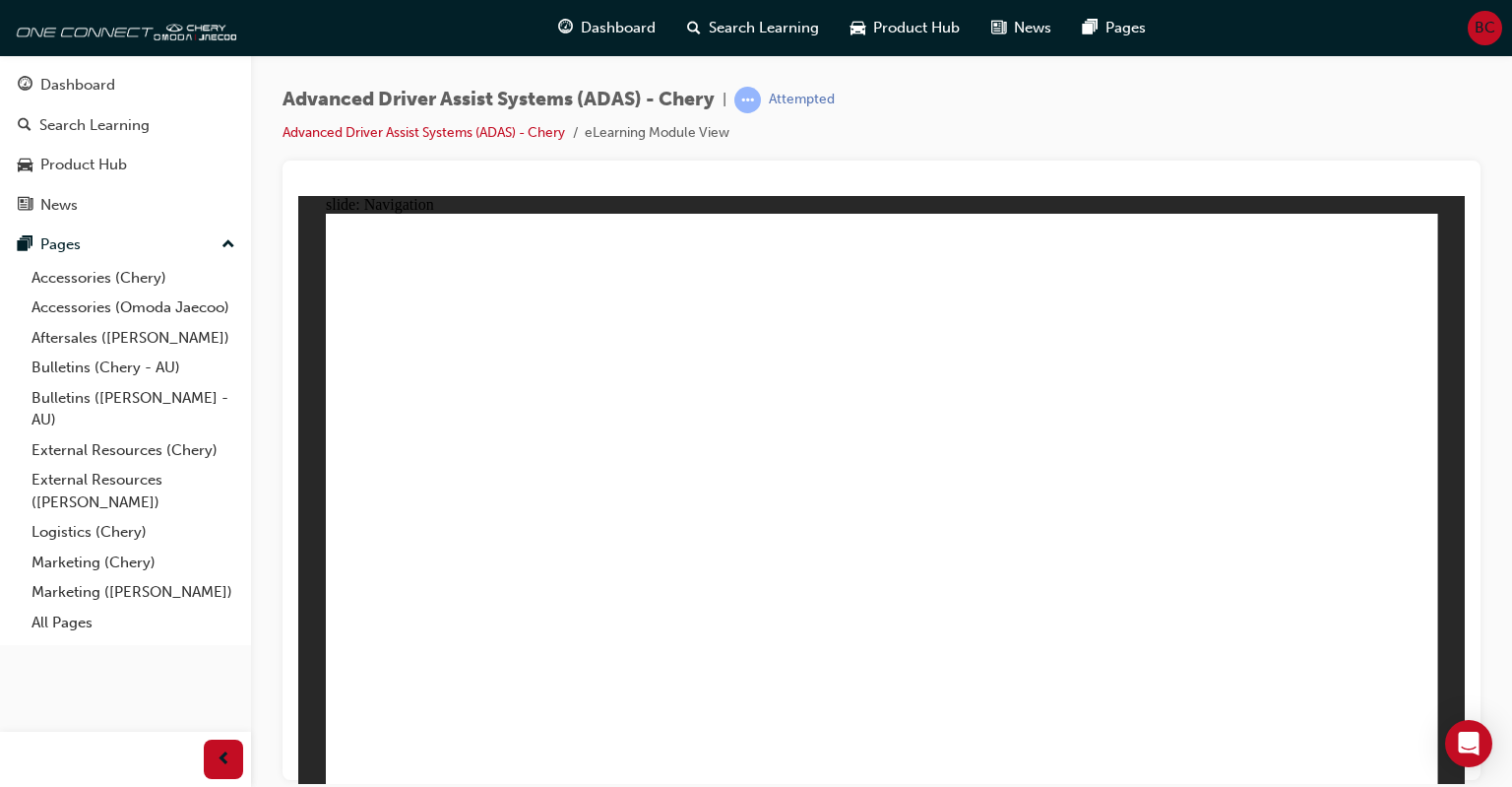 click 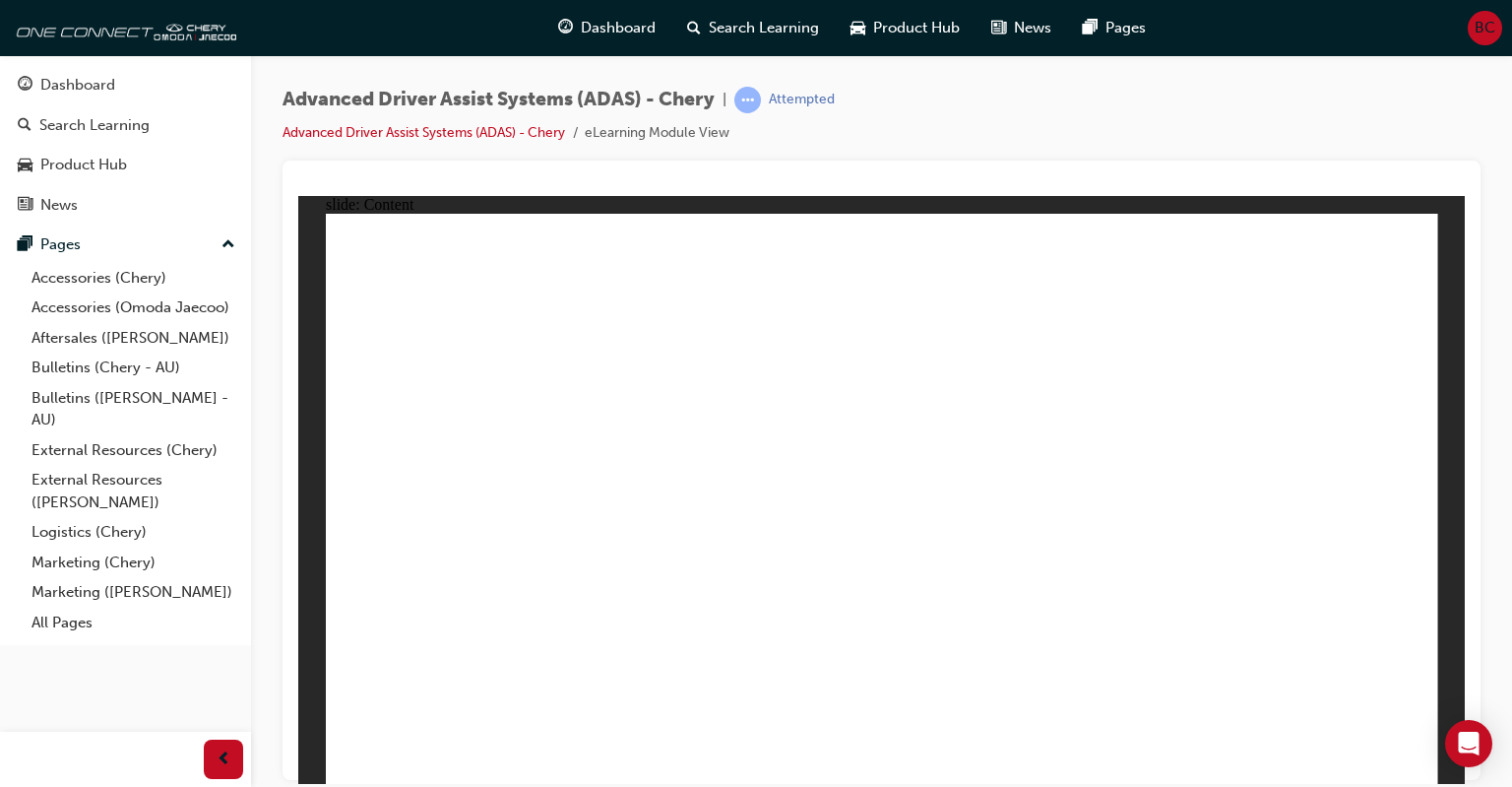 click 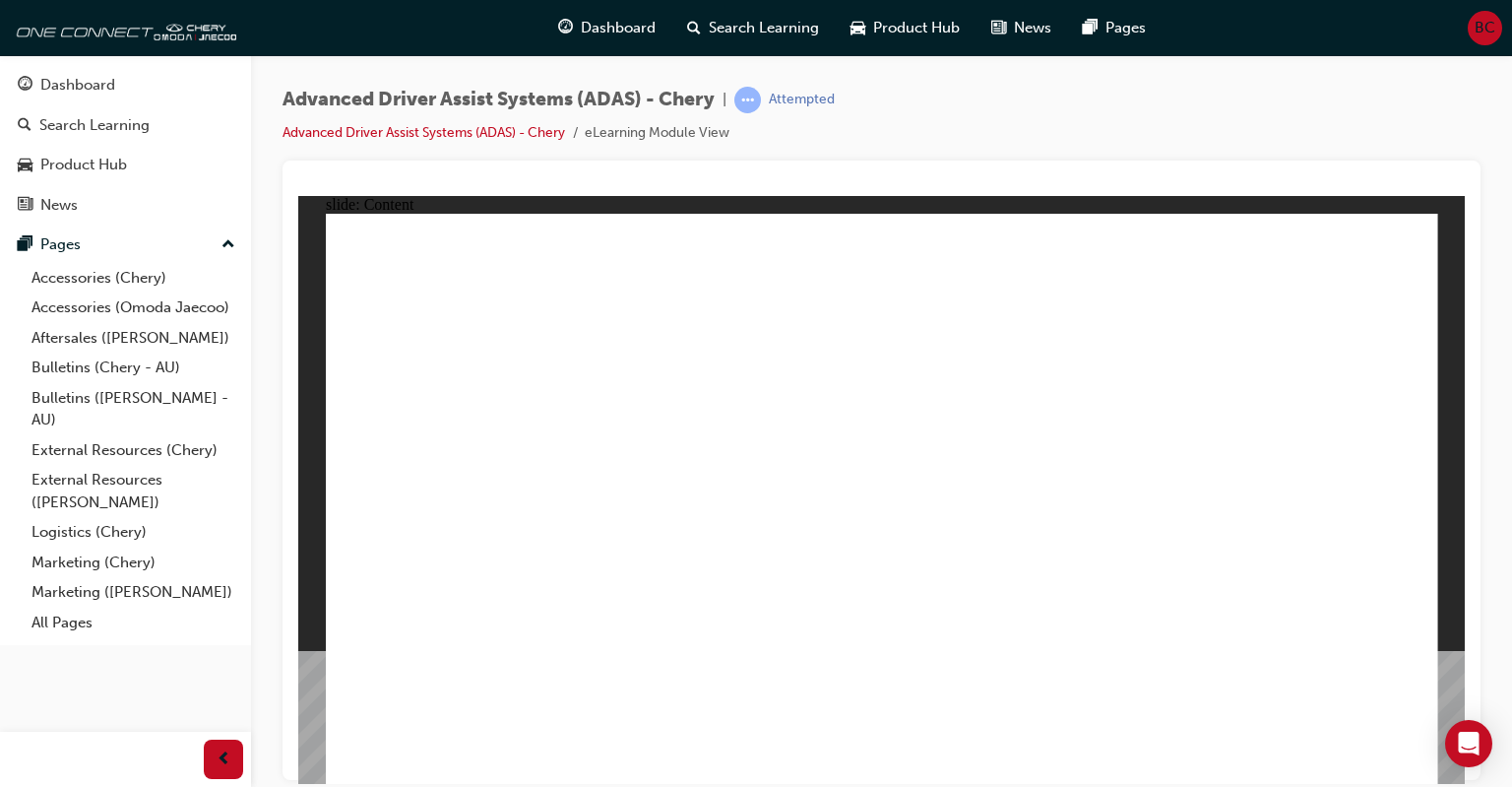 click 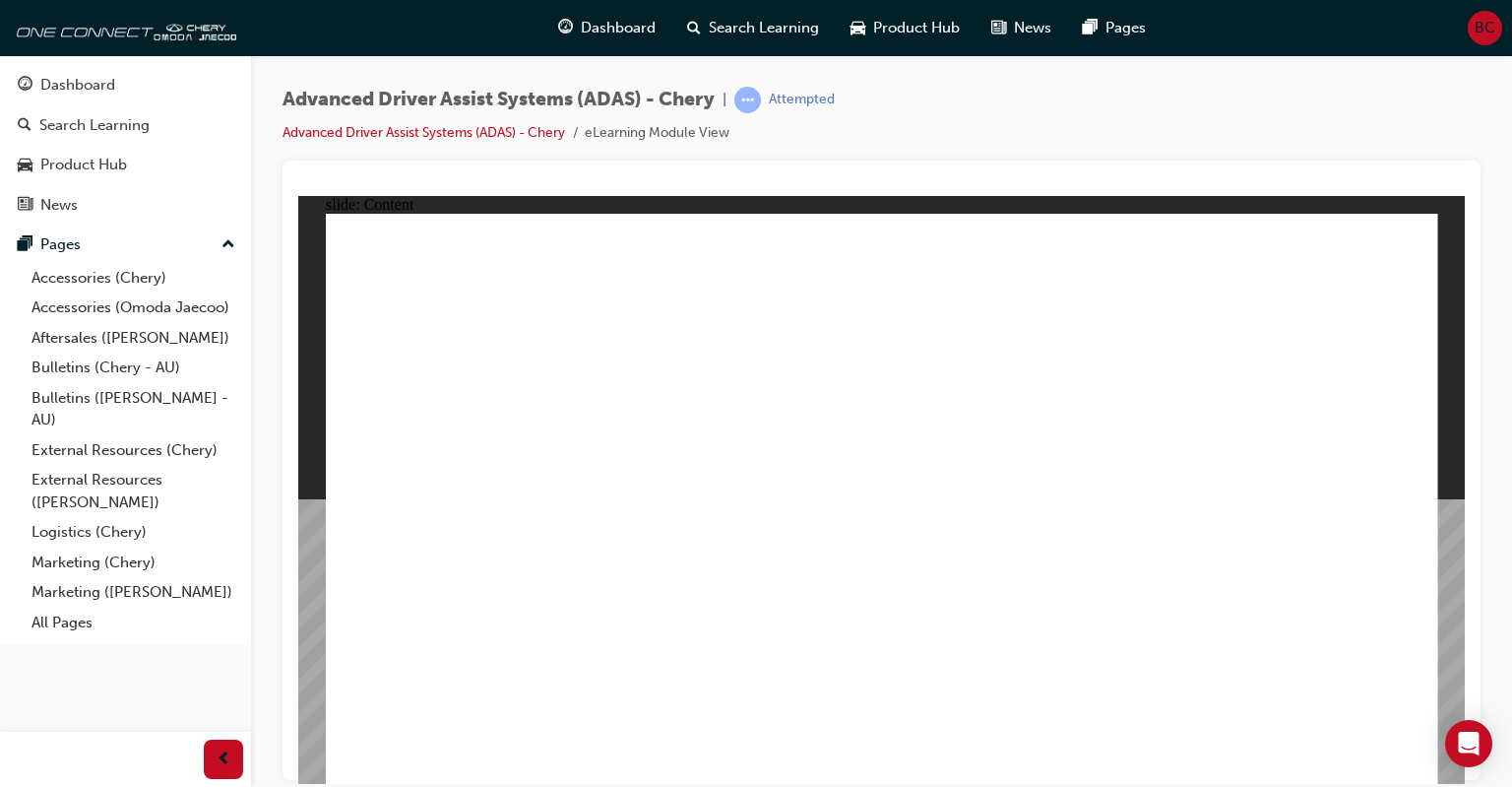 click 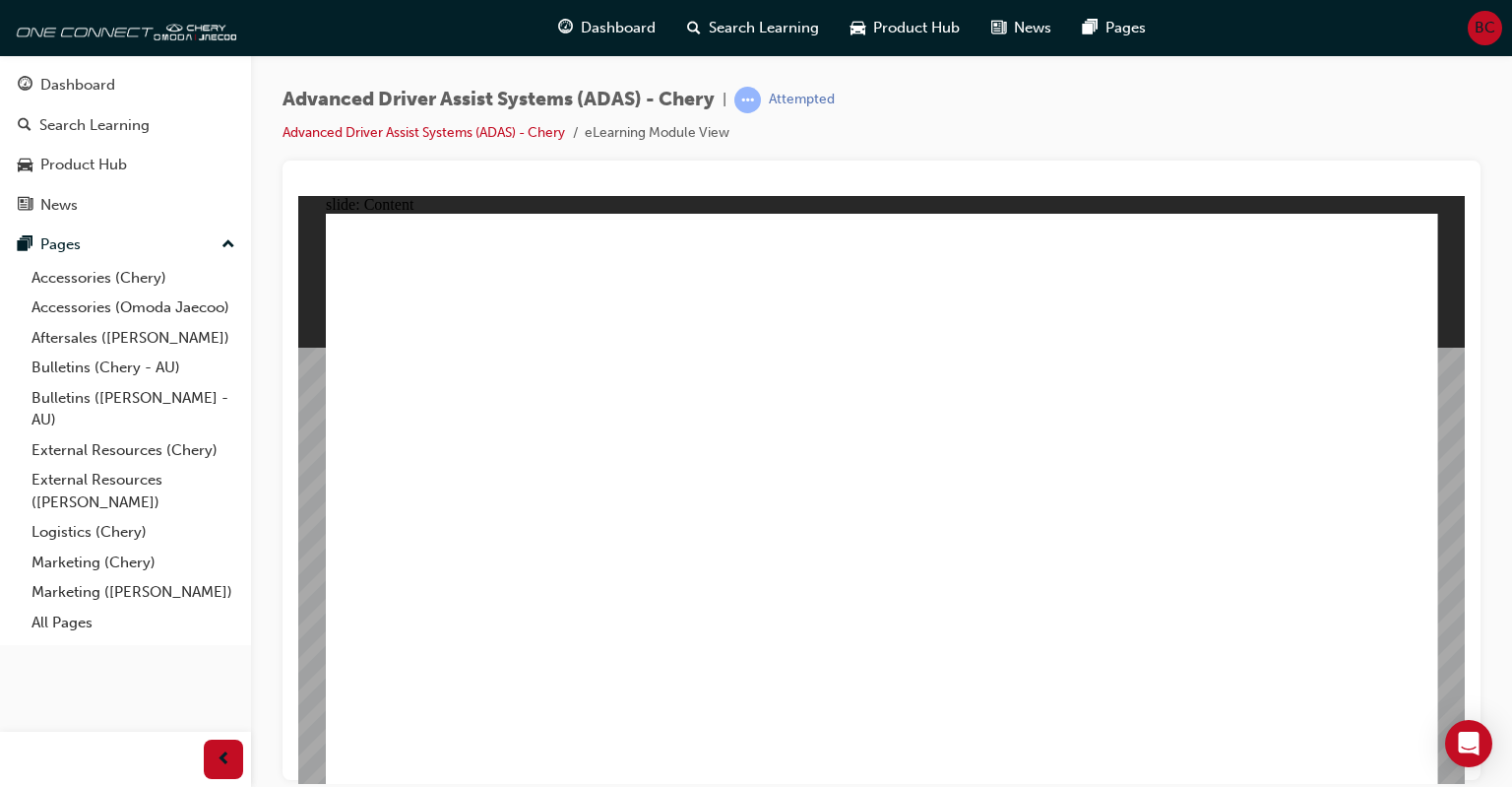type 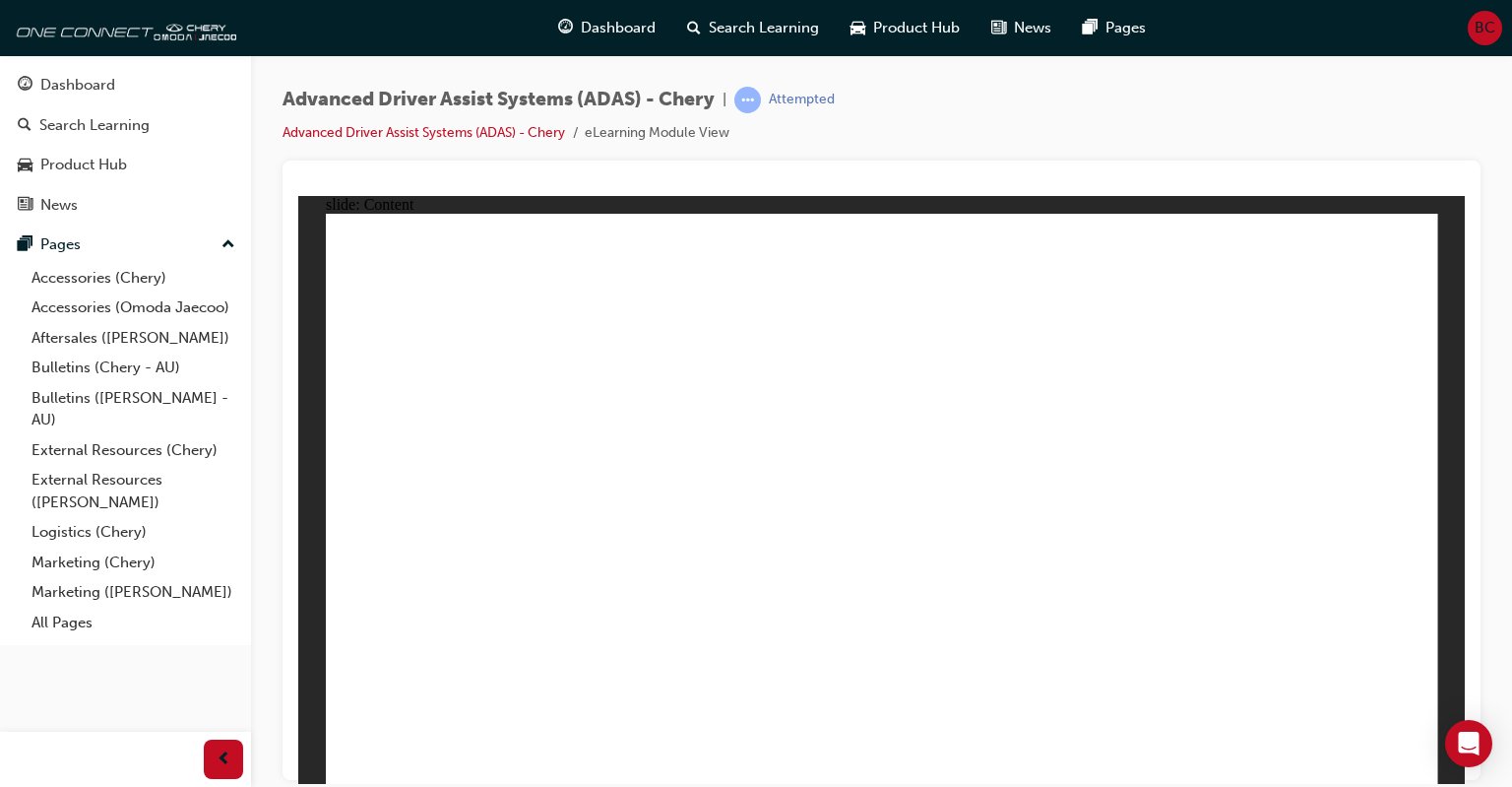 click 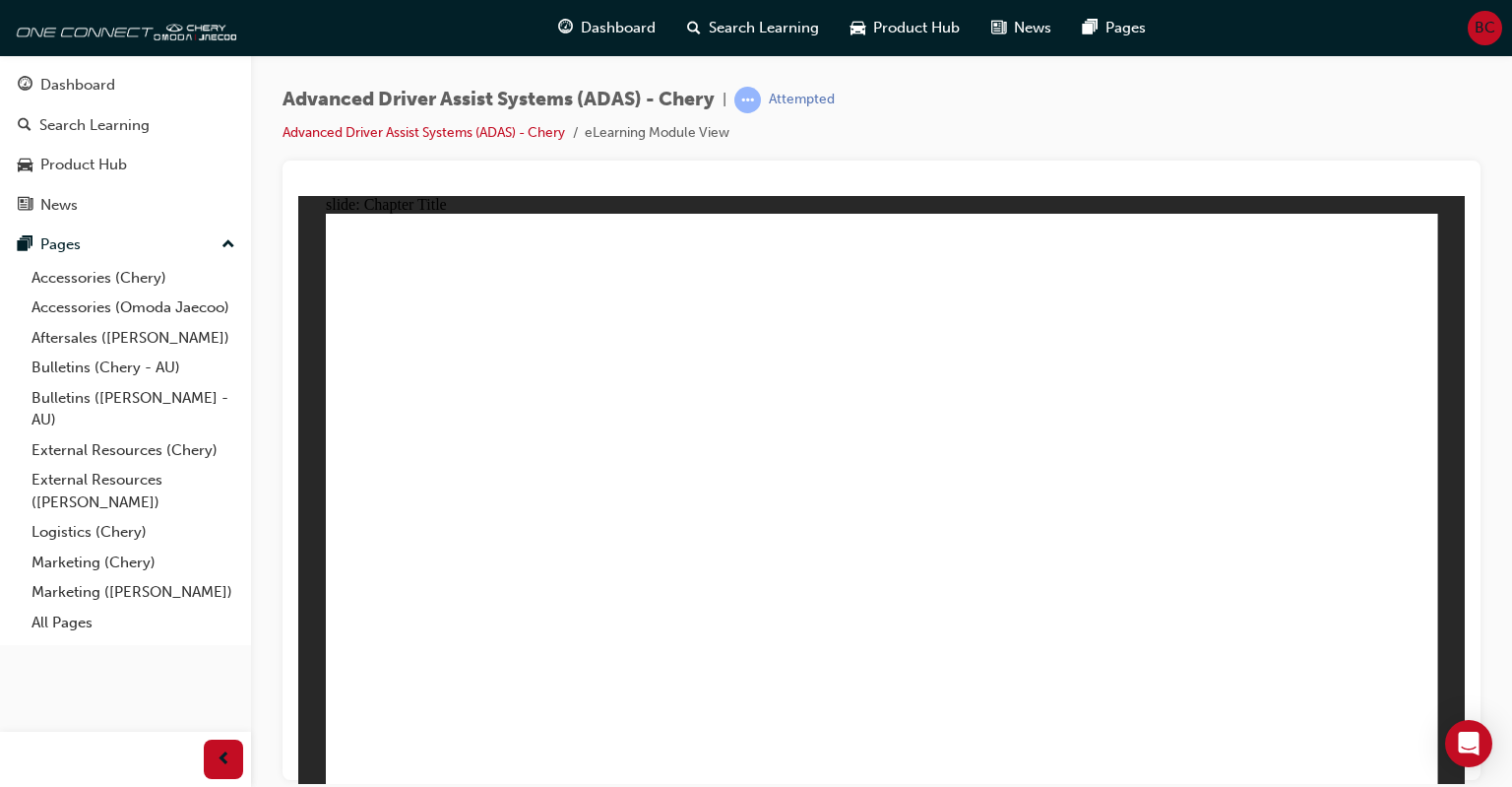click 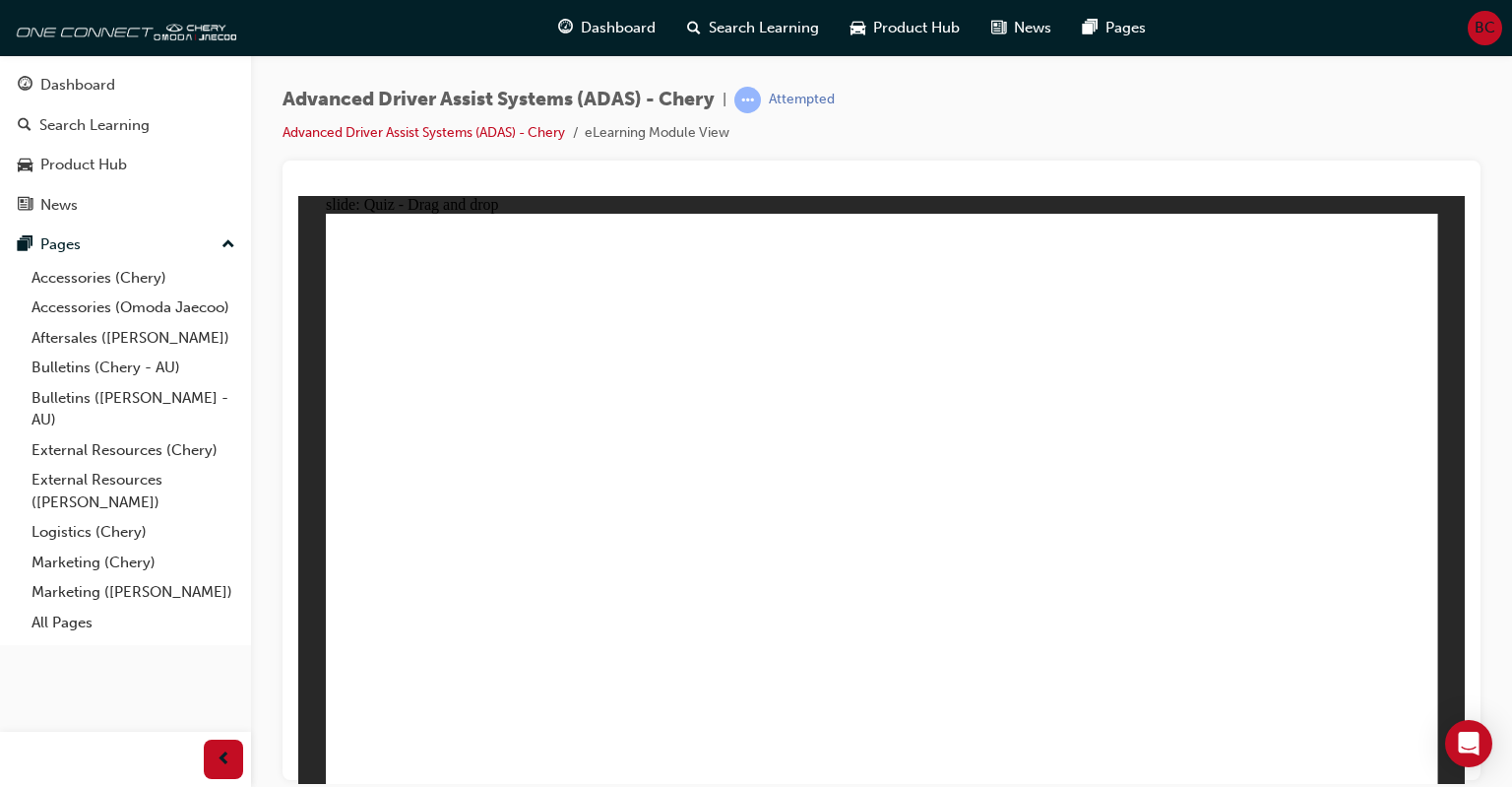 click 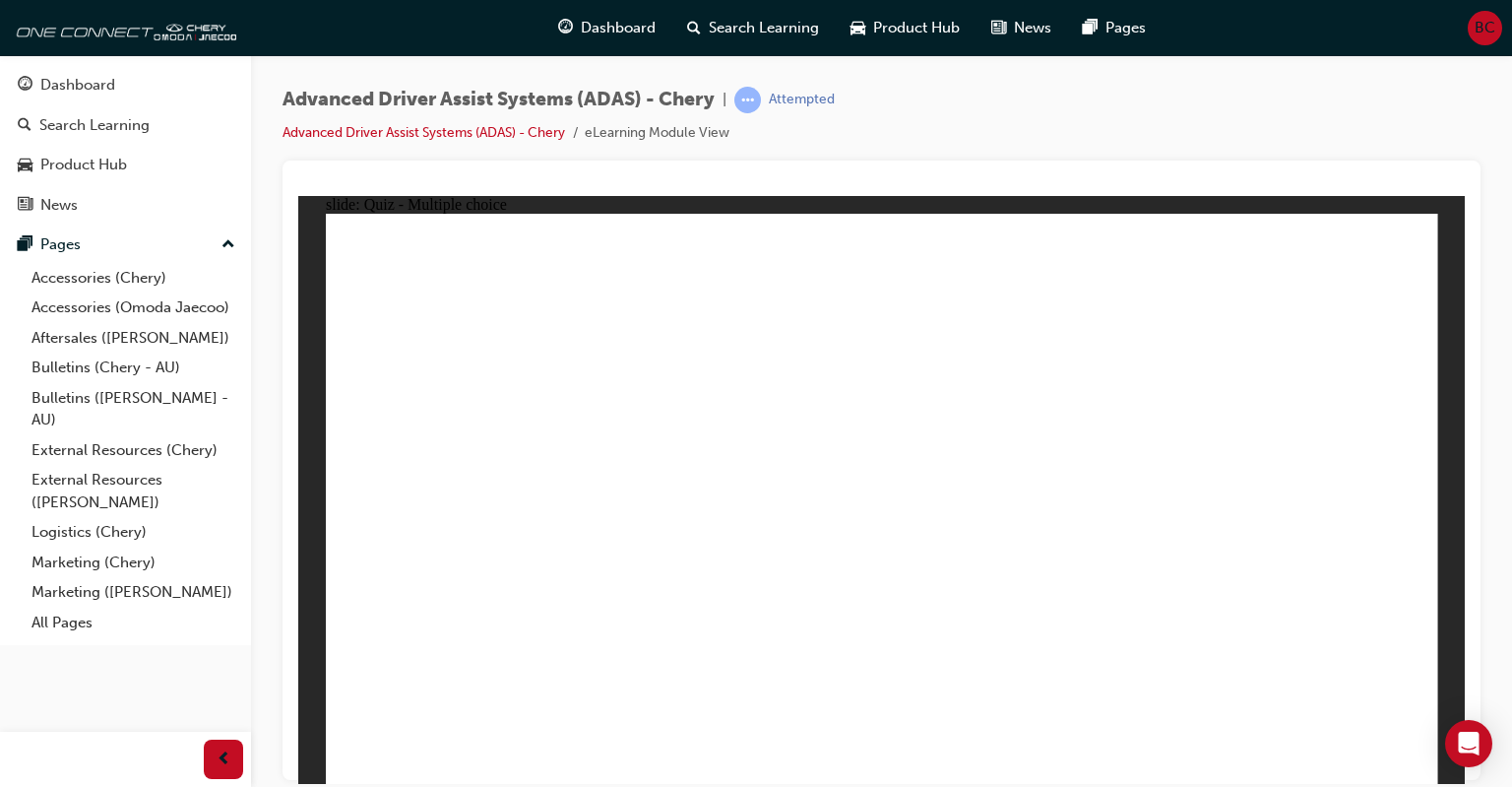 click 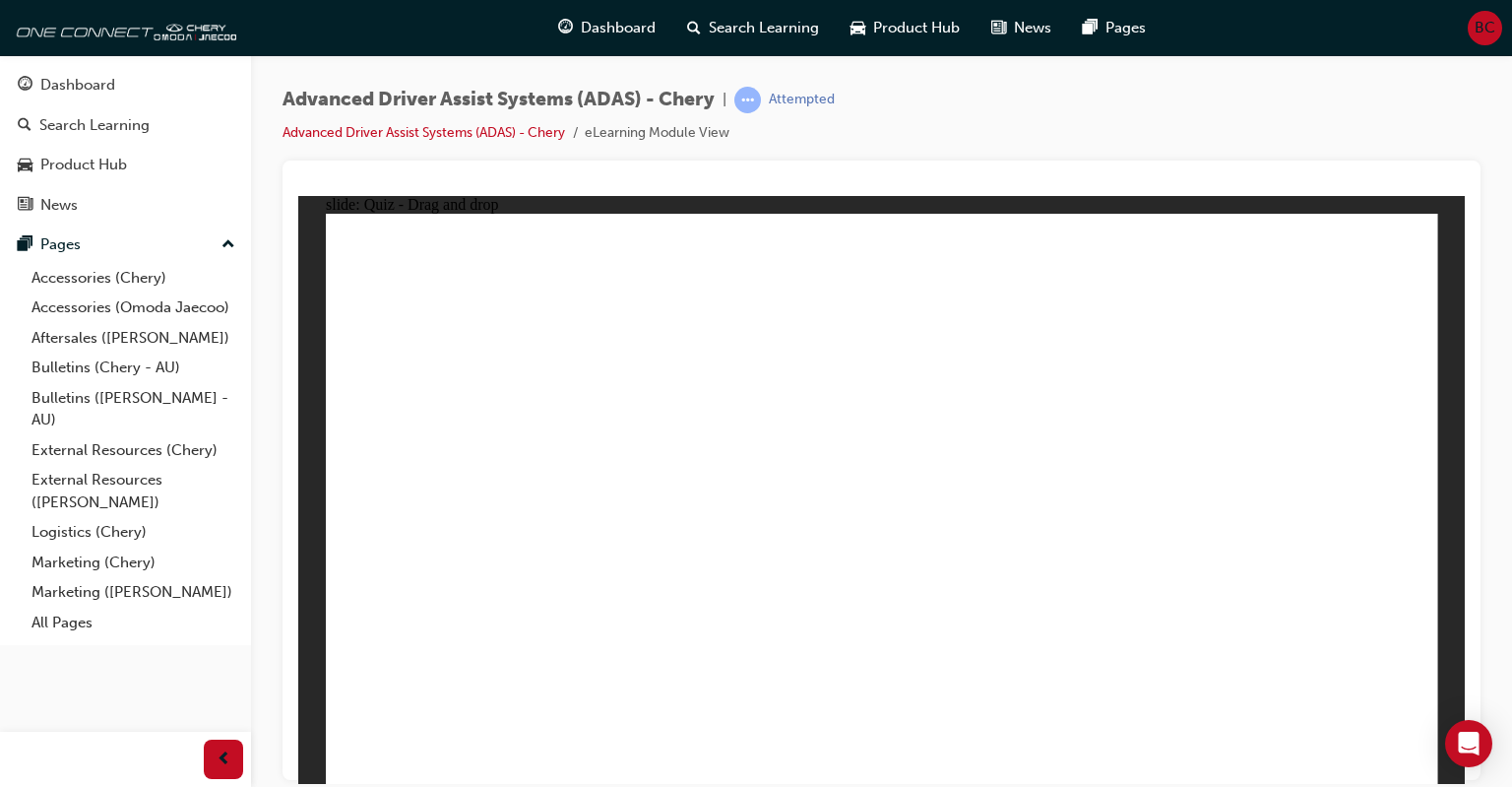 drag, startPoint x: 908, startPoint y: 265, endPoint x: 497, endPoint y: 581, distance: 518.4371 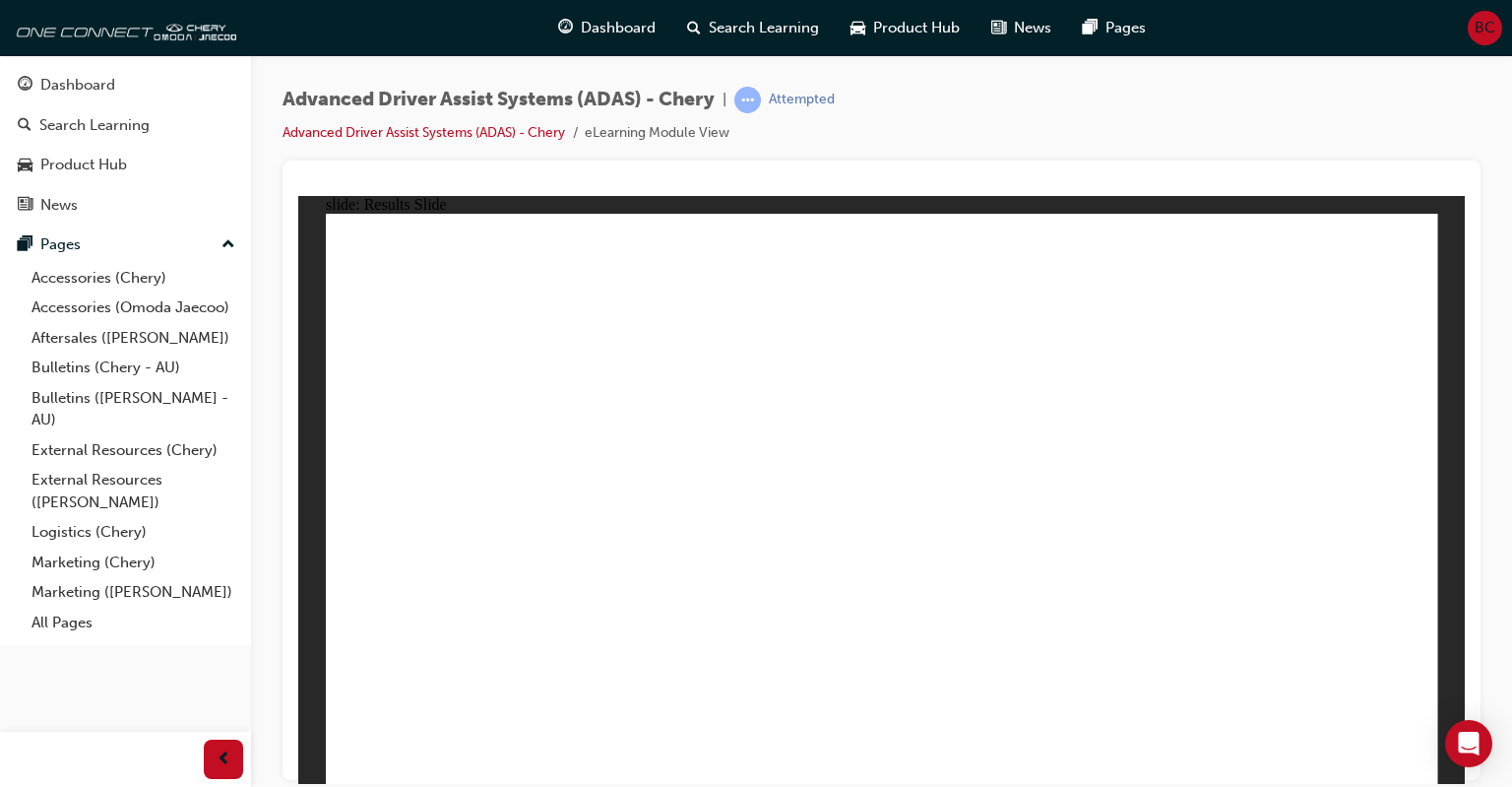 click 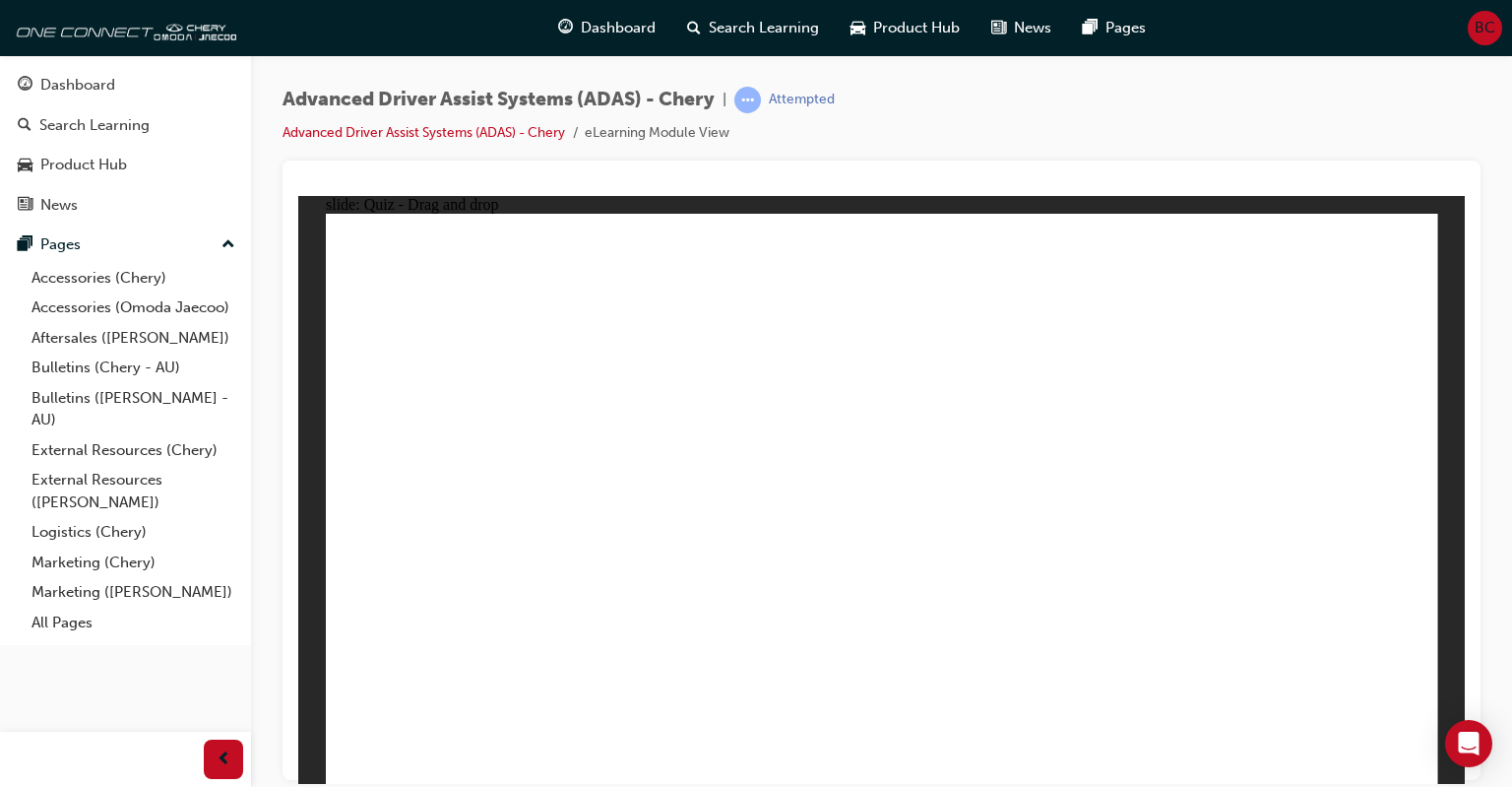 click 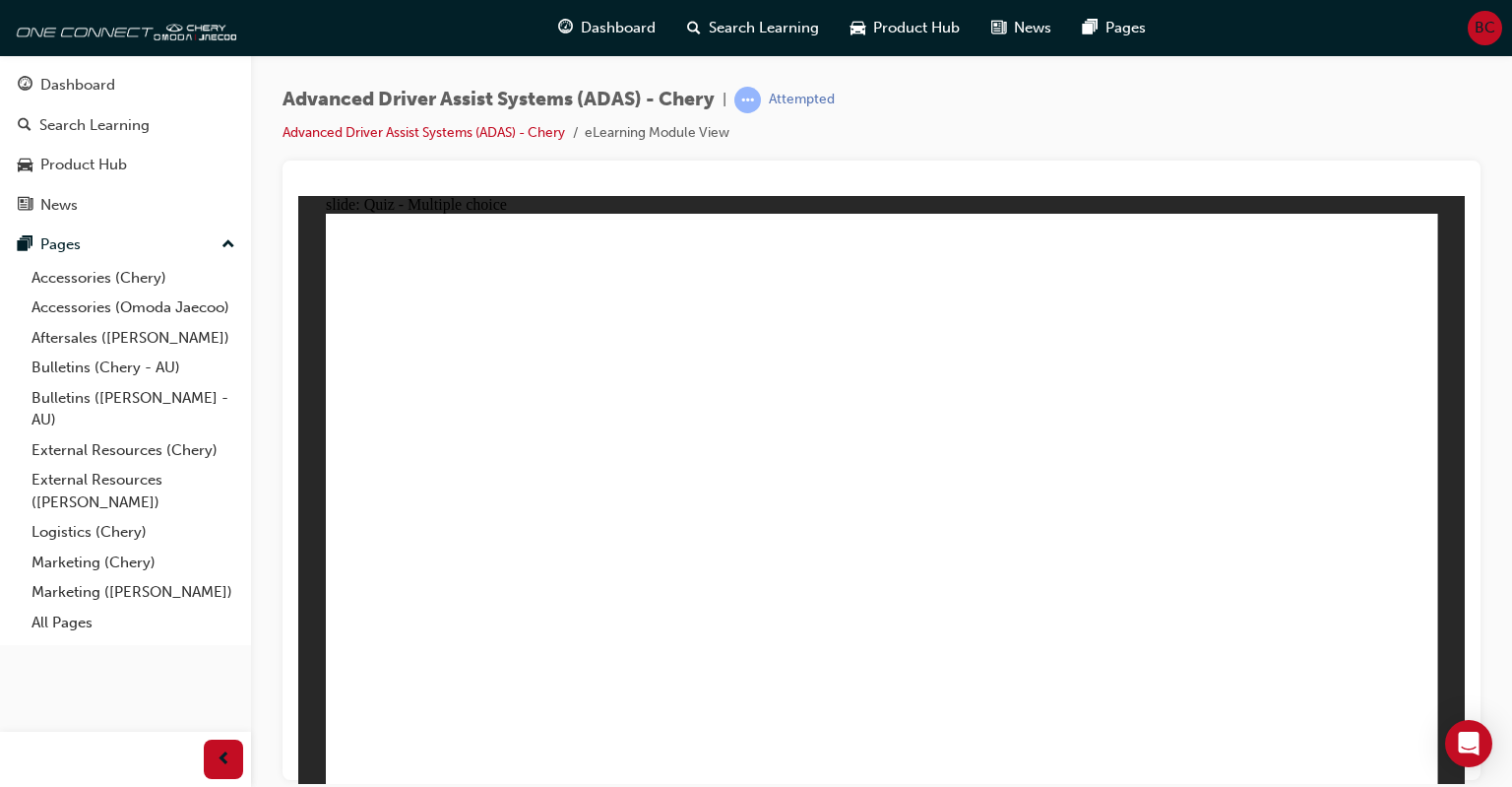 drag, startPoint x: 1122, startPoint y: 335, endPoint x: 1106, endPoint y: 371, distance: 39.395431 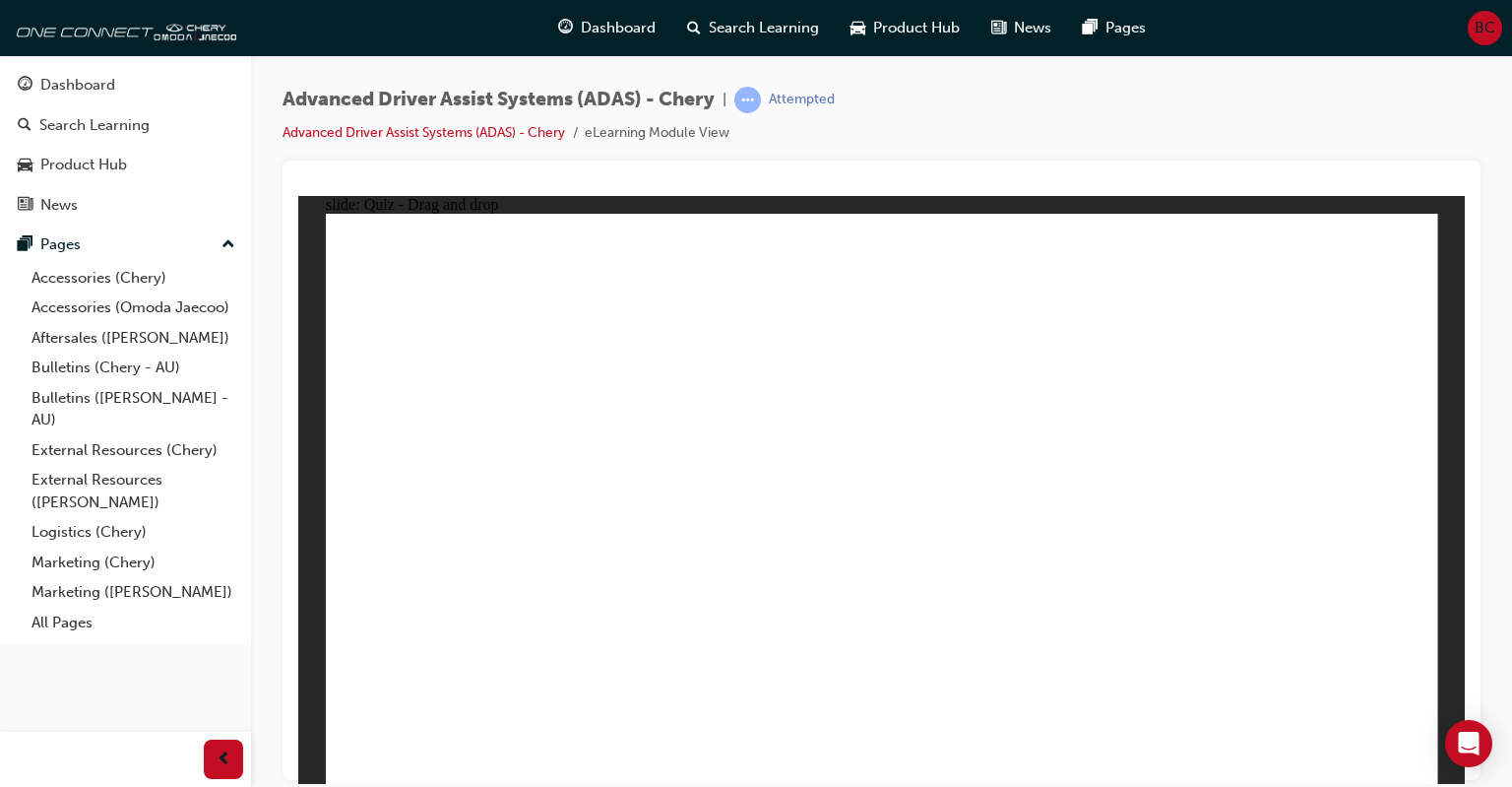 click 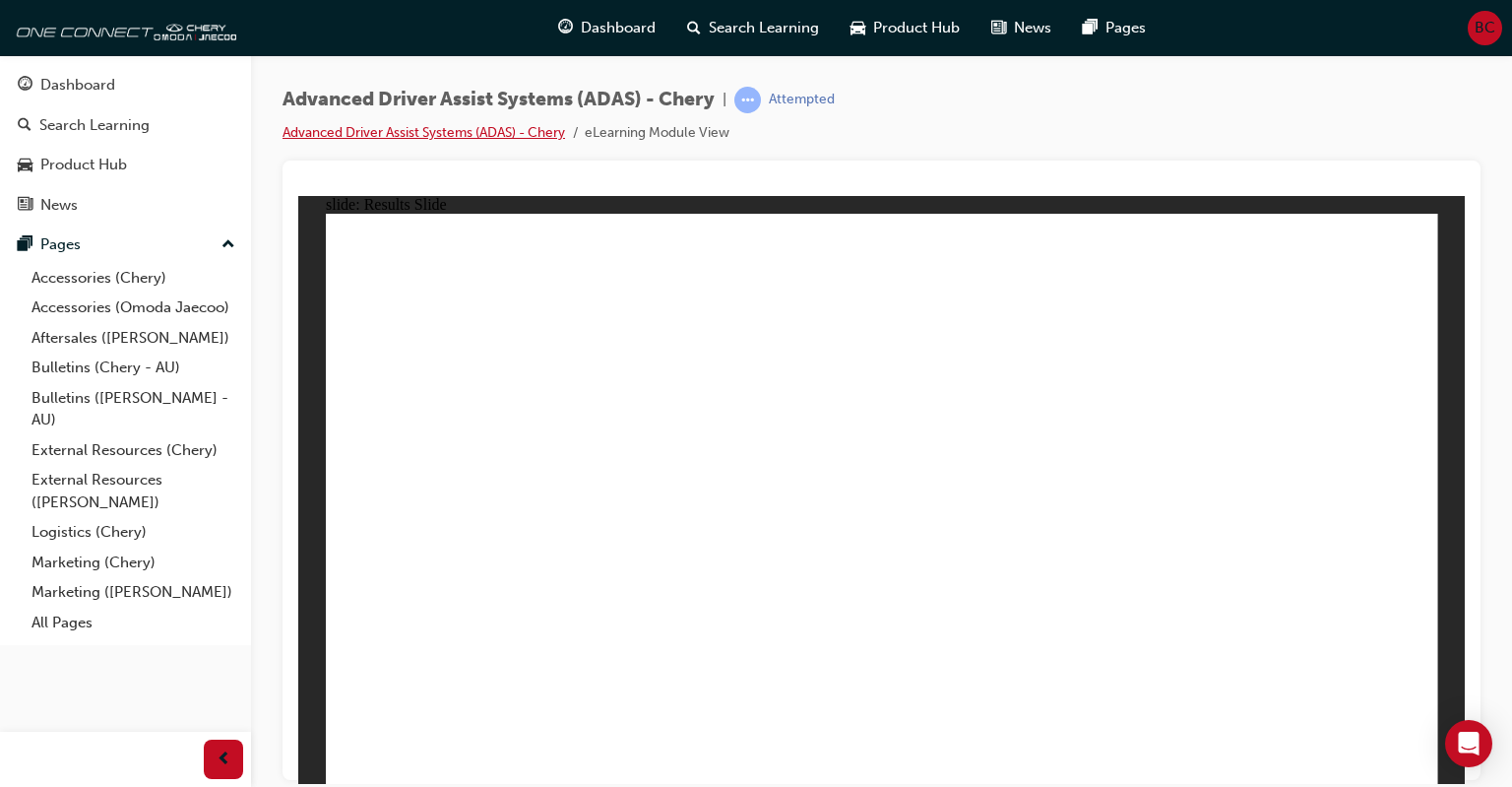 click on "Advanced Driver Assist Systems (ADAS) - Chery" at bounding box center (423, 132) 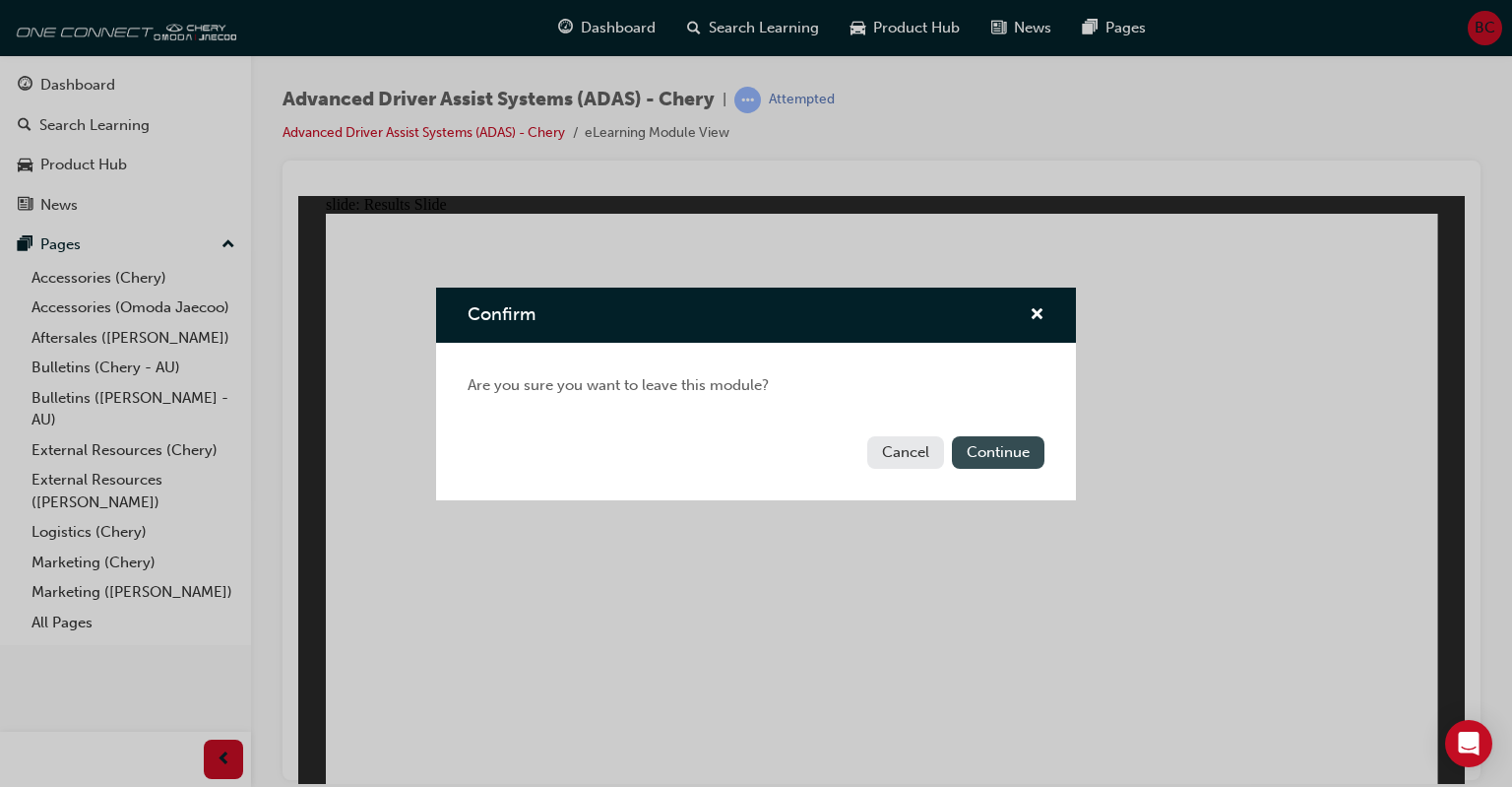 drag, startPoint x: 990, startPoint y: 432, endPoint x: 1000, endPoint y: 436, distance: 10.77033 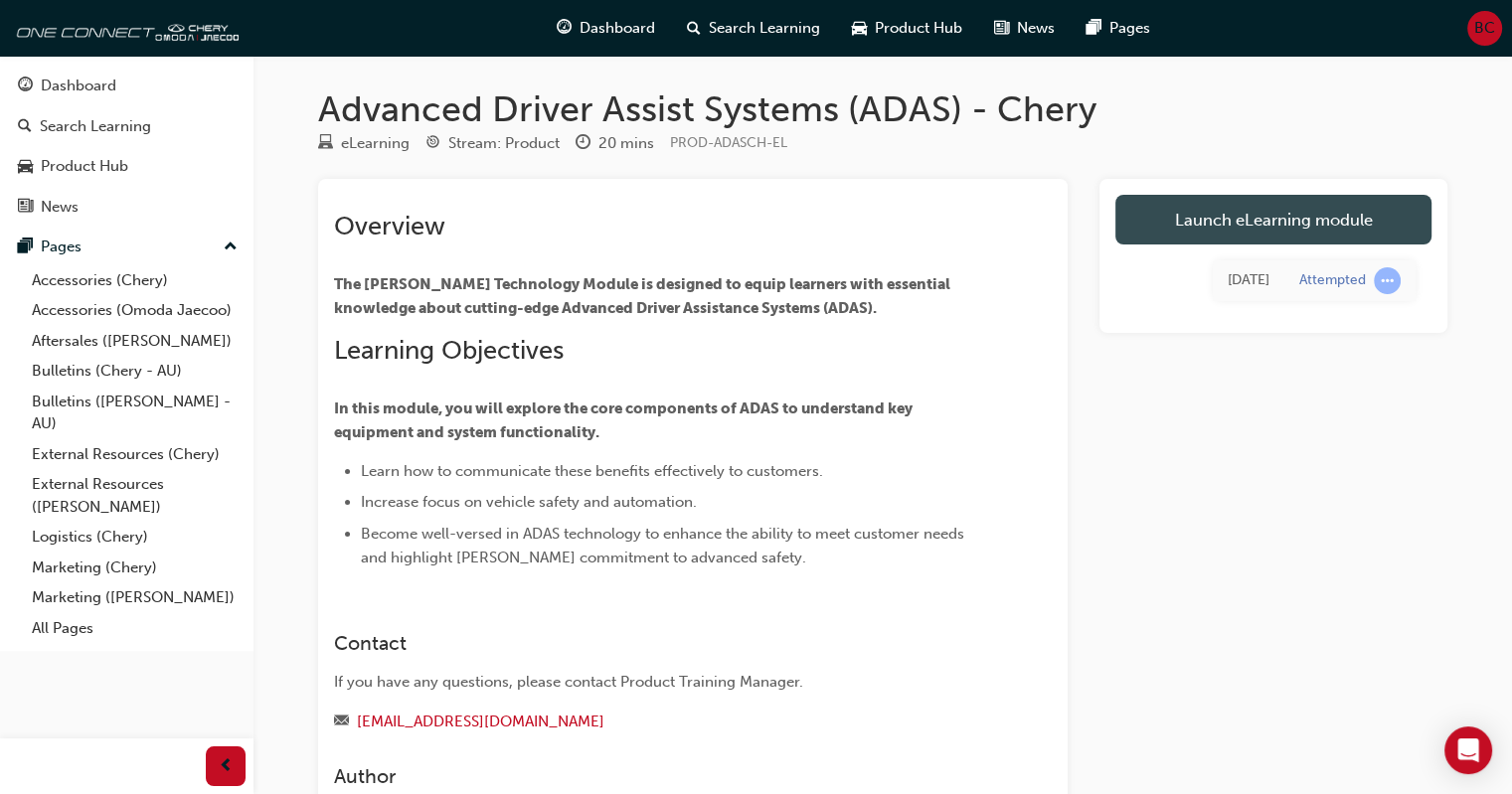 click on "Launch eLearning module" at bounding box center [1273, 220] 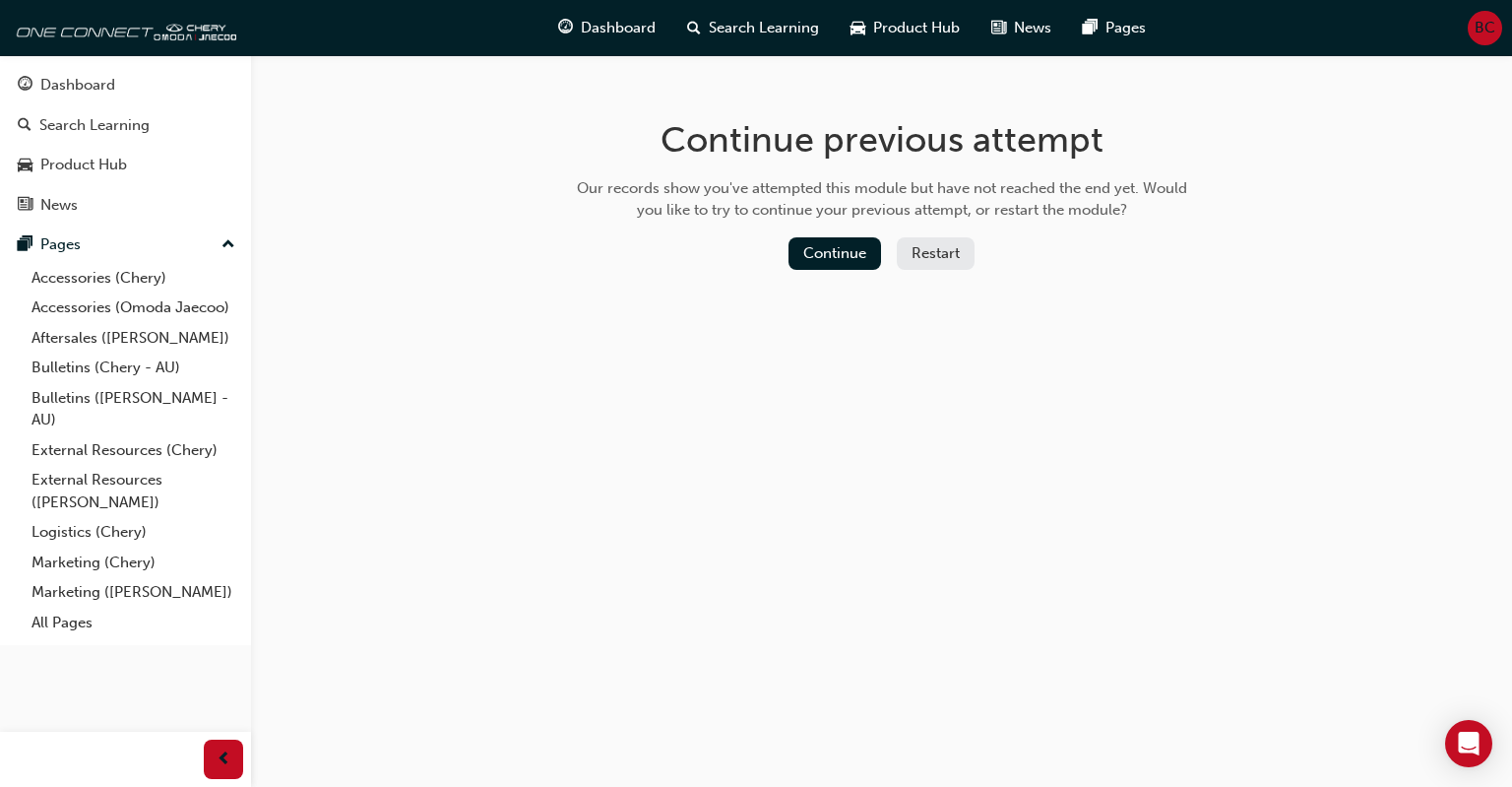 click on "Restart" at bounding box center [935, 253] 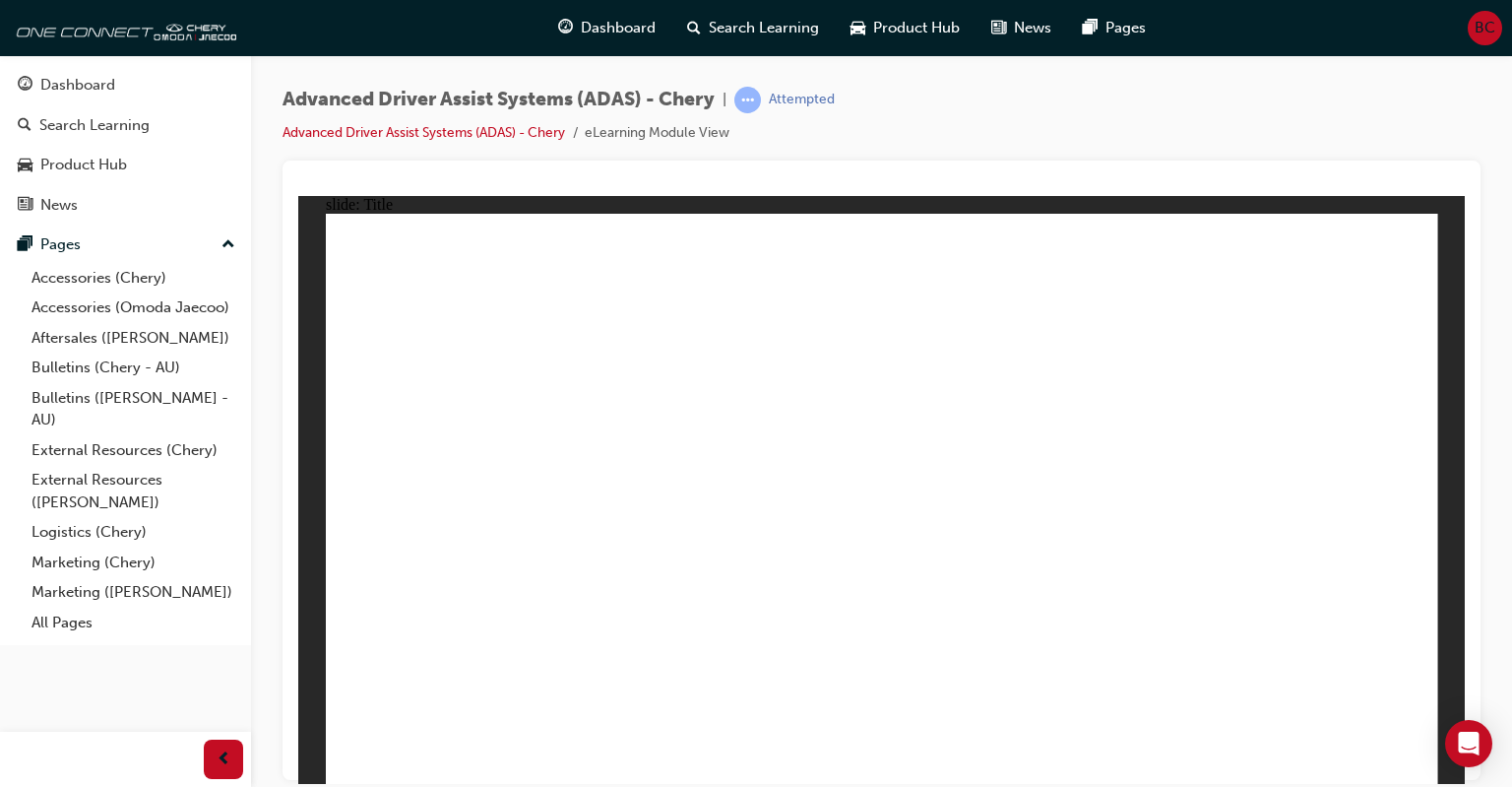 scroll, scrollTop: 0, scrollLeft: 0, axis: both 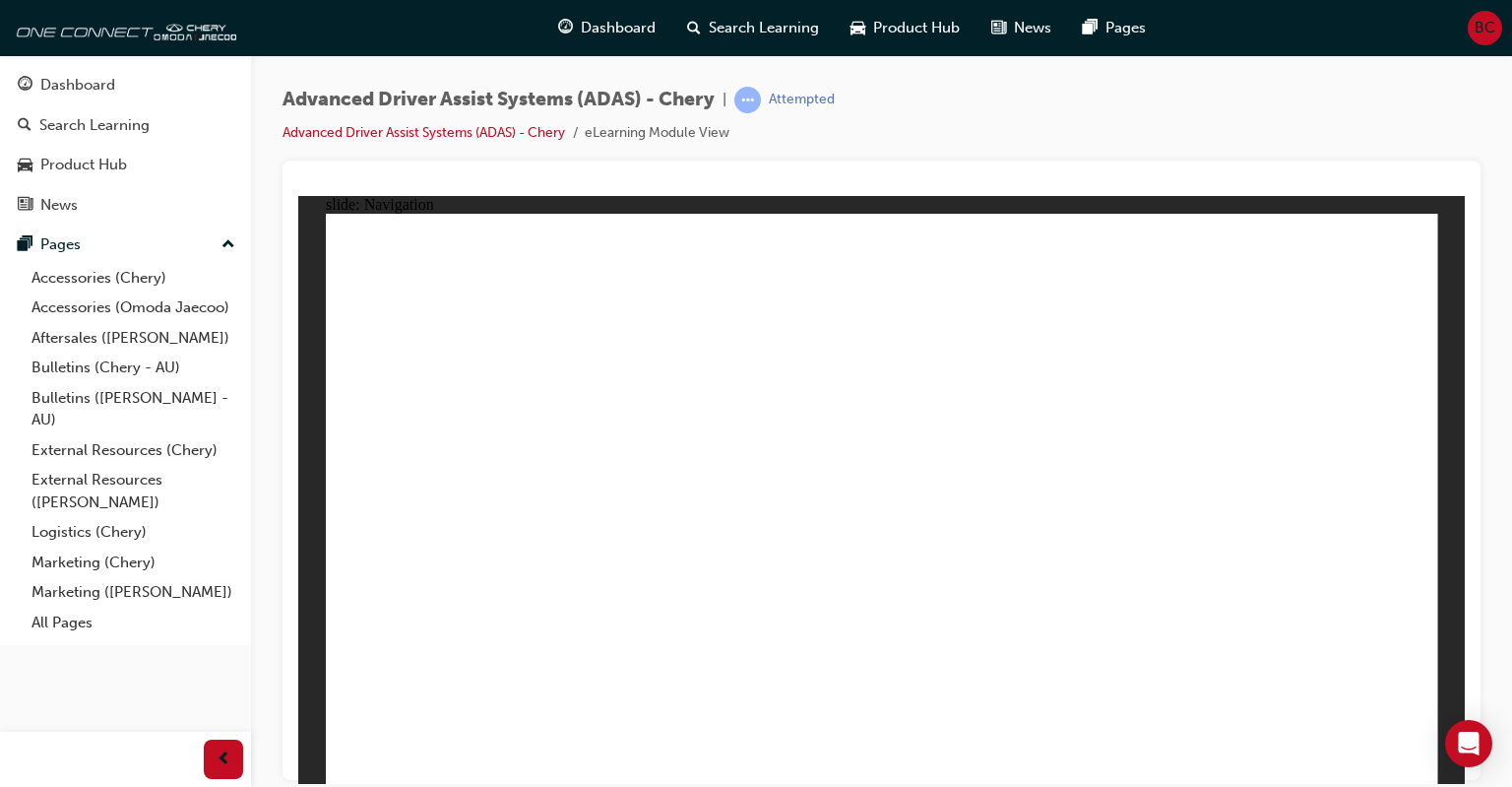 click 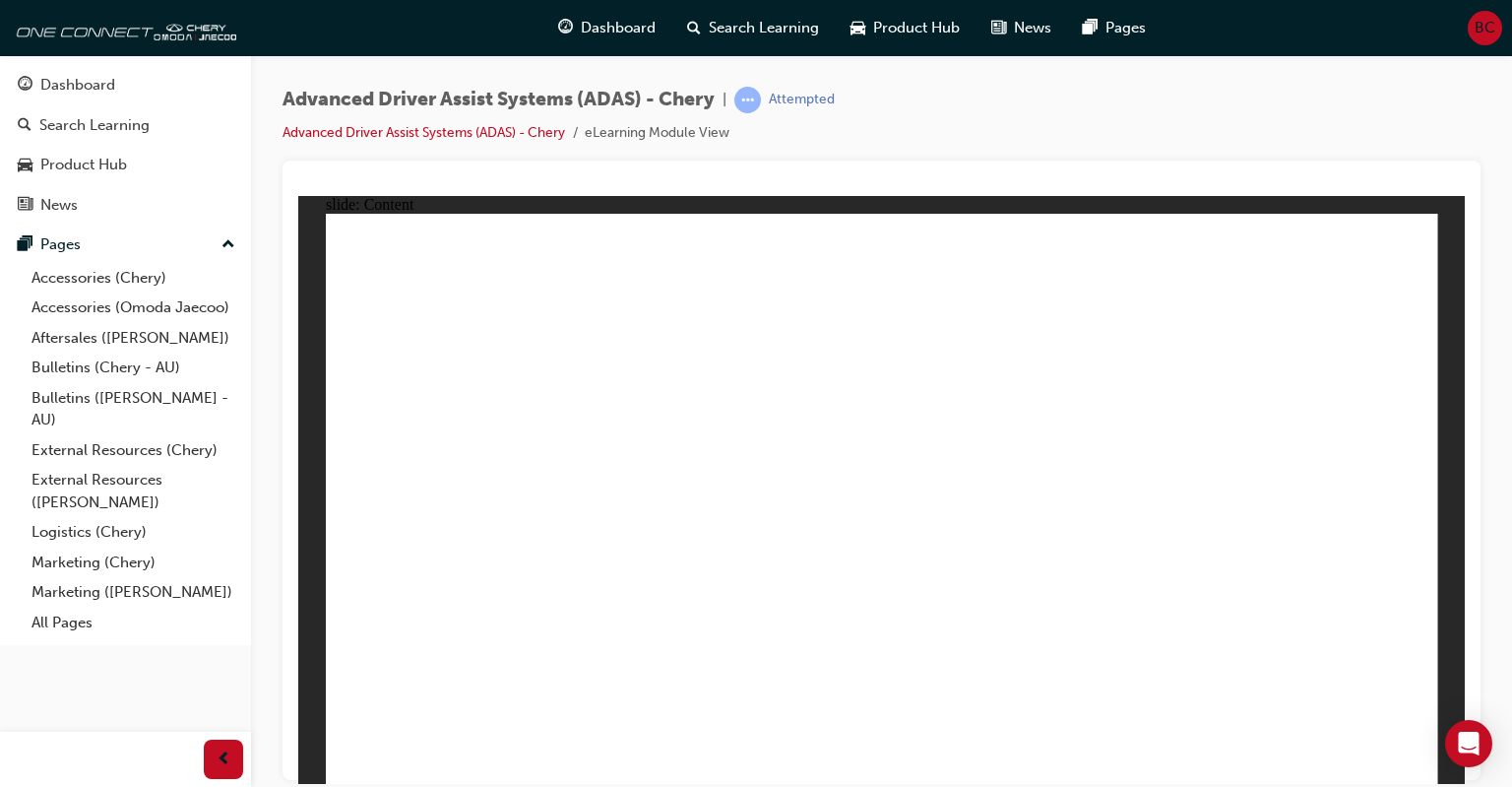 click 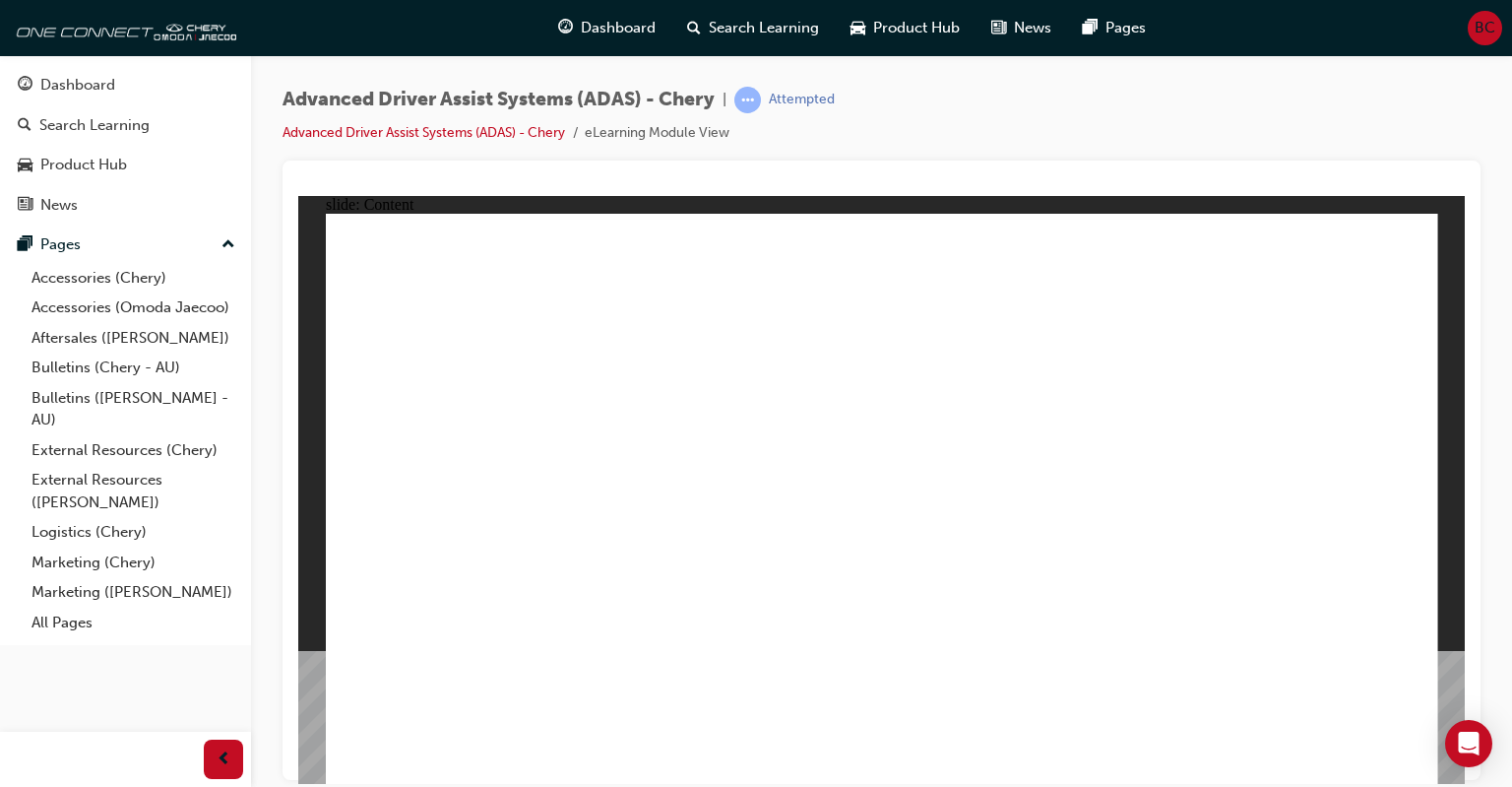 click 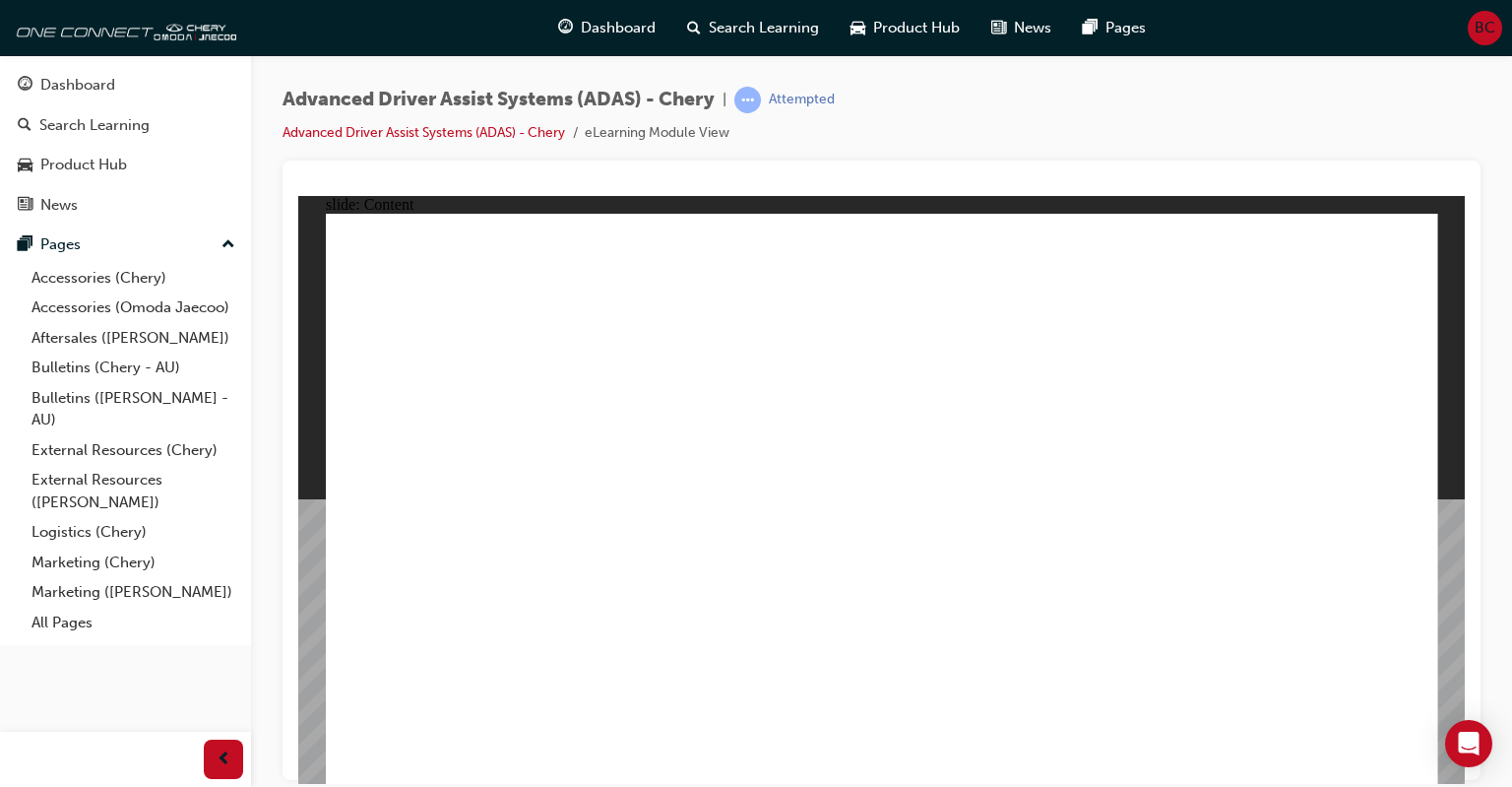 click 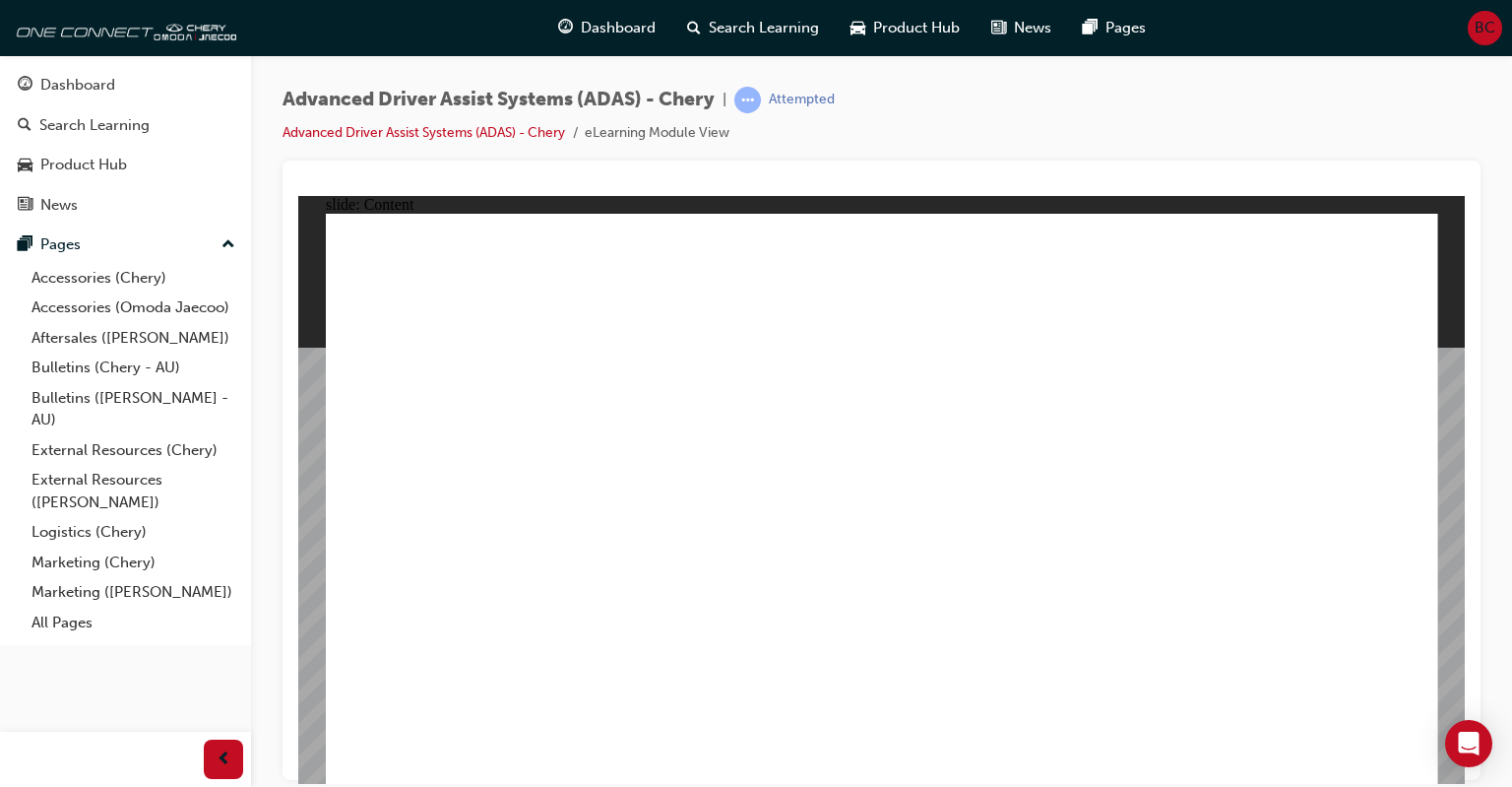 click 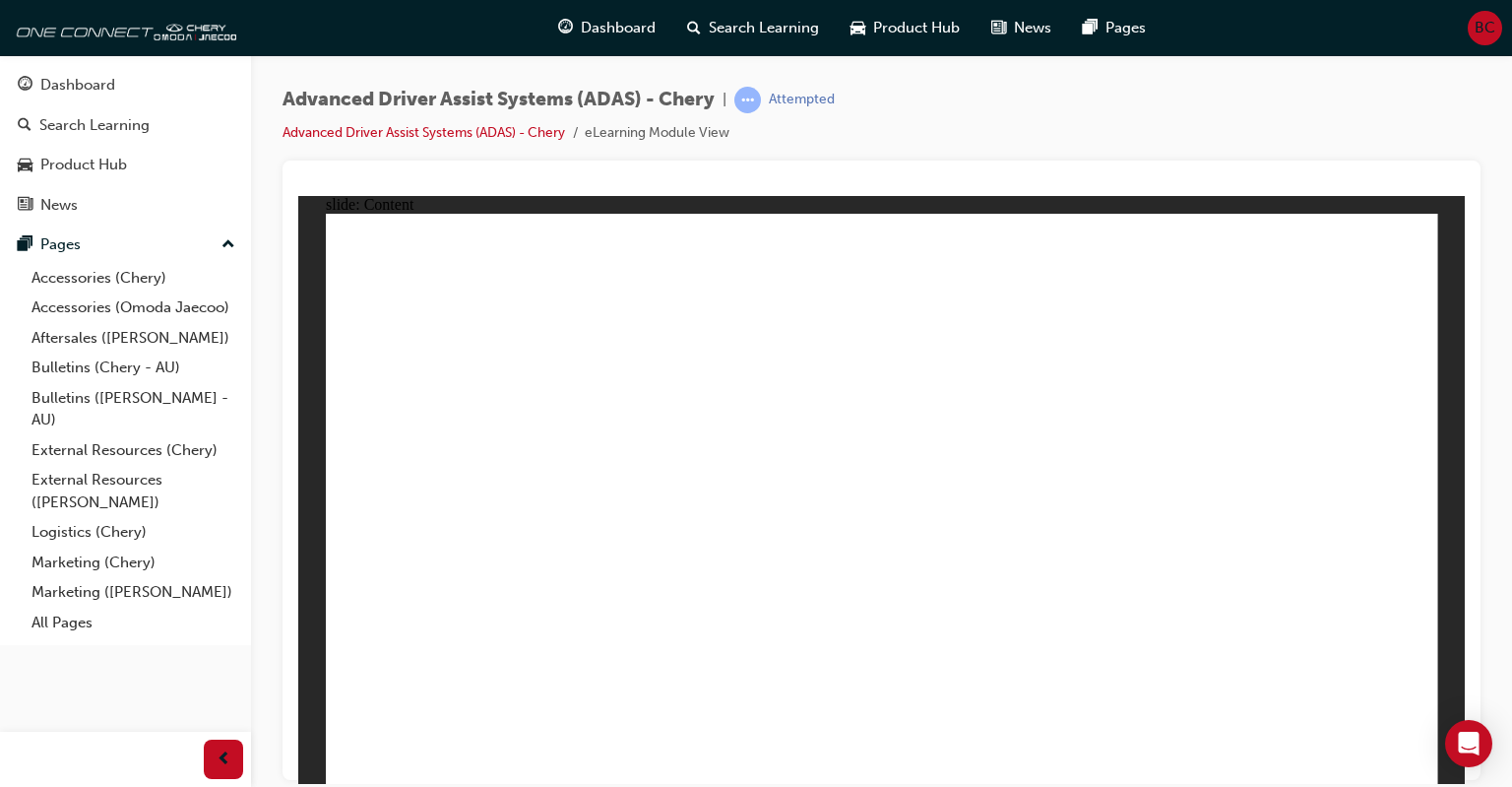 click 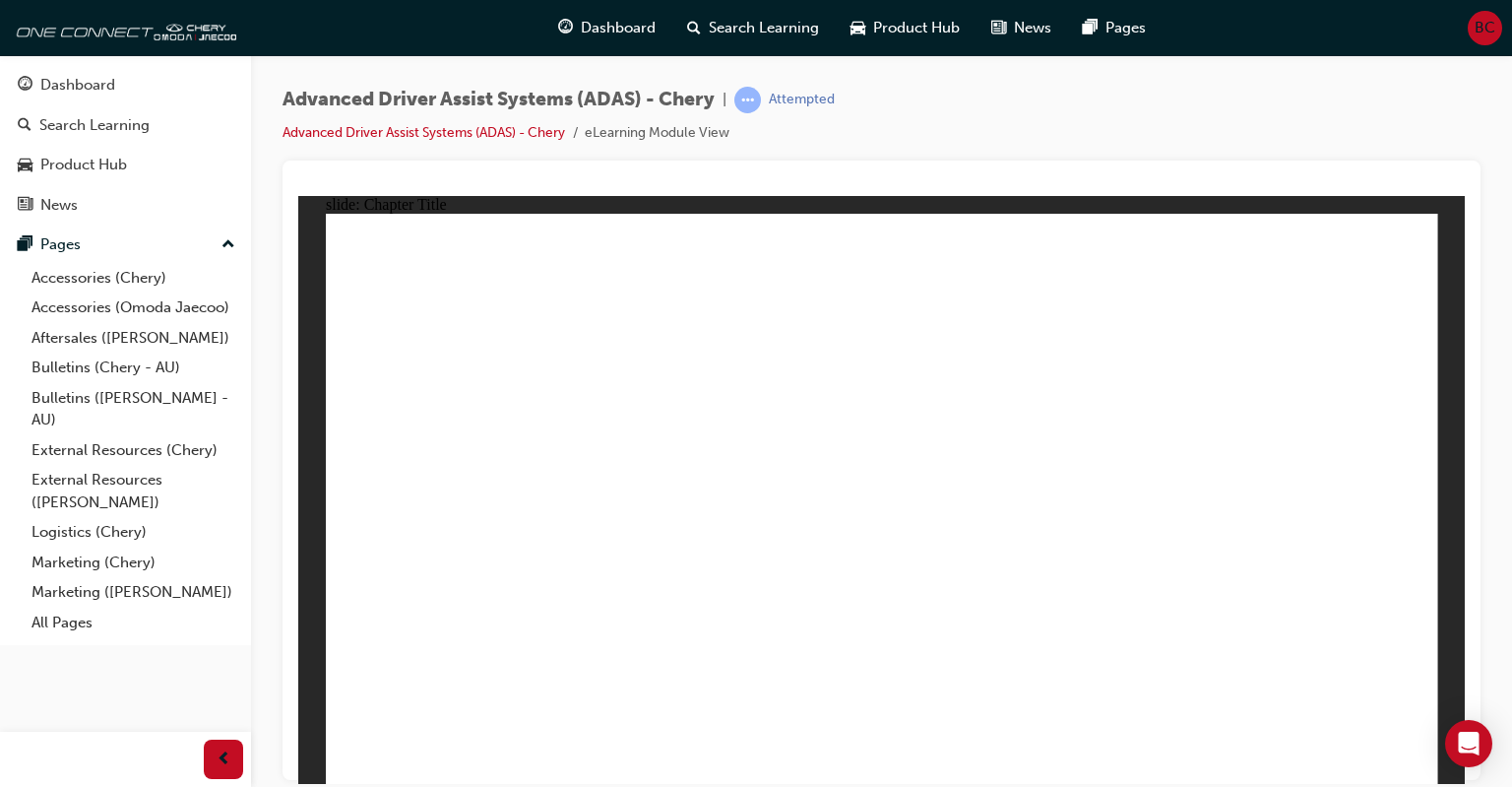 click 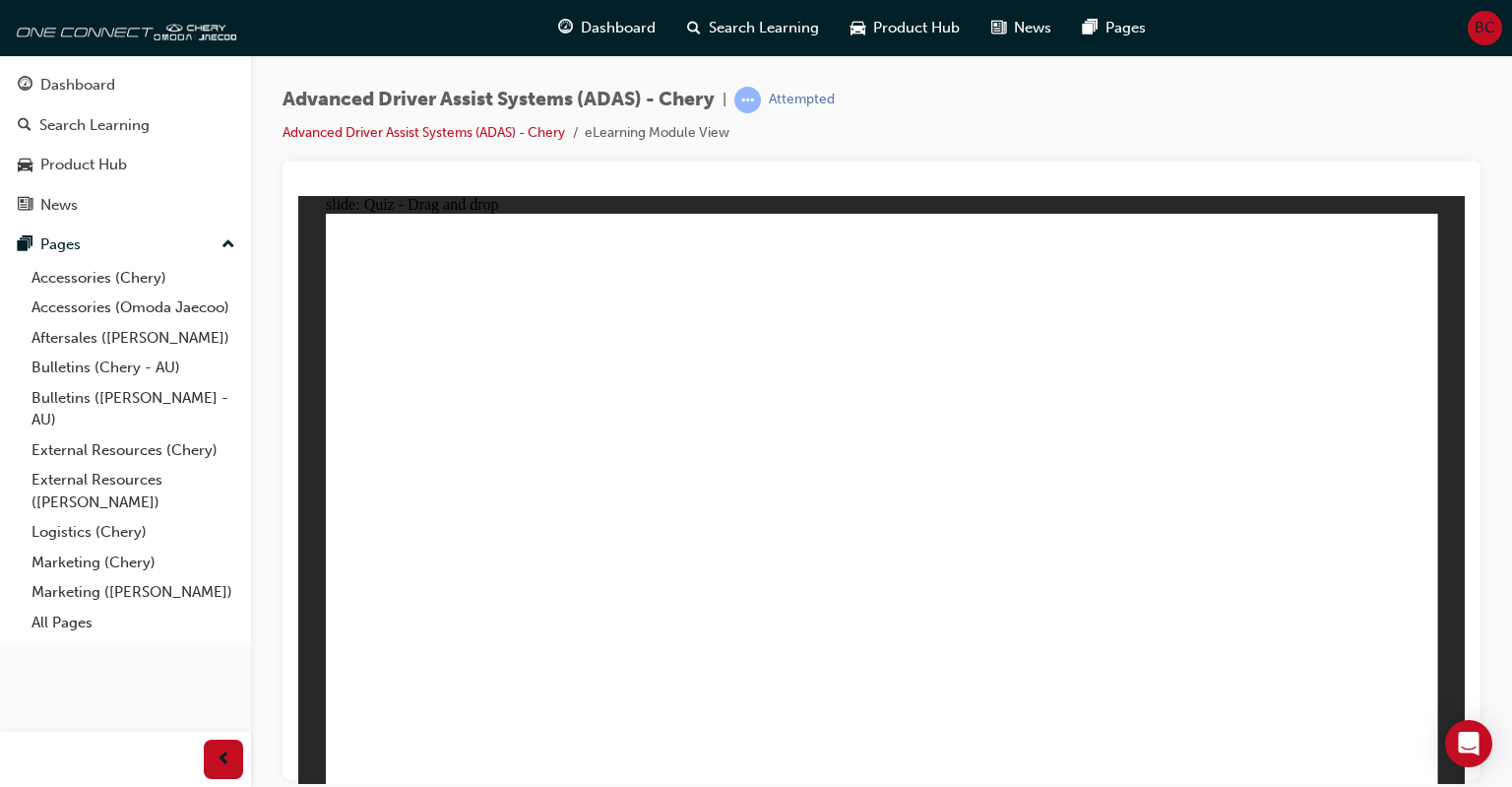 drag, startPoint x: 990, startPoint y: 679, endPoint x: 1221, endPoint y: 423, distance: 344.81444 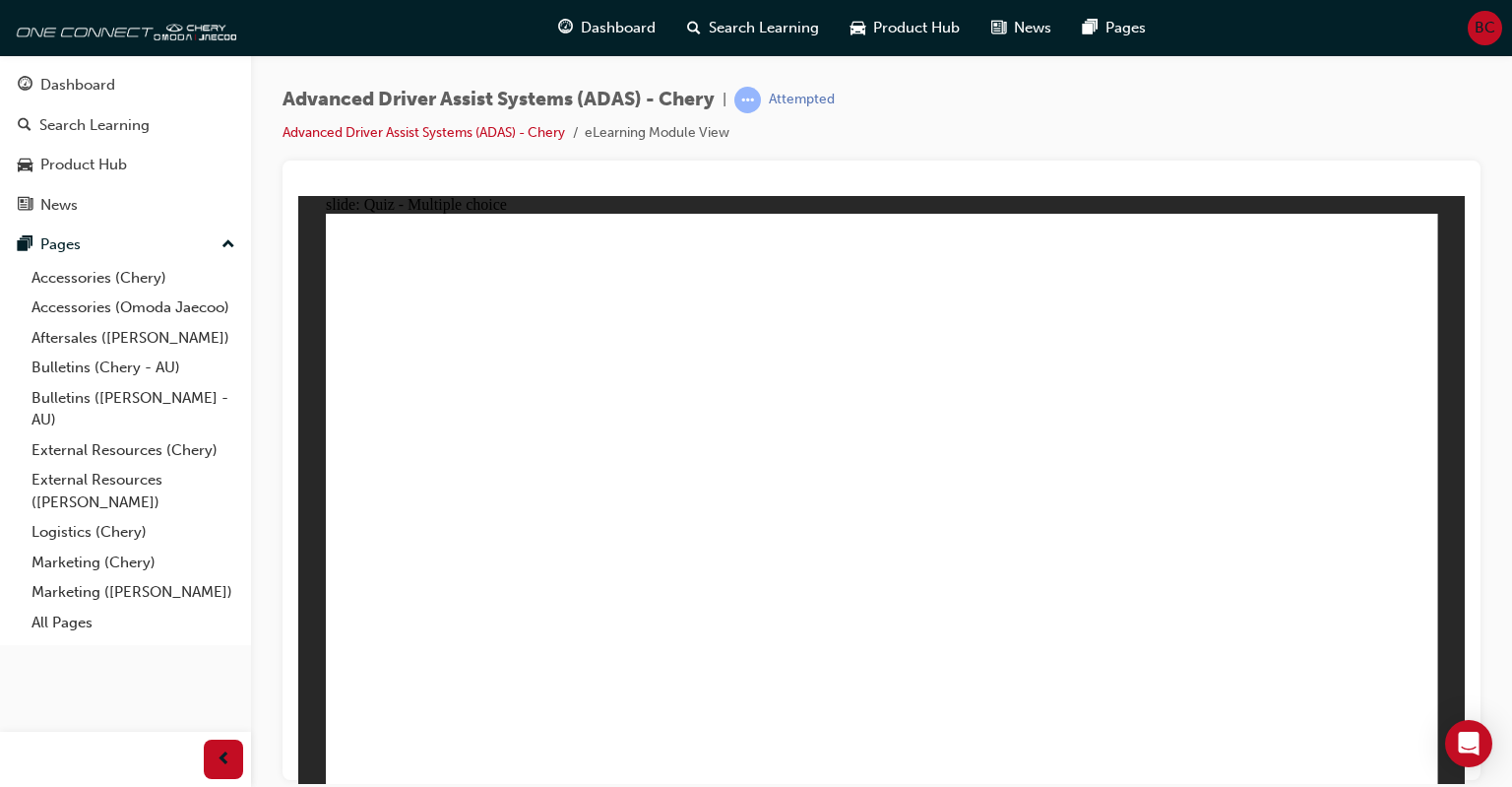 drag, startPoint x: 1018, startPoint y: 319, endPoint x: 985, endPoint y: 366, distance: 57.428216 